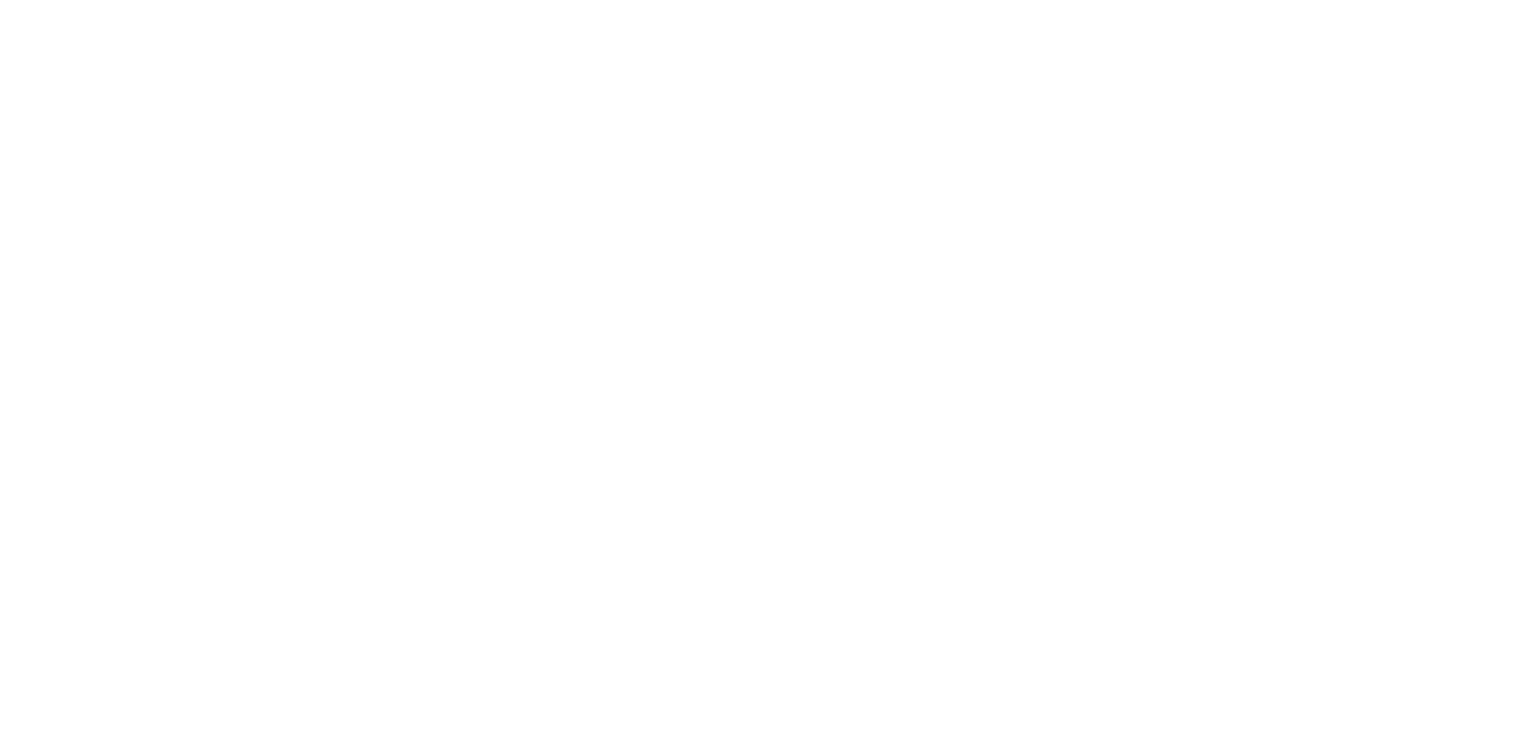 scroll, scrollTop: 0, scrollLeft: 0, axis: both 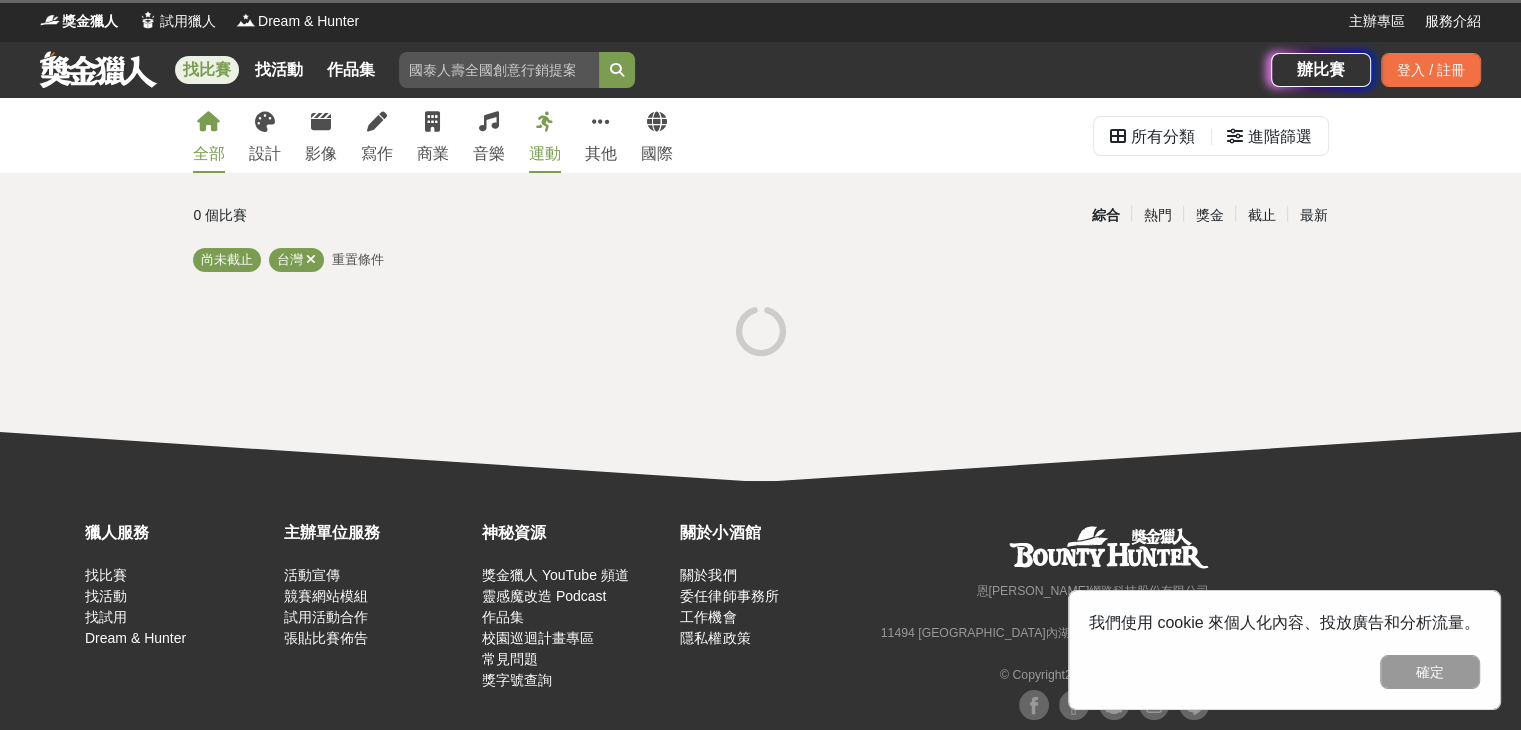 click on "全部 設計 影像 寫作 商業 音樂 運動 其他 國際 所有分類 進階篩選" at bounding box center [761, 135] 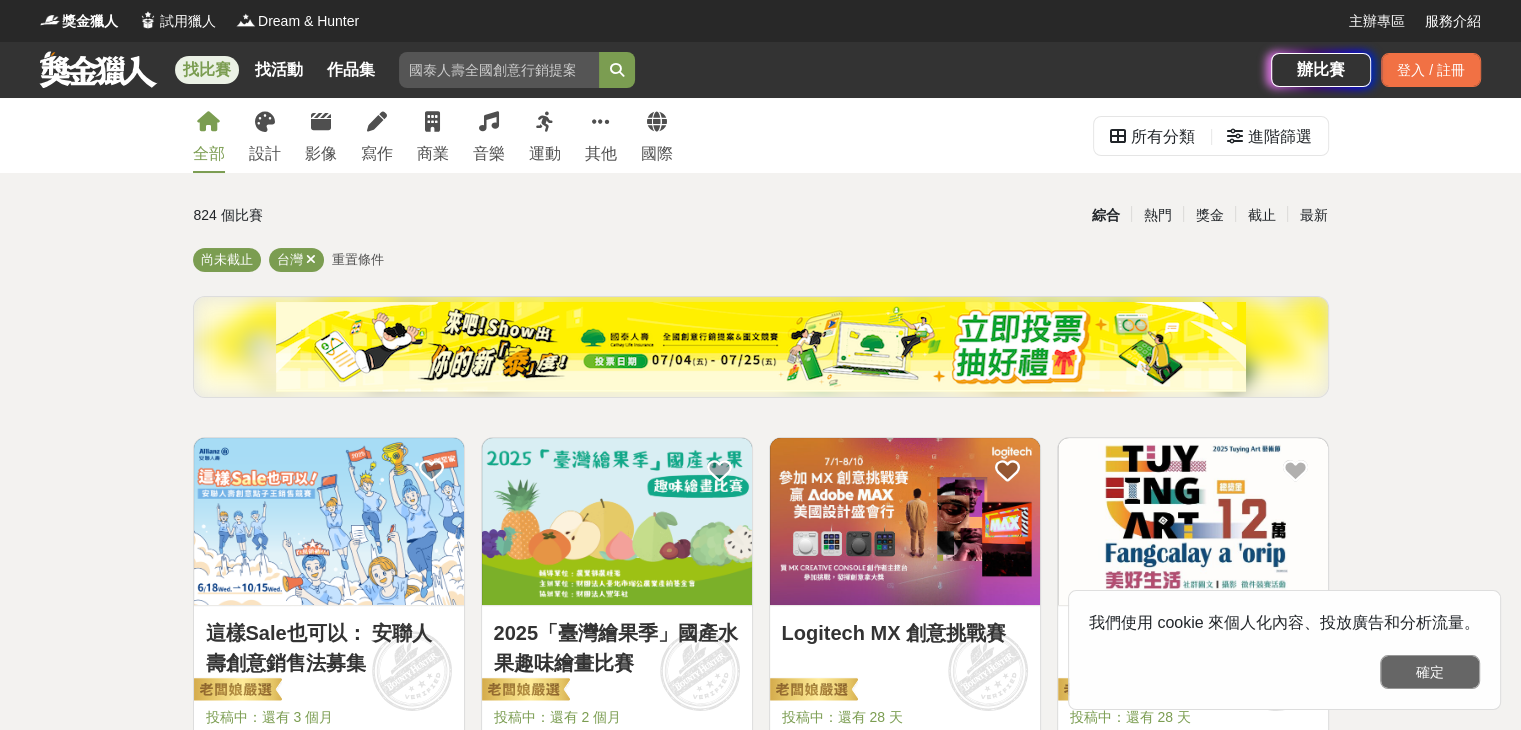 click on "確定" at bounding box center (1430, 672) 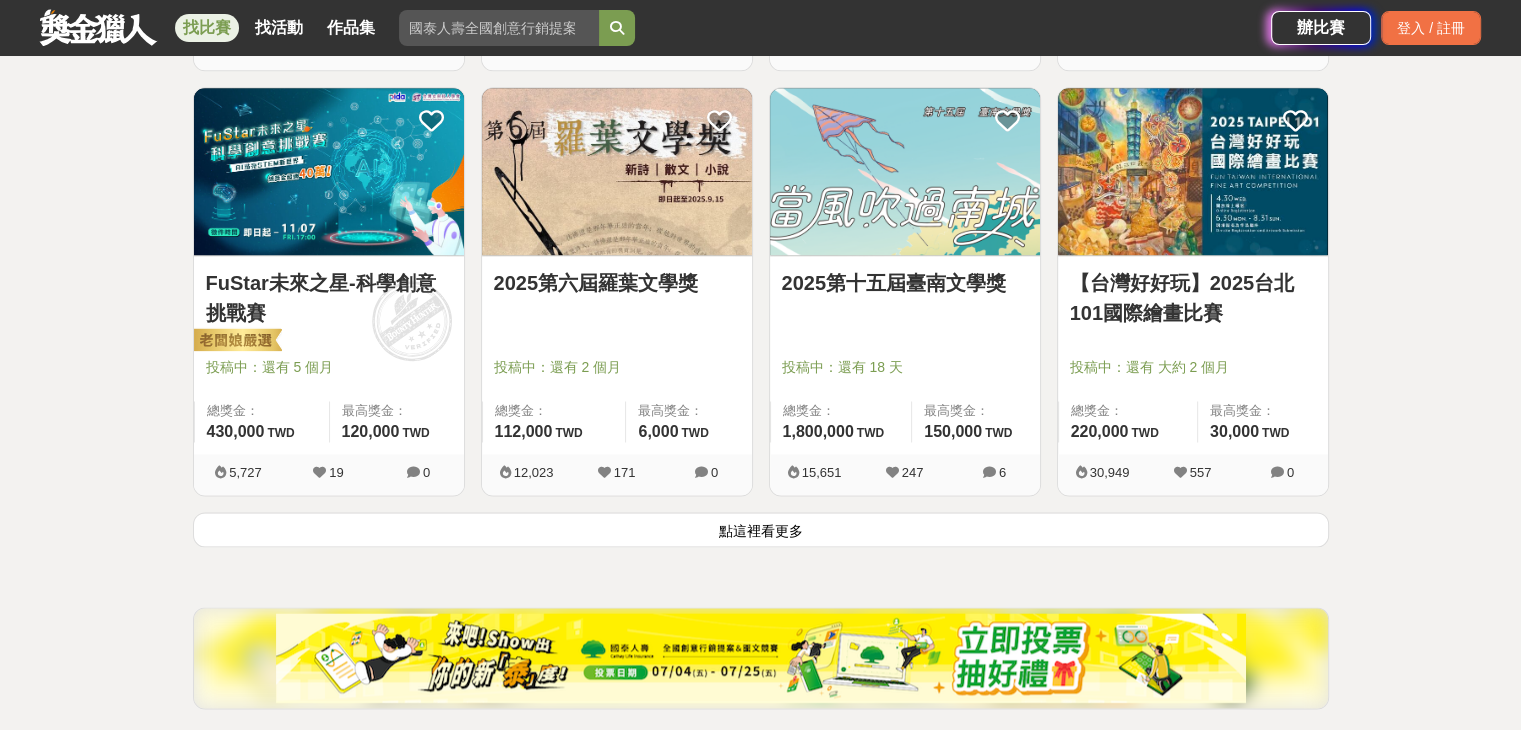 scroll, scrollTop: 2300, scrollLeft: 0, axis: vertical 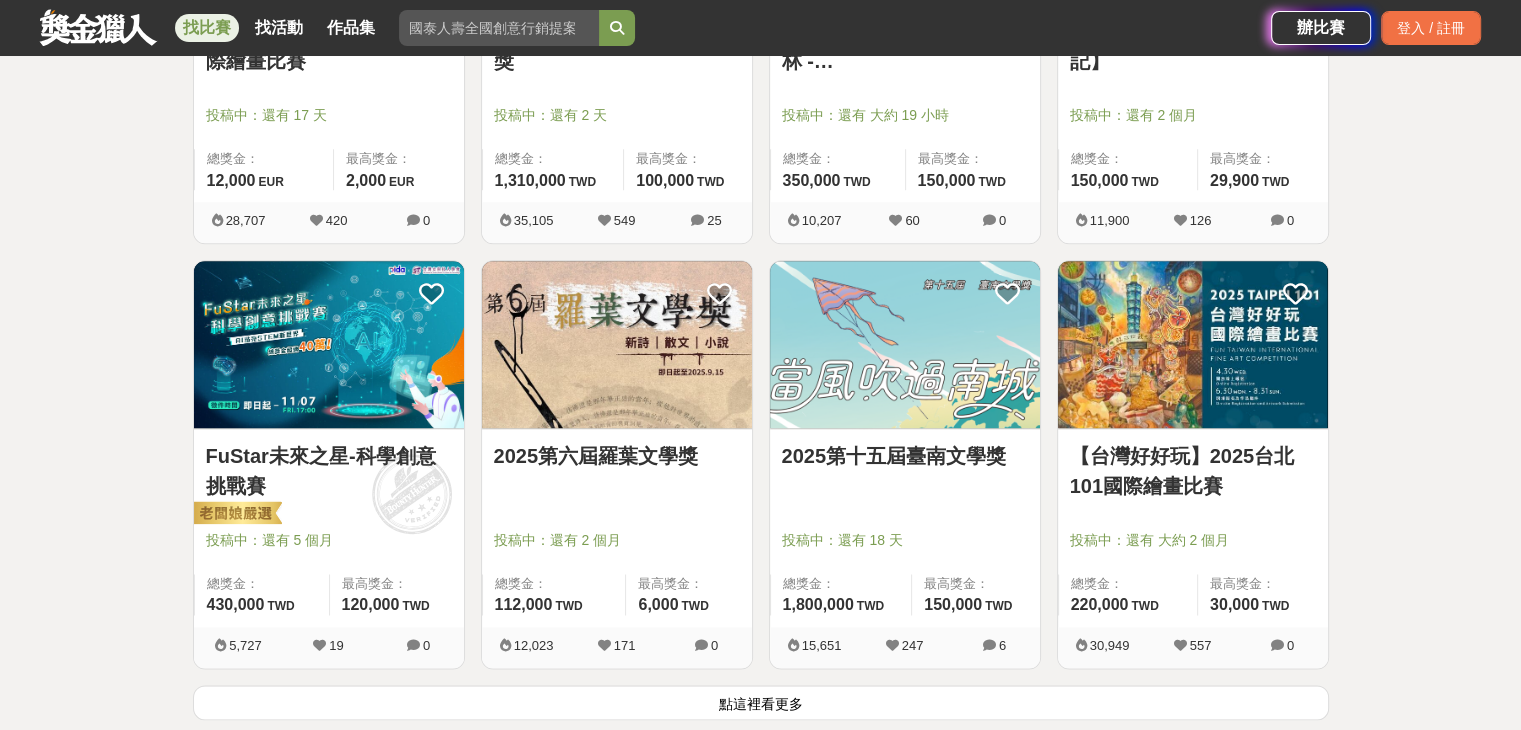 click on "FuStar未來之星-科學創意挑戰賽" at bounding box center (329, 471) 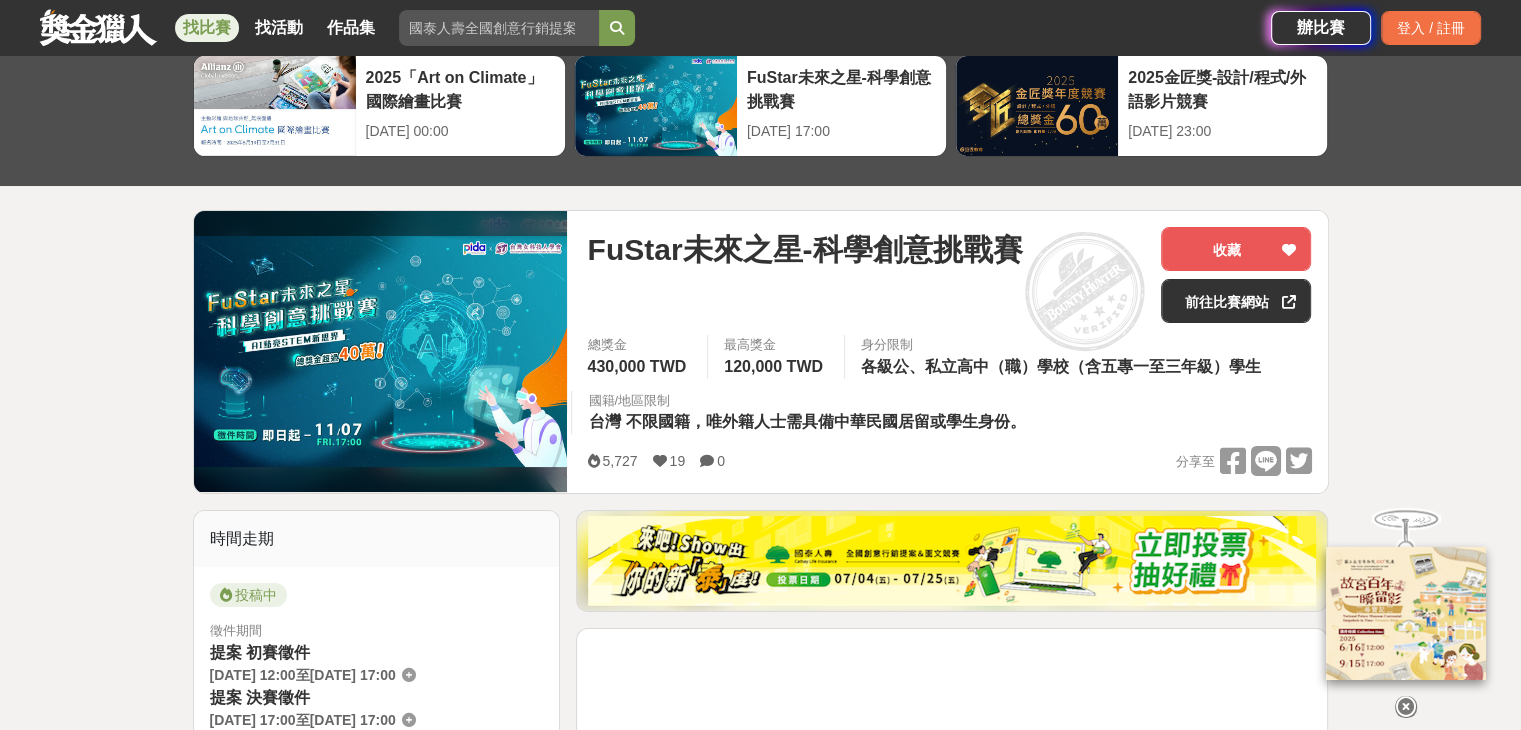 scroll, scrollTop: 100, scrollLeft: 0, axis: vertical 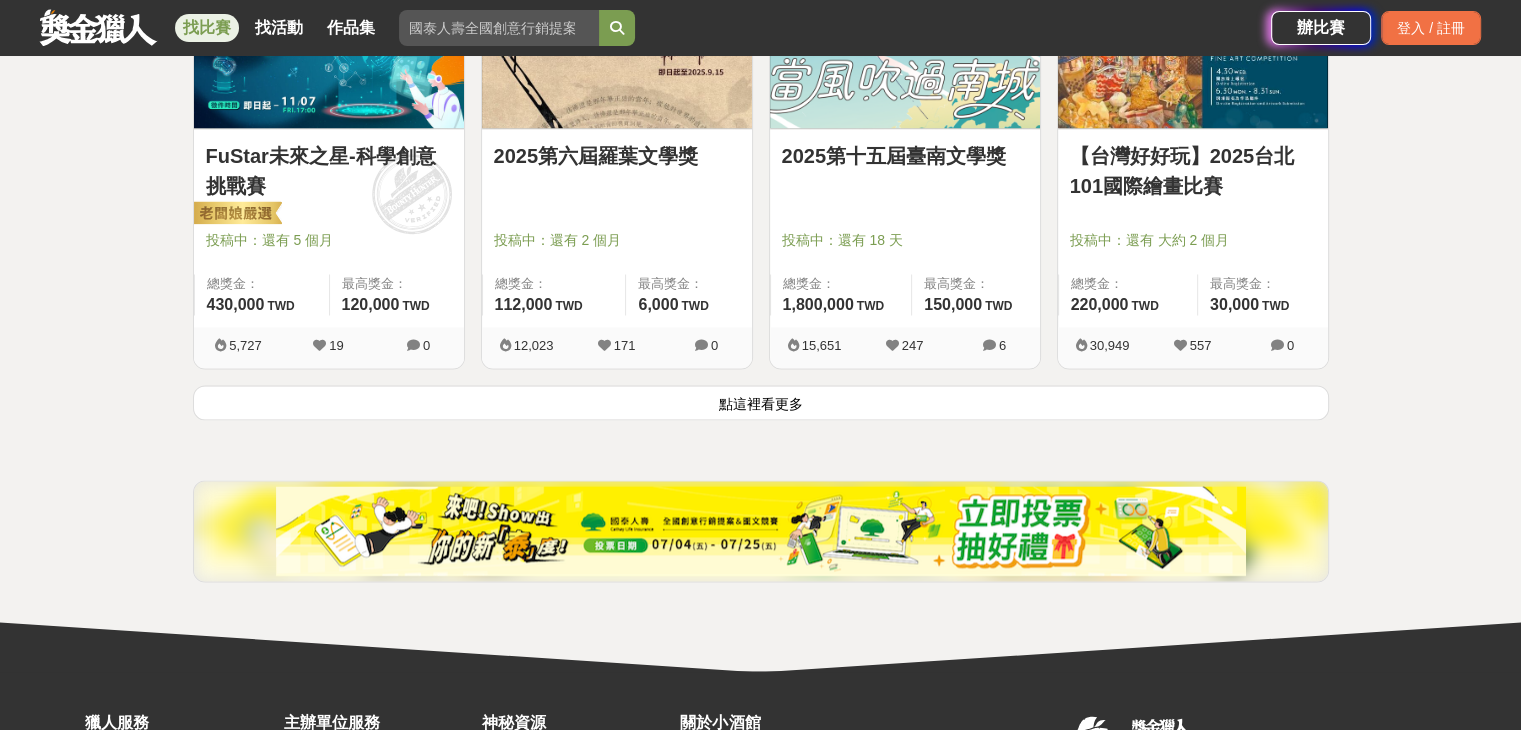 click on "2025第十五屆臺南文學獎" at bounding box center [905, 156] 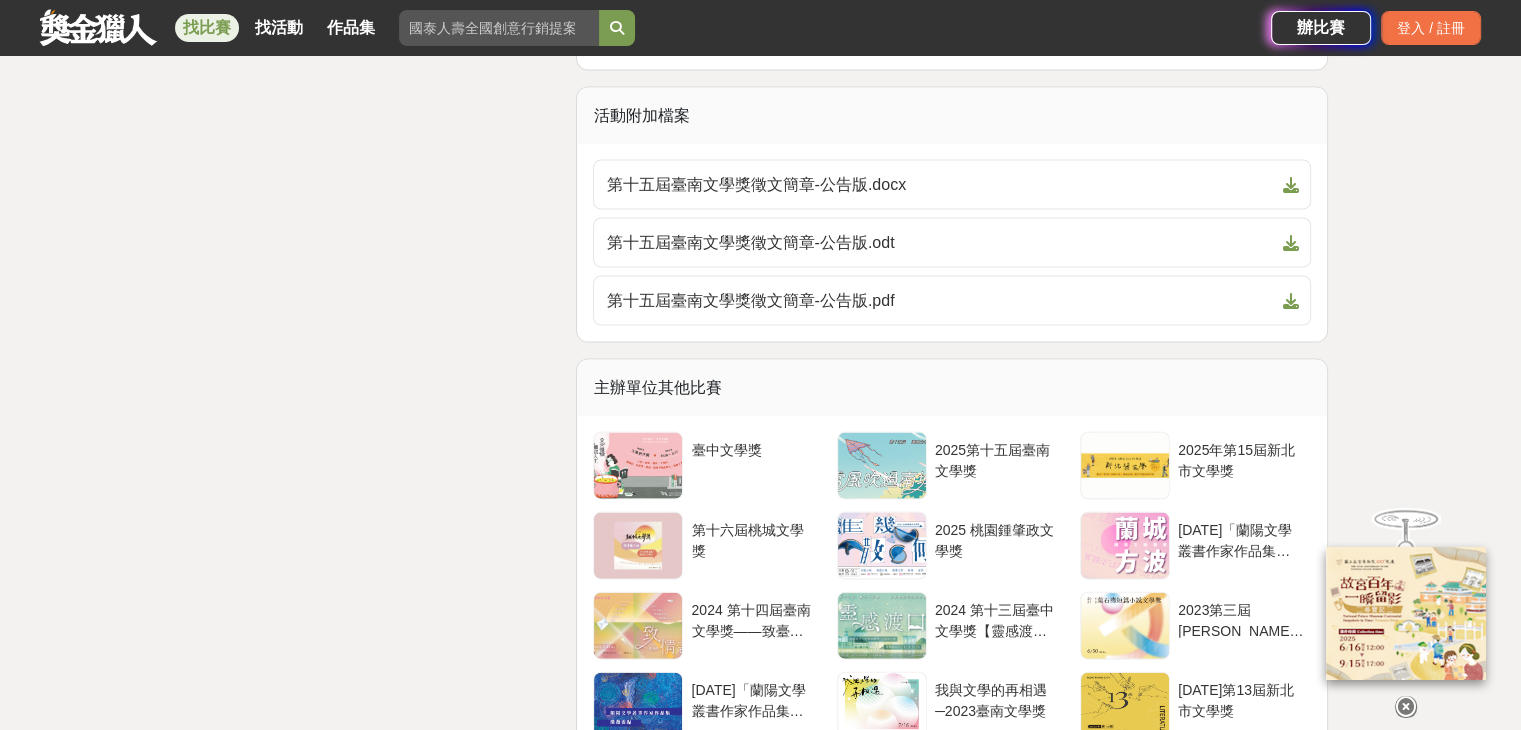 scroll, scrollTop: 4100, scrollLeft: 0, axis: vertical 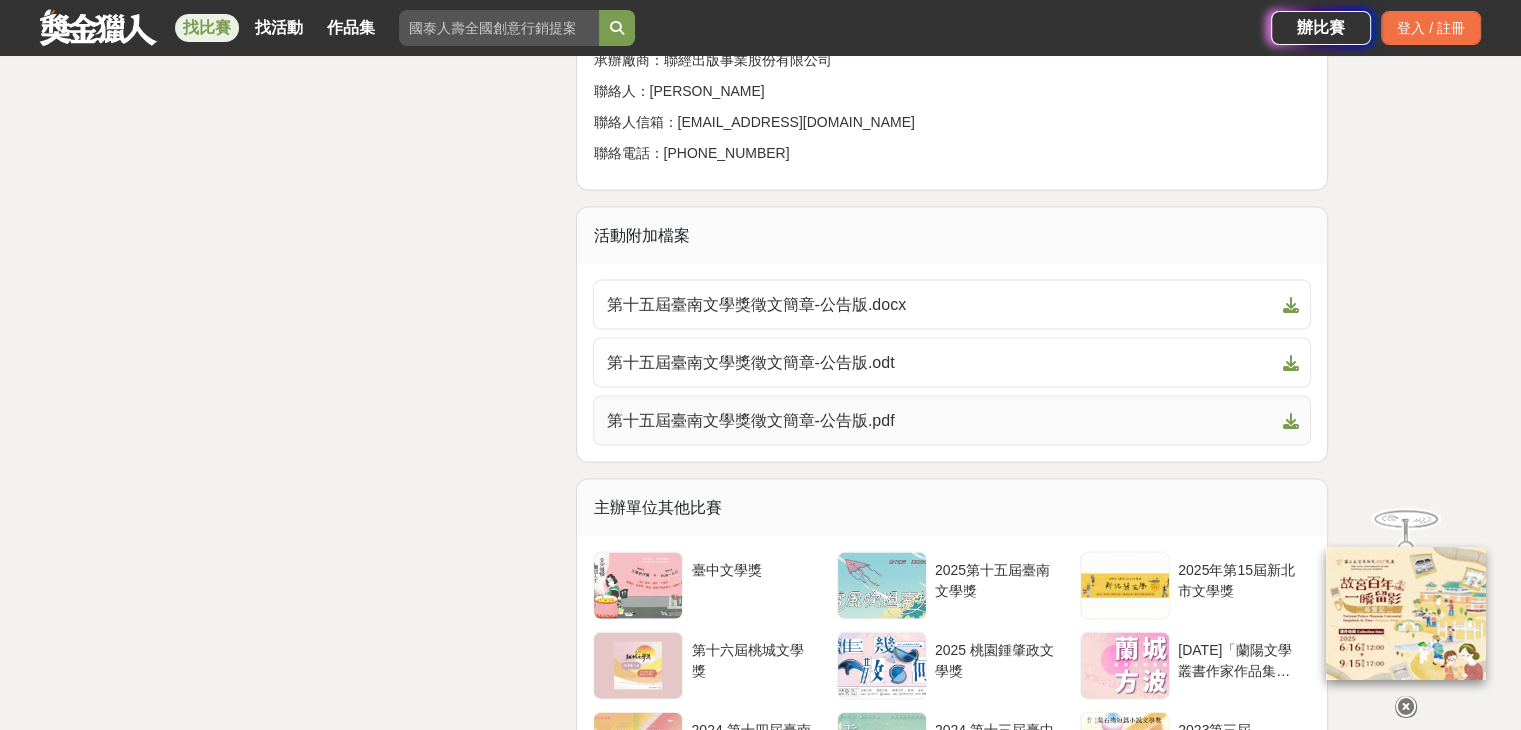 click on "第十五屆臺南文學獎徵文簡章-公告版.pdf" at bounding box center (952, 421) 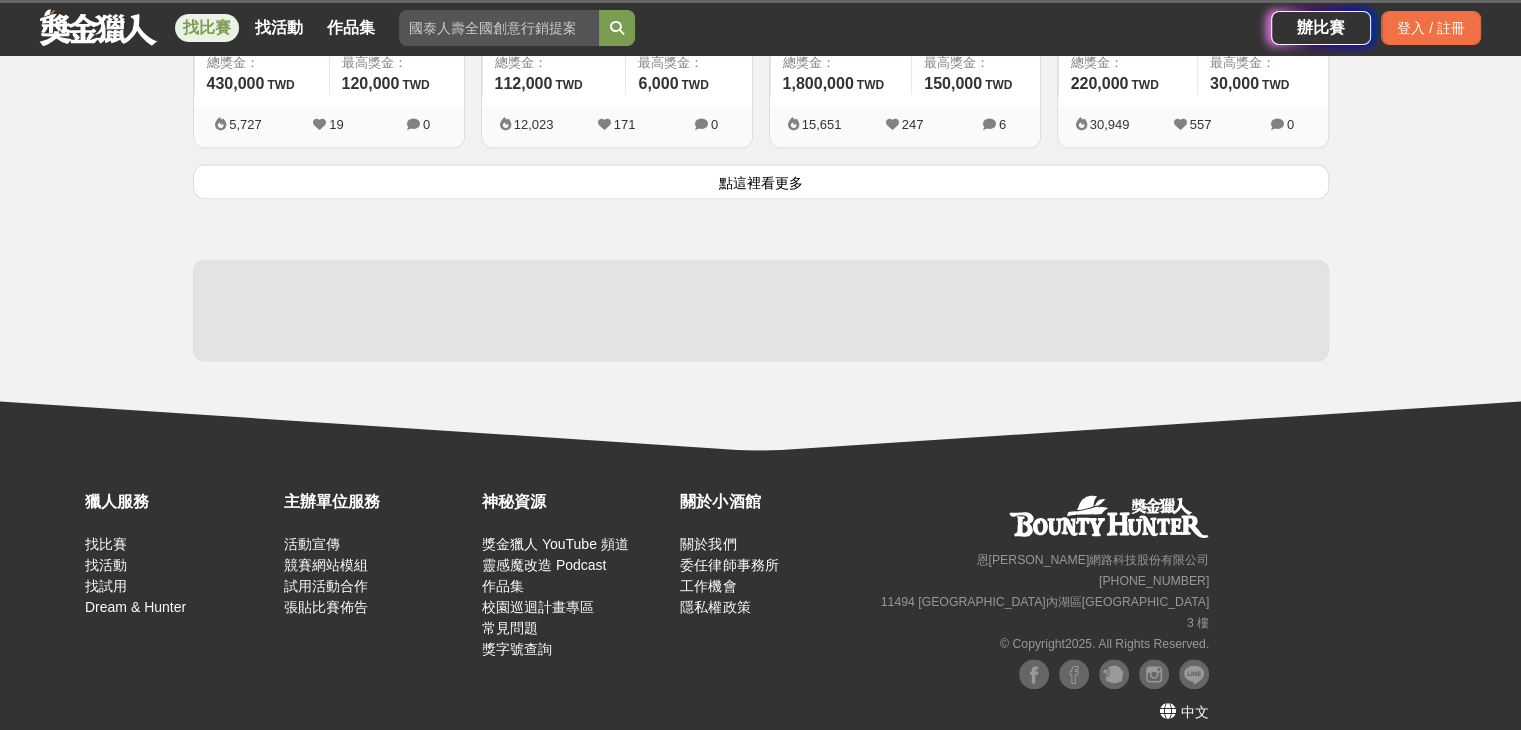 scroll, scrollTop: 2819, scrollLeft: 0, axis: vertical 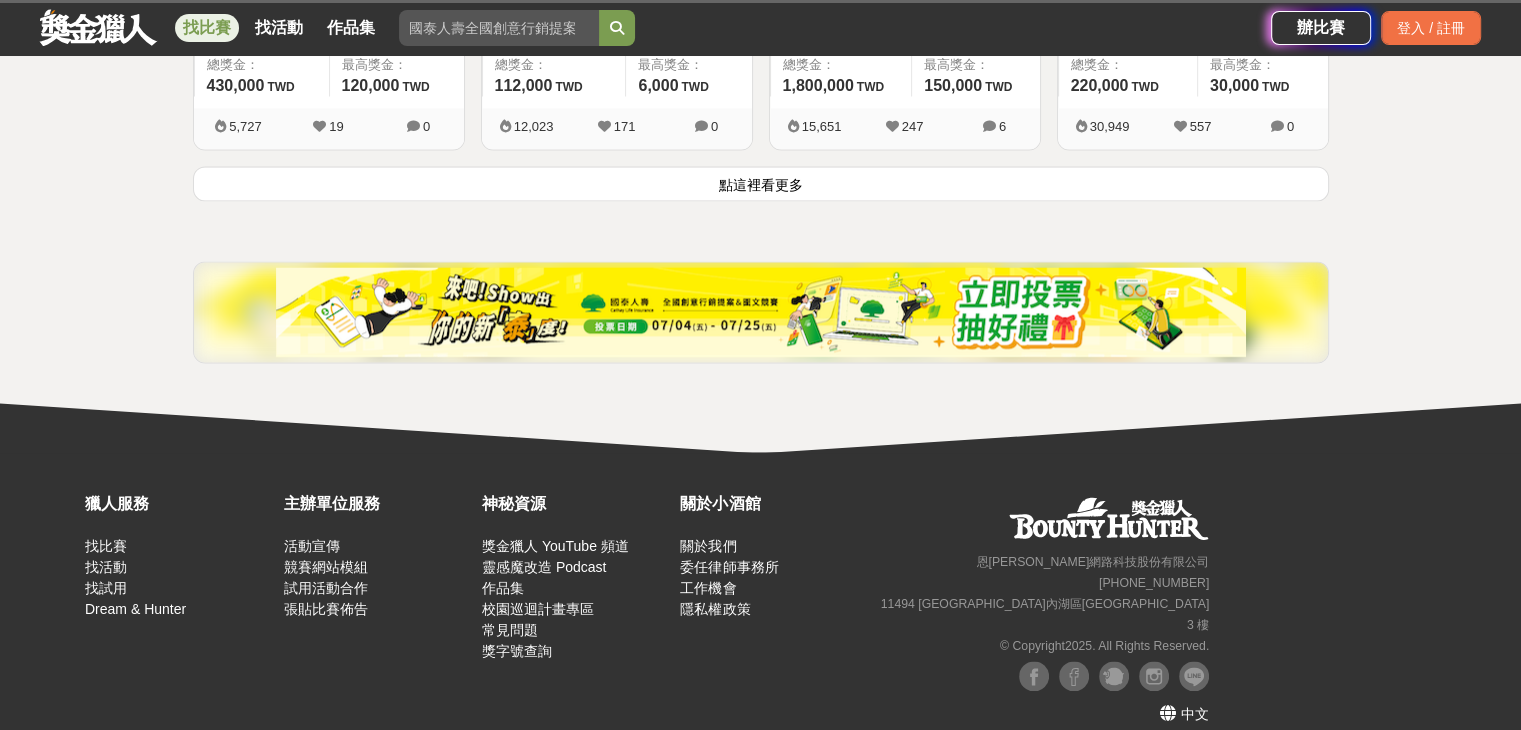 click on "點這裡看更多" at bounding box center [761, 183] 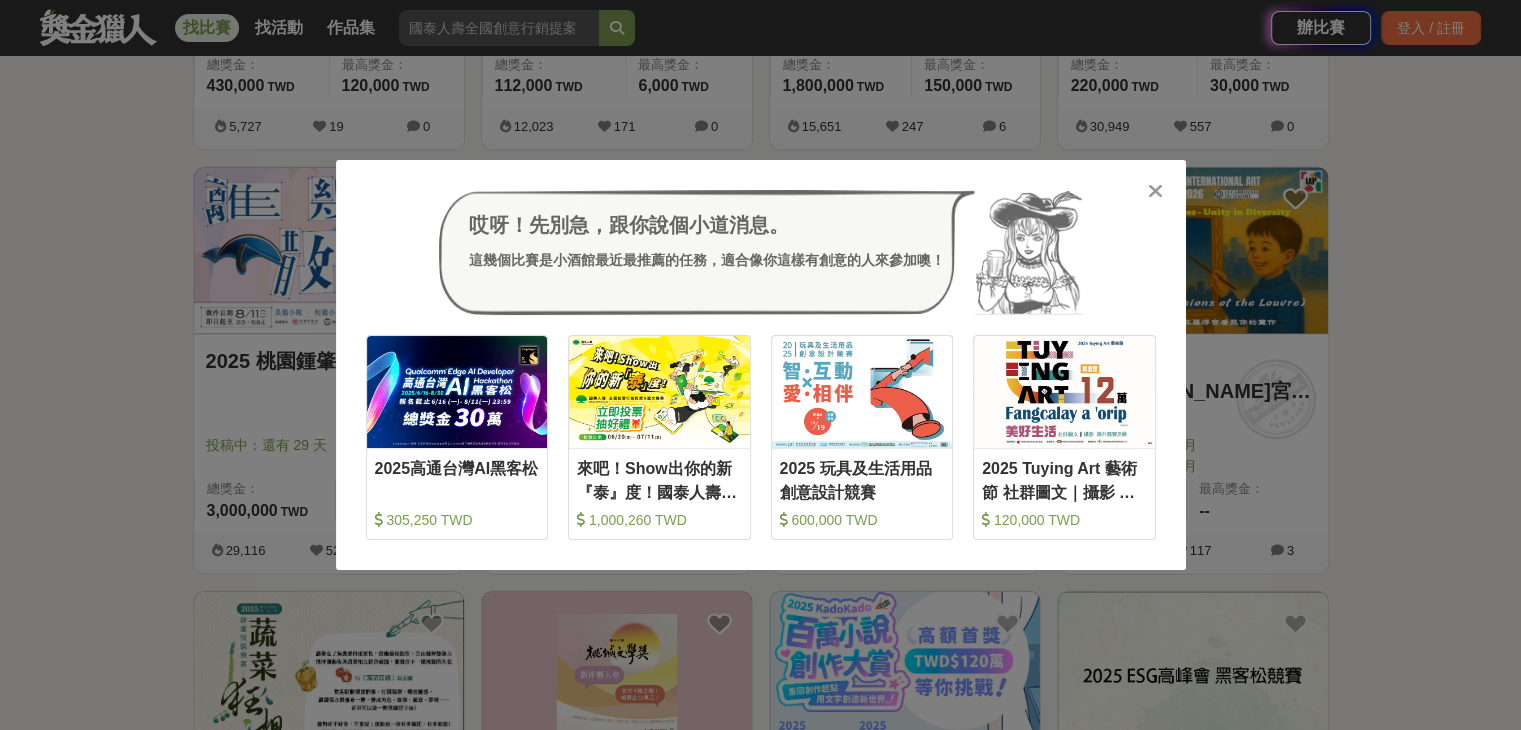 click at bounding box center (1155, 191) 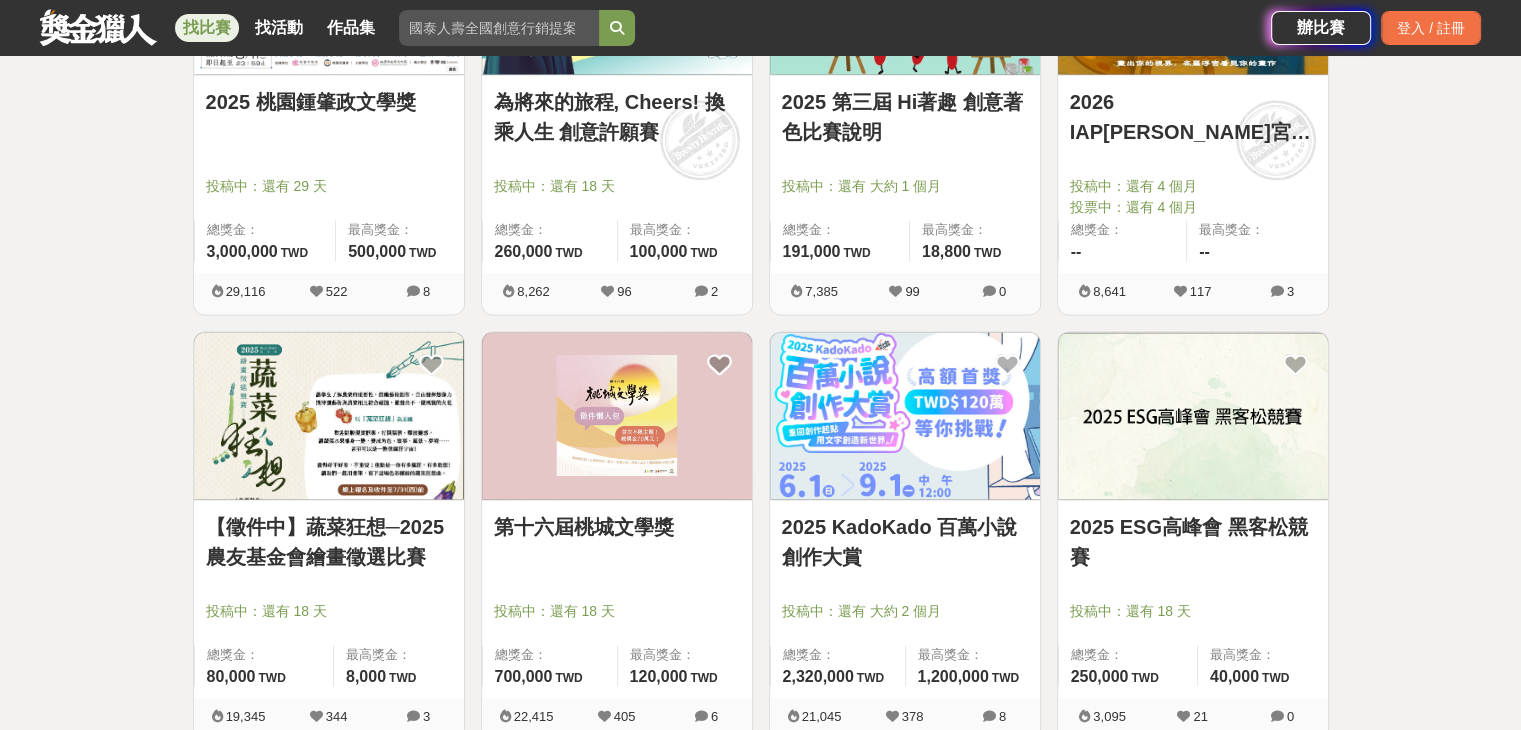 scroll, scrollTop: 3119, scrollLeft: 0, axis: vertical 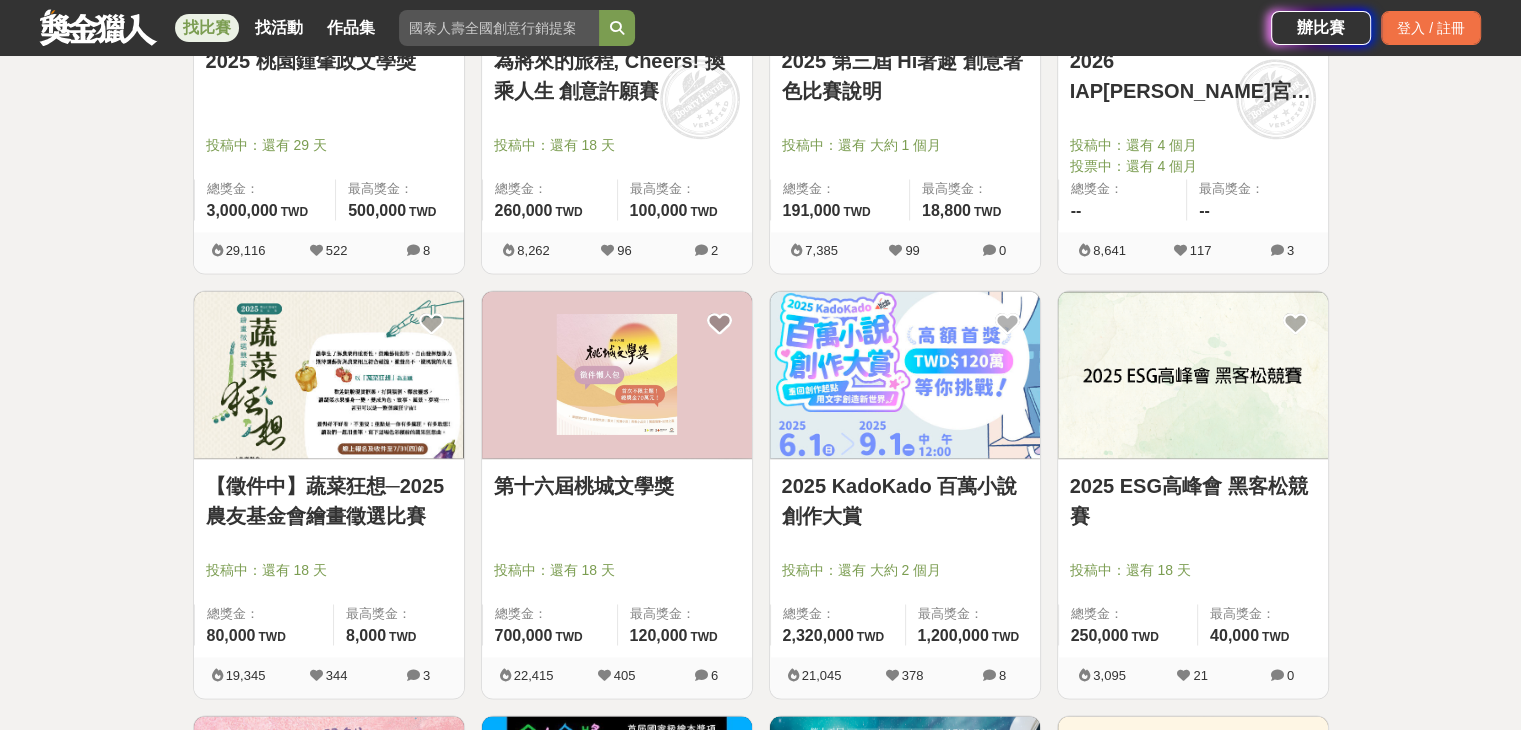 click on "2025 KadoKado 百萬小說創作大賞" at bounding box center (905, 501) 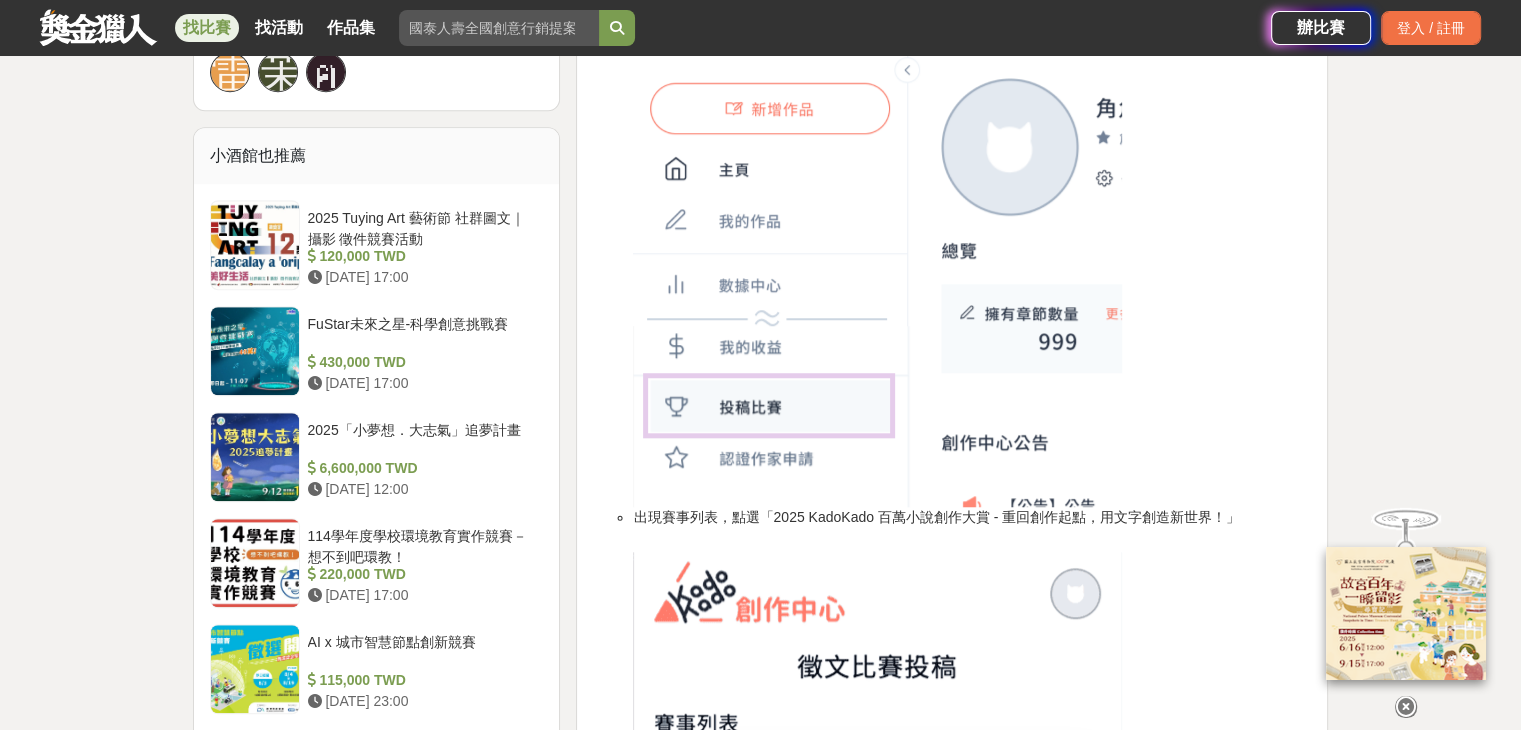 scroll, scrollTop: 1500, scrollLeft: 0, axis: vertical 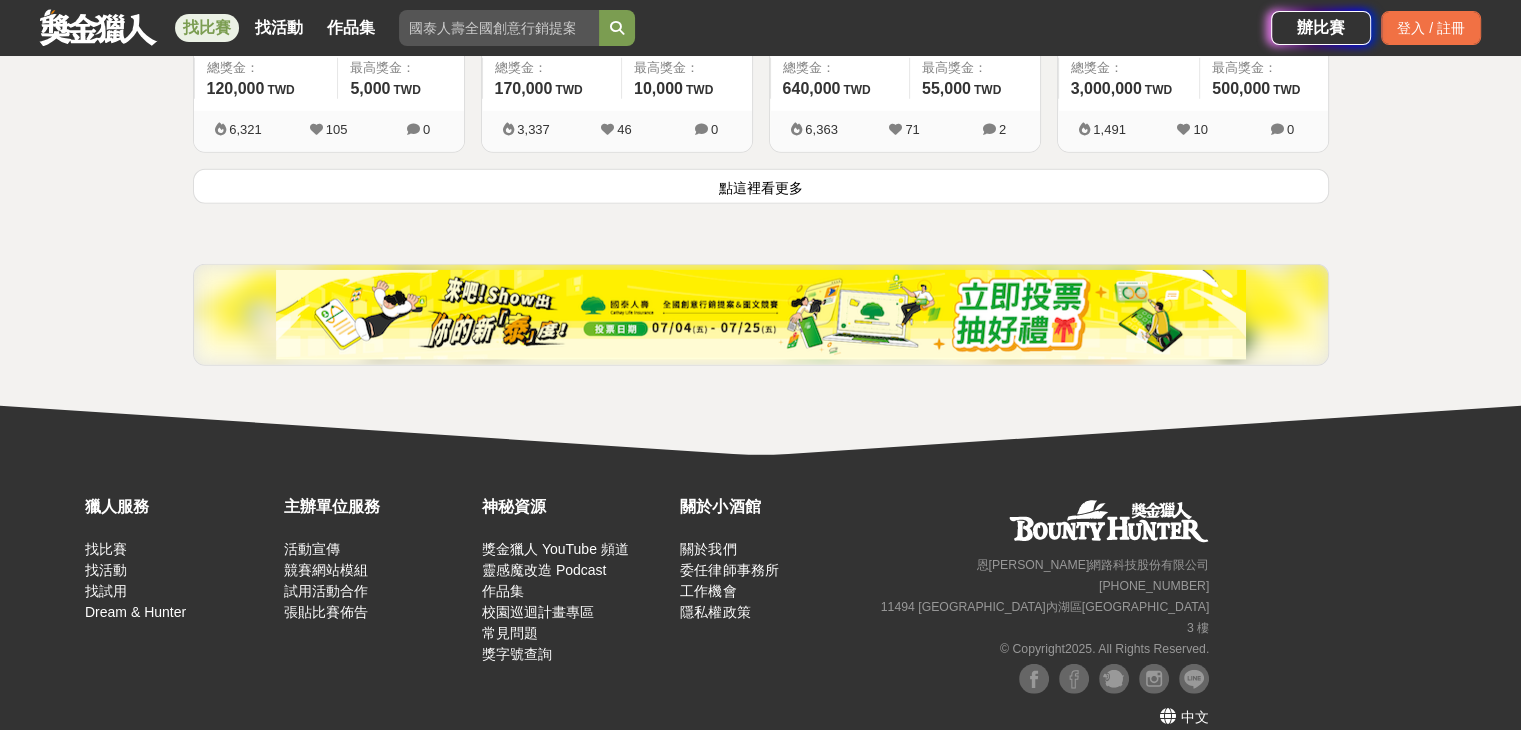 click on "點這裡看更多" at bounding box center [761, 186] 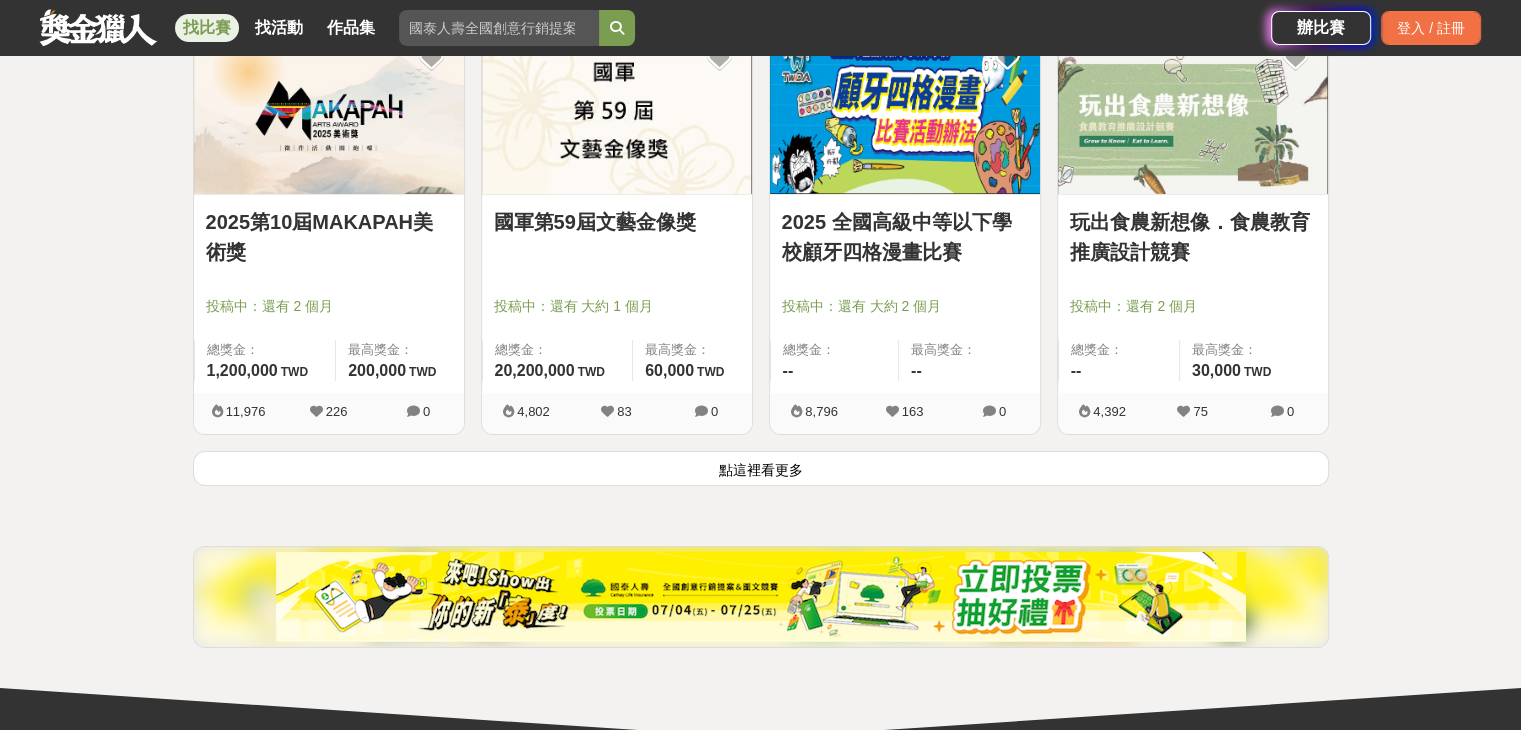 scroll, scrollTop: 7664, scrollLeft: 0, axis: vertical 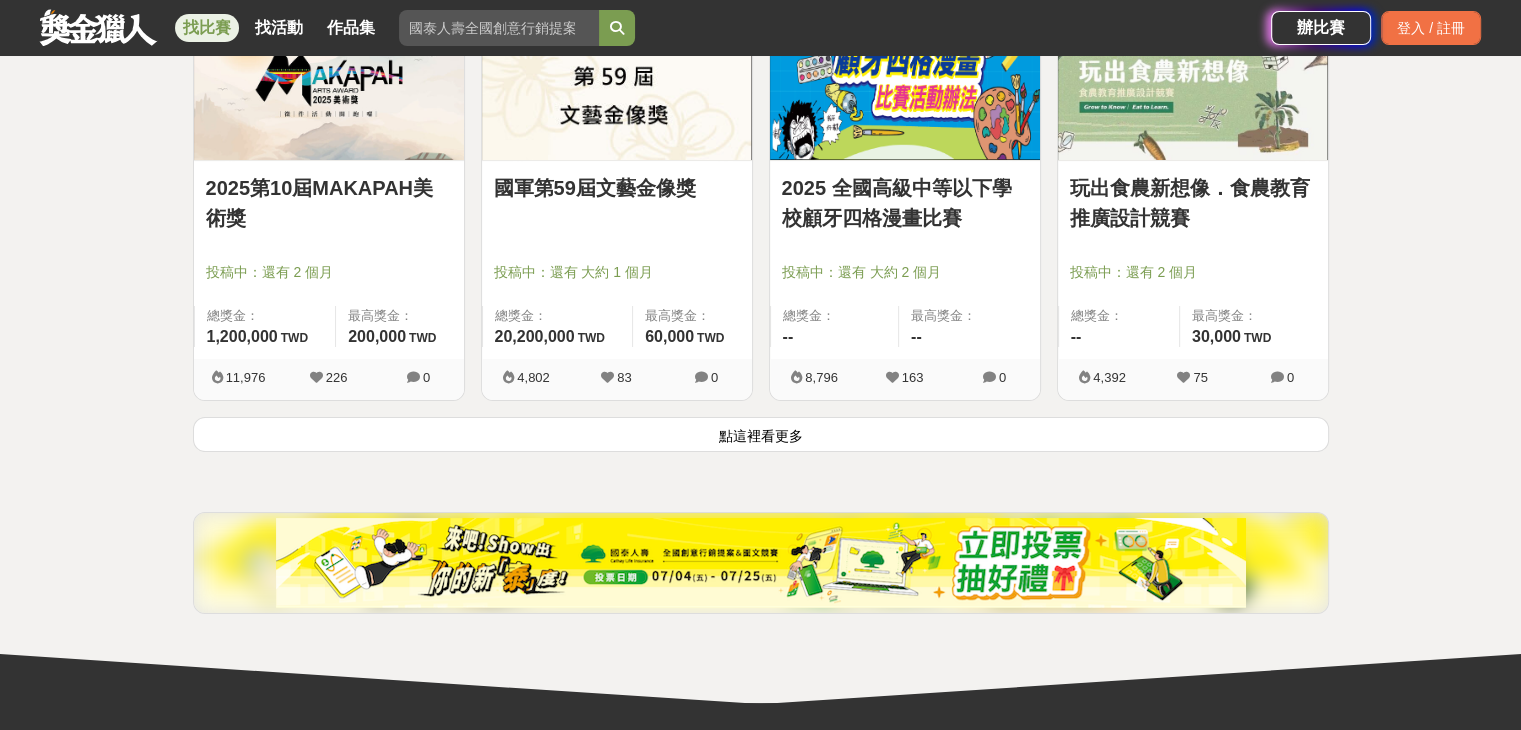 click on "點這裡看更多" at bounding box center (761, 434) 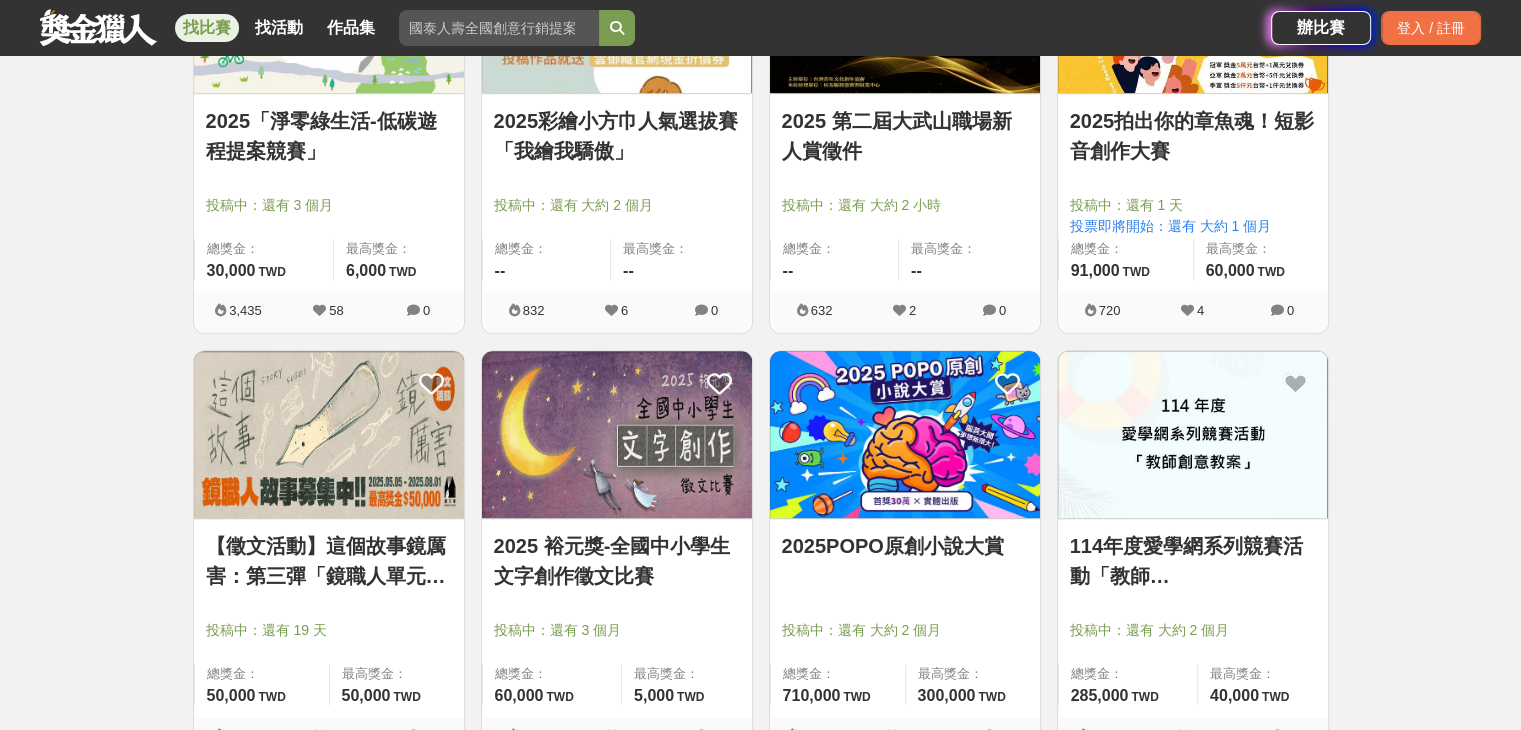 scroll, scrollTop: 9064, scrollLeft: 0, axis: vertical 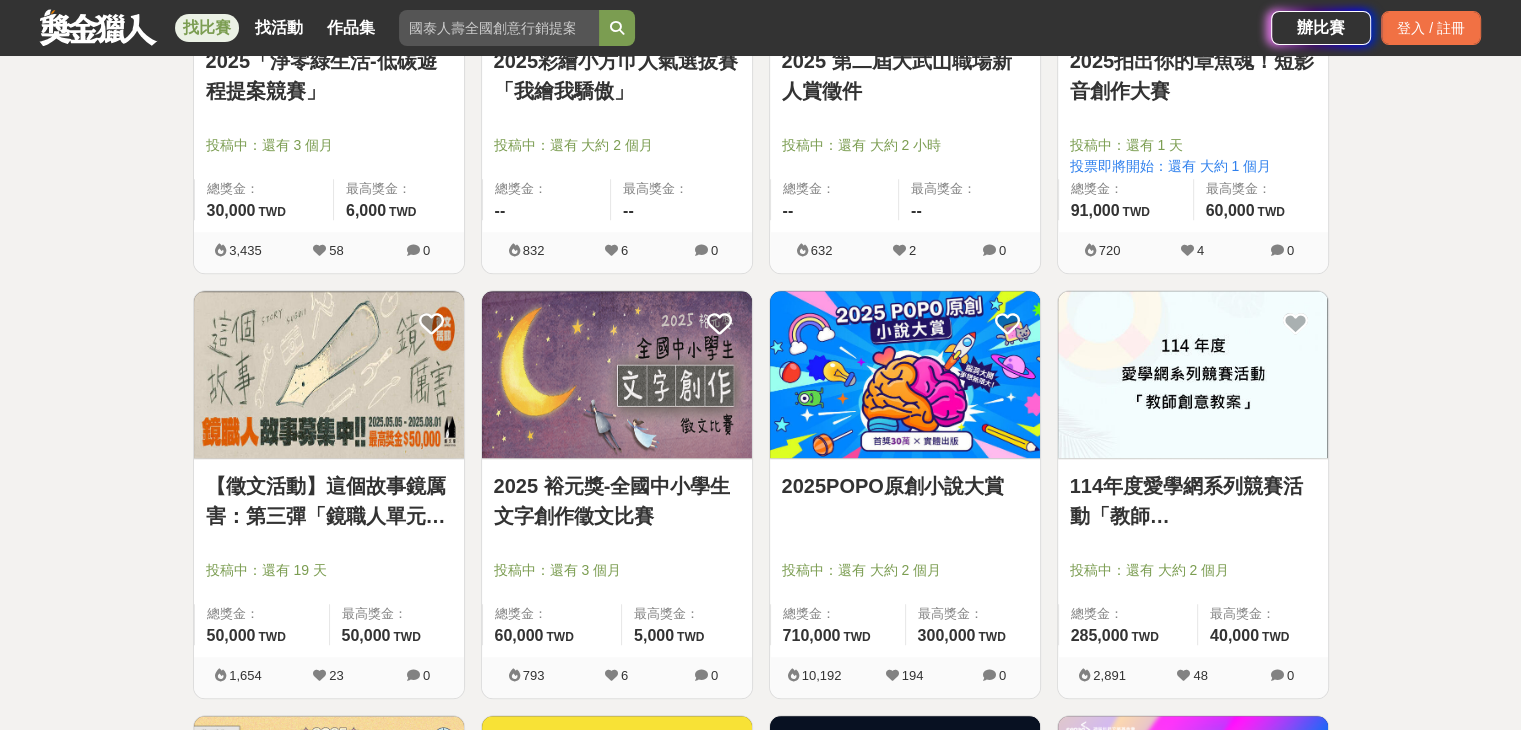 click on "2025POPO原創小說大賞" at bounding box center (905, 486) 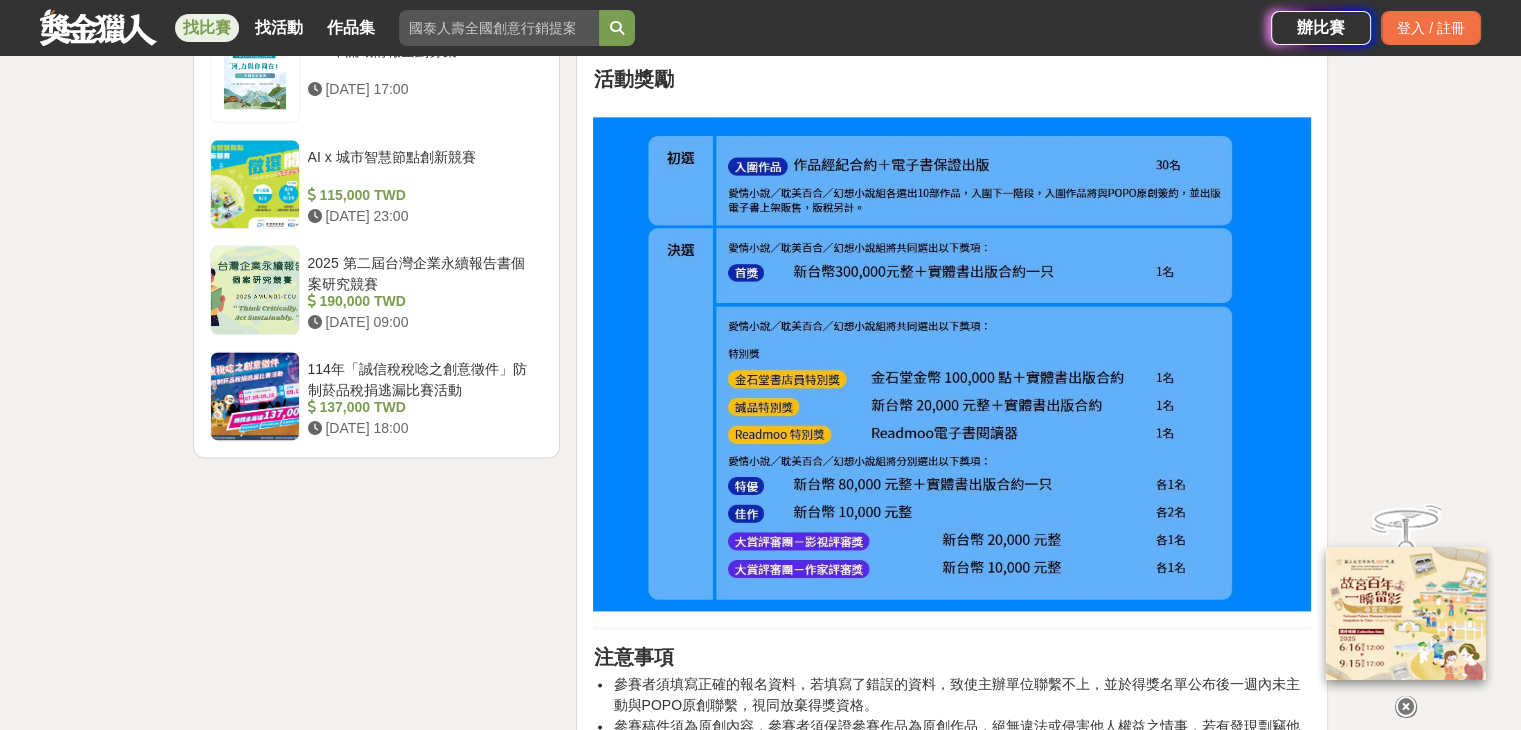 scroll, scrollTop: 2600, scrollLeft: 0, axis: vertical 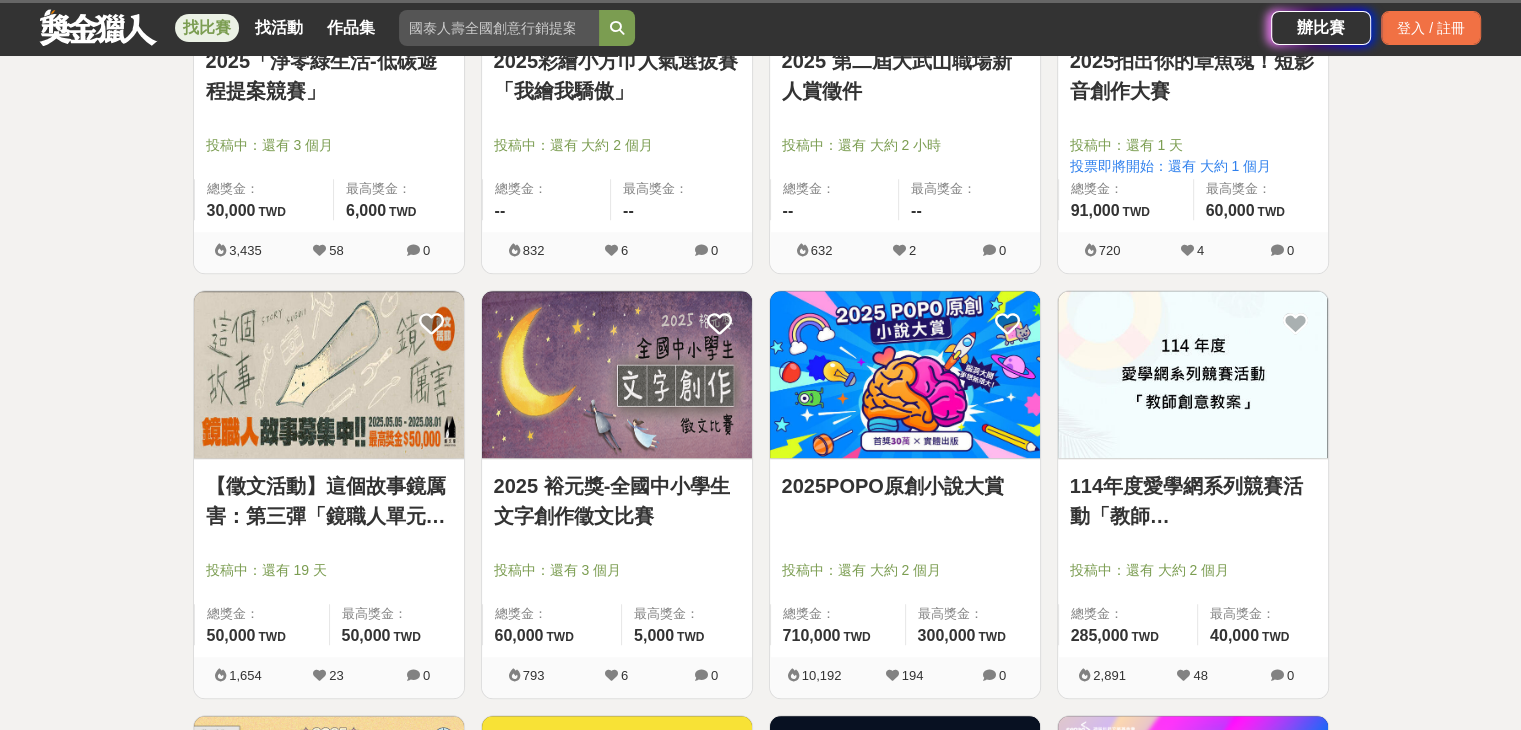 click on "2025 裕元獎-全國中小學生文字創作徵文比賽" at bounding box center [617, 501] 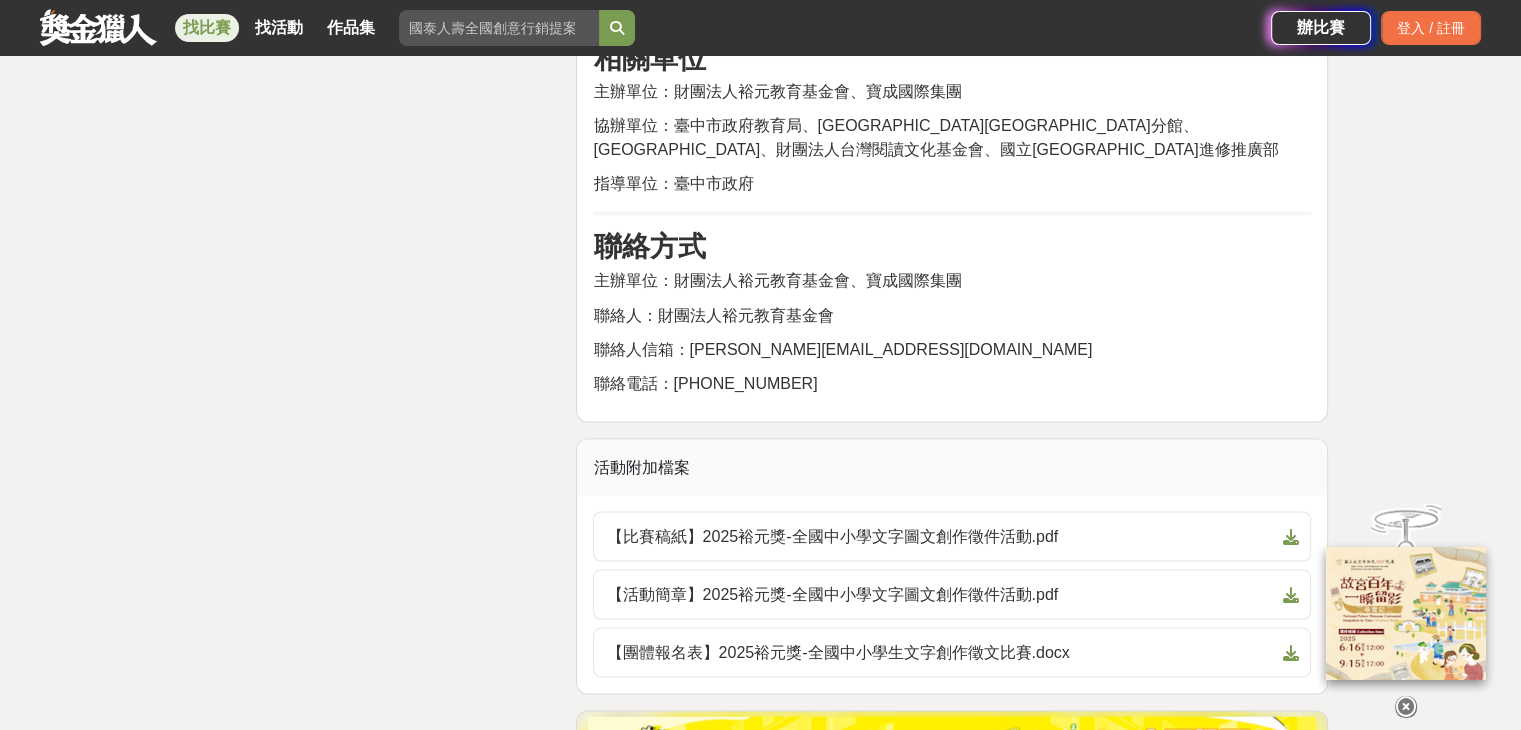 scroll, scrollTop: 3500, scrollLeft: 0, axis: vertical 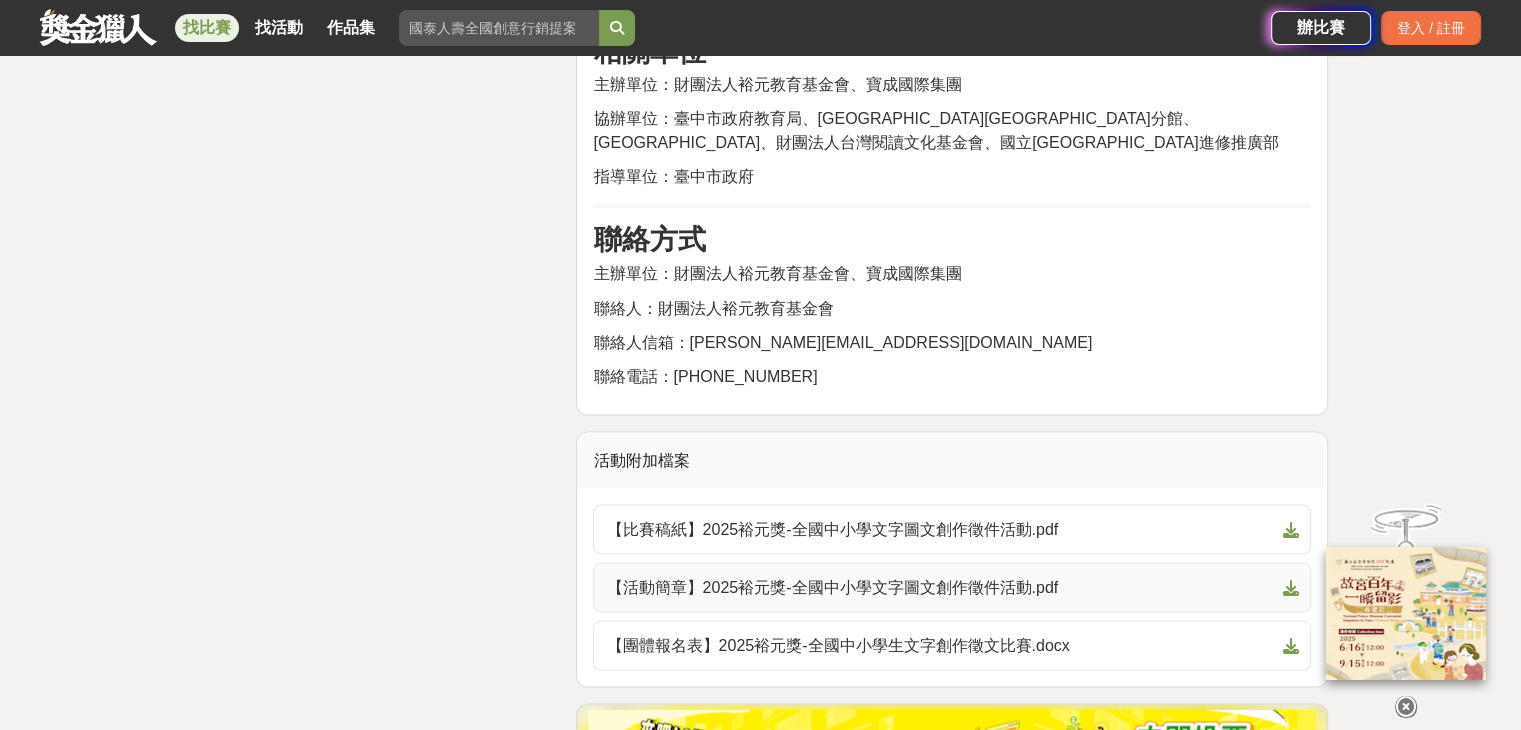 click on "【活動簡章】2025裕元獎-全國中小學文字圖文創作徵件活動.pdf" at bounding box center [940, 587] 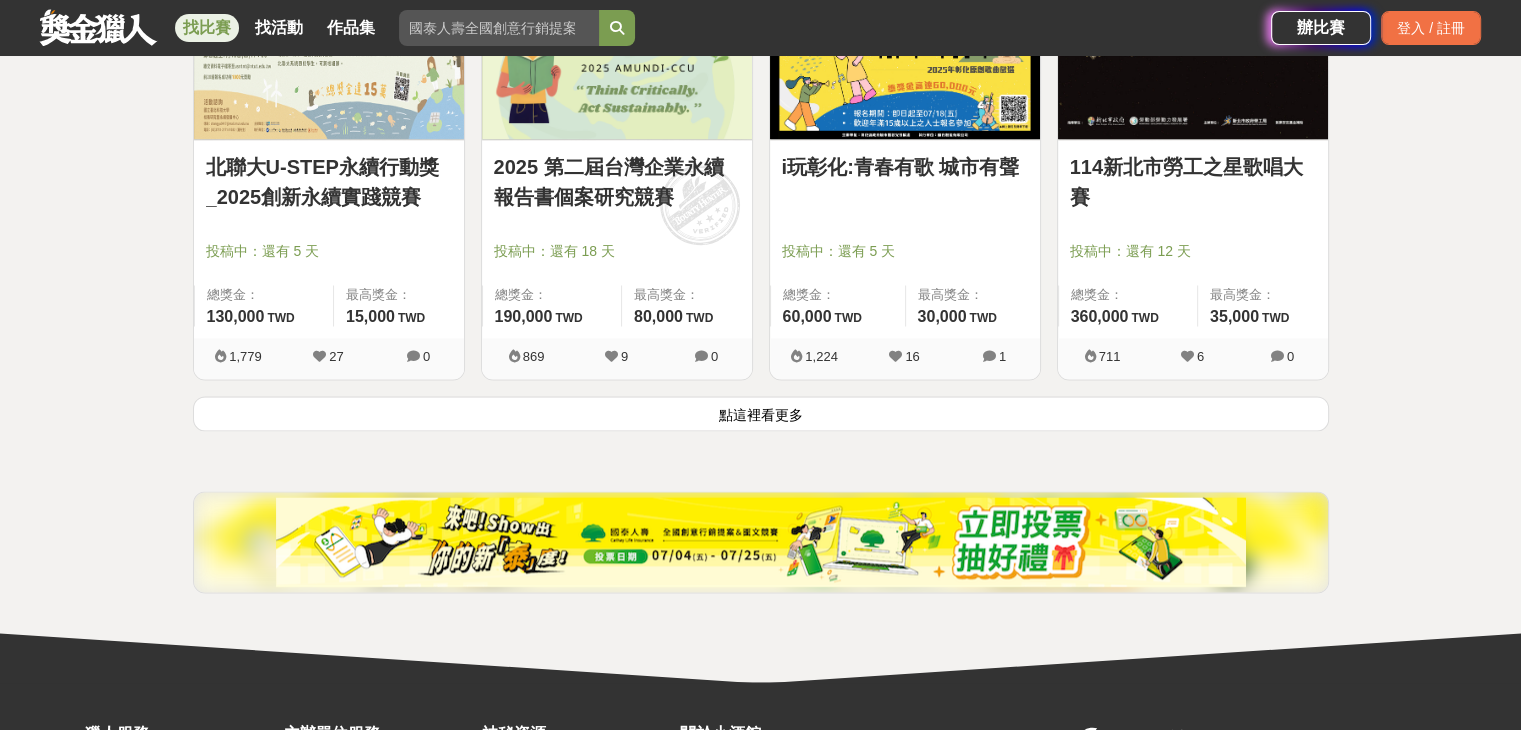 scroll, scrollTop: 10264, scrollLeft: 0, axis: vertical 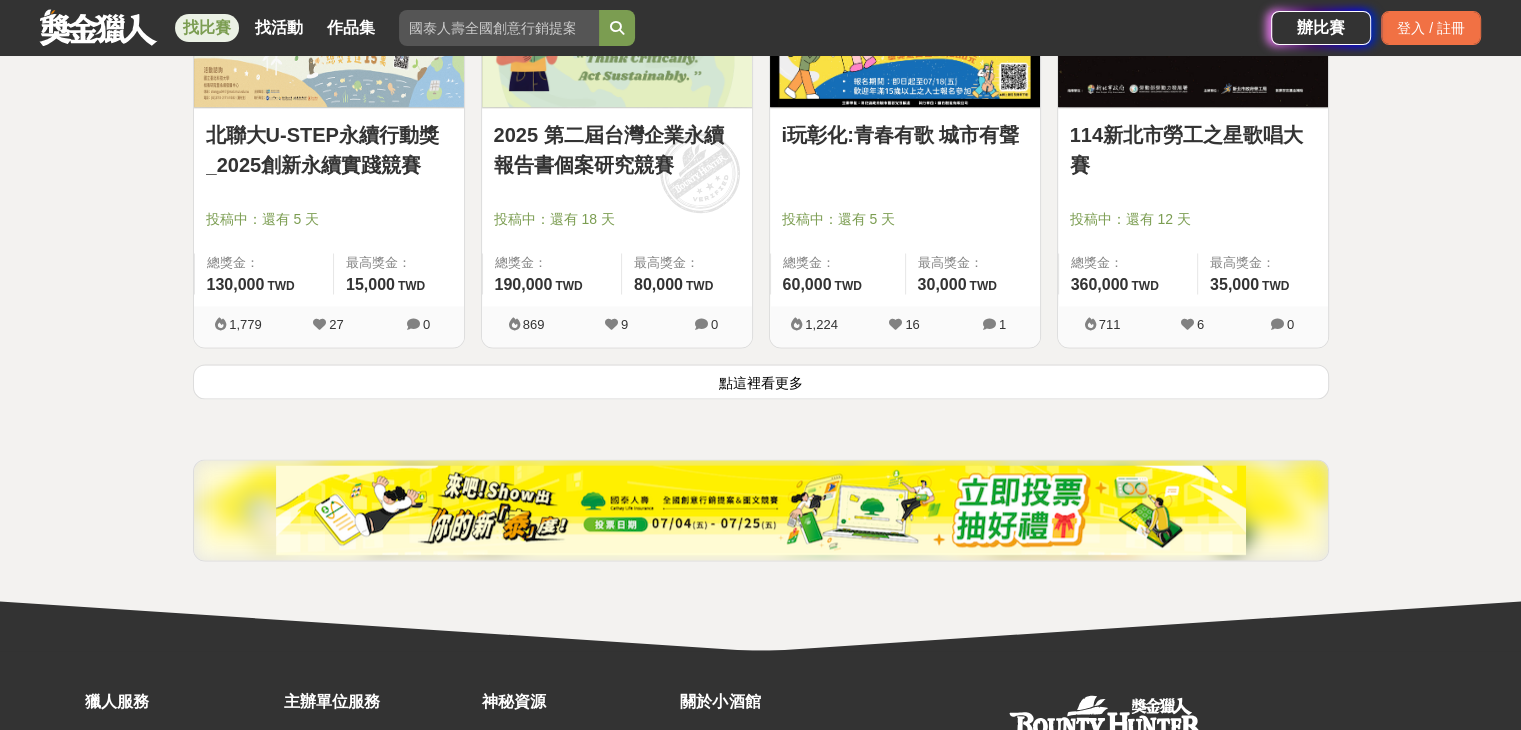click on "點這裡看更多" at bounding box center [761, 381] 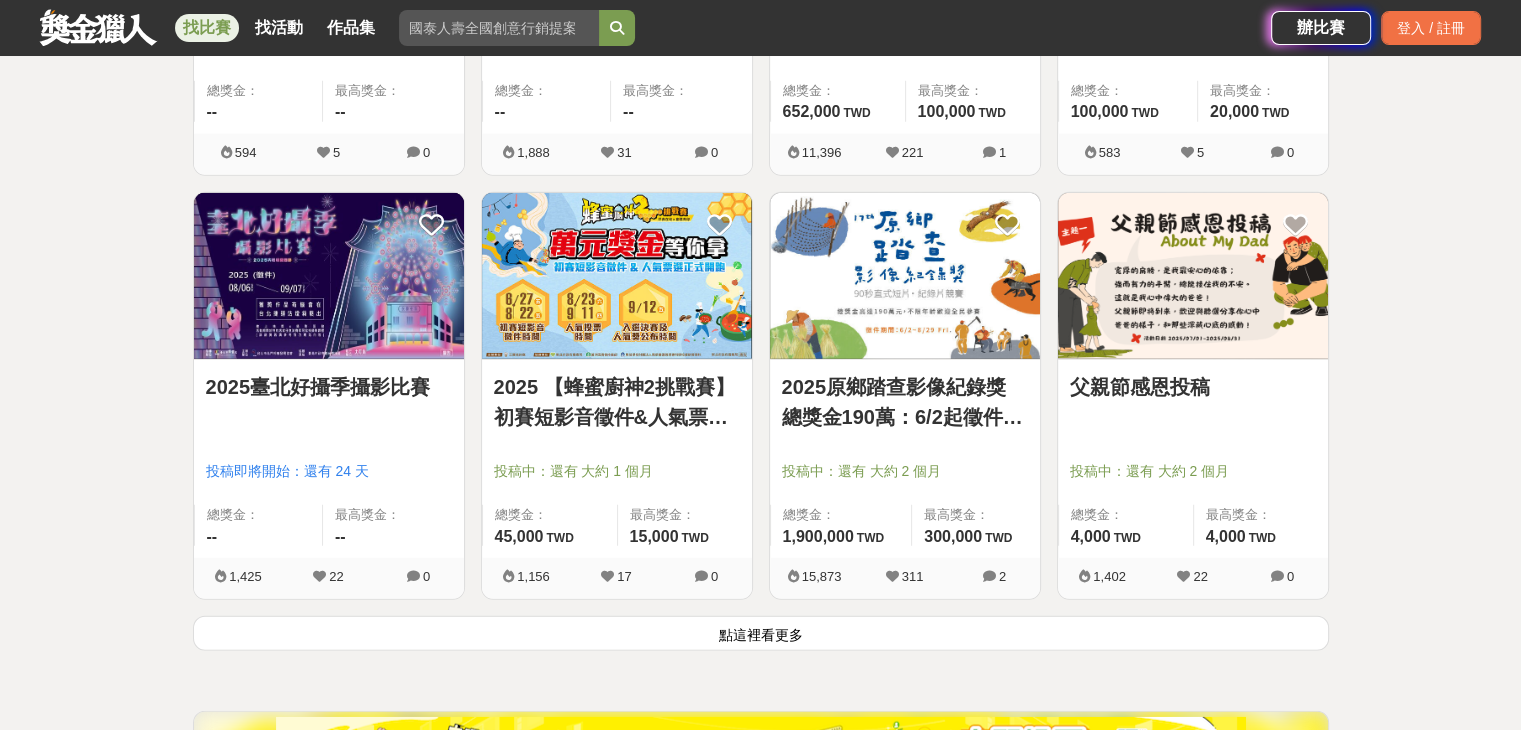 scroll, scrollTop: 12564, scrollLeft: 0, axis: vertical 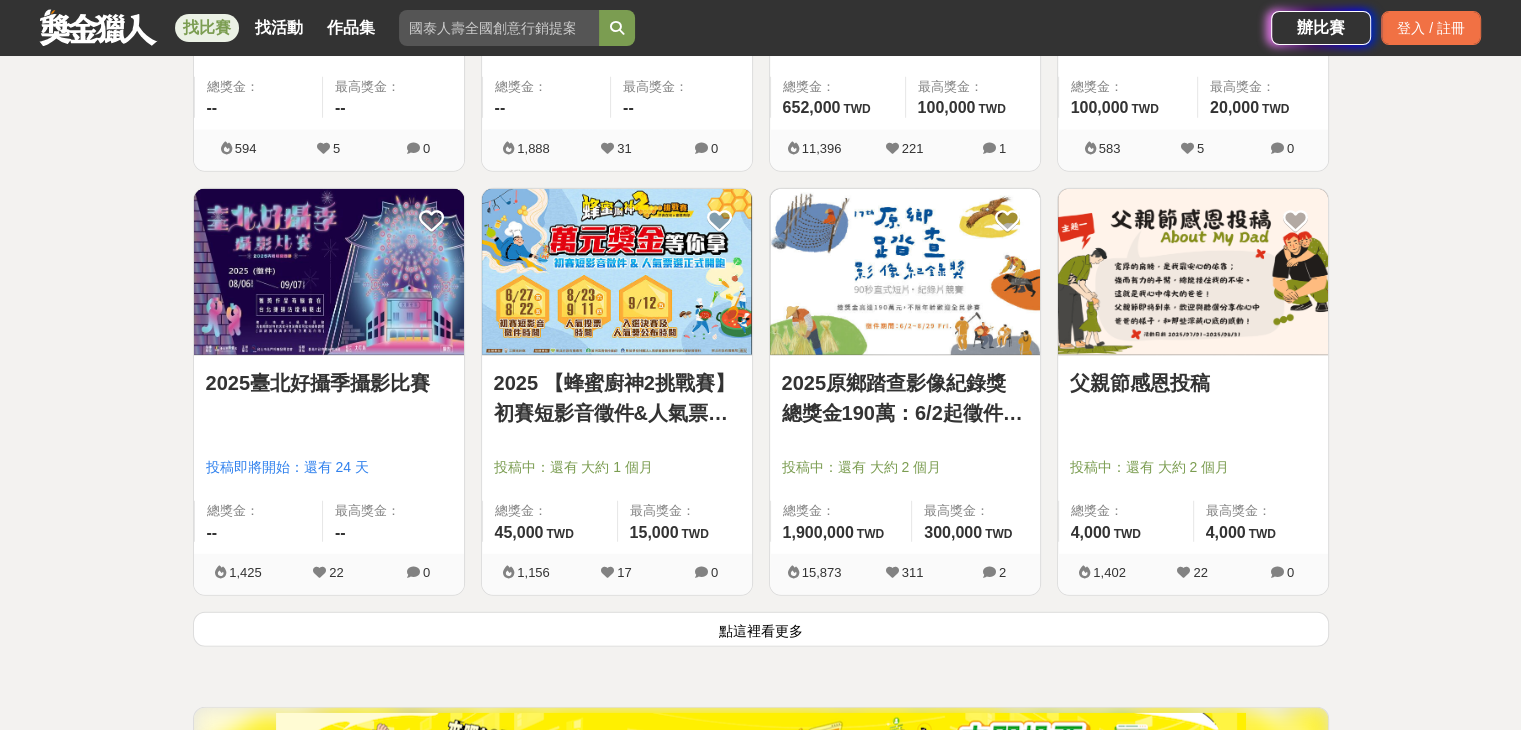 click on "點這裡看更多" at bounding box center (761, 629) 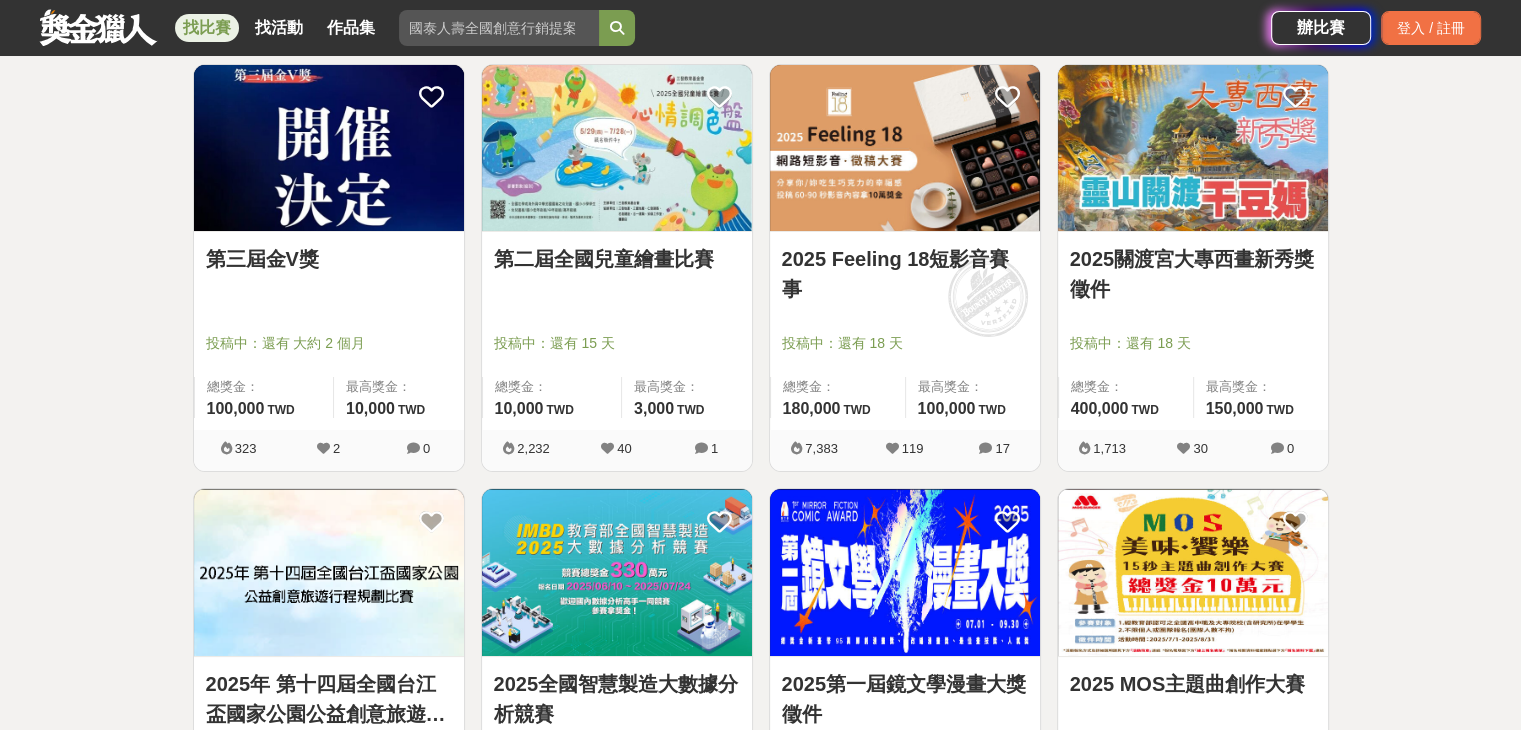 scroll, scrollTop: 15164, scrollLeft: 0, axis: vertical 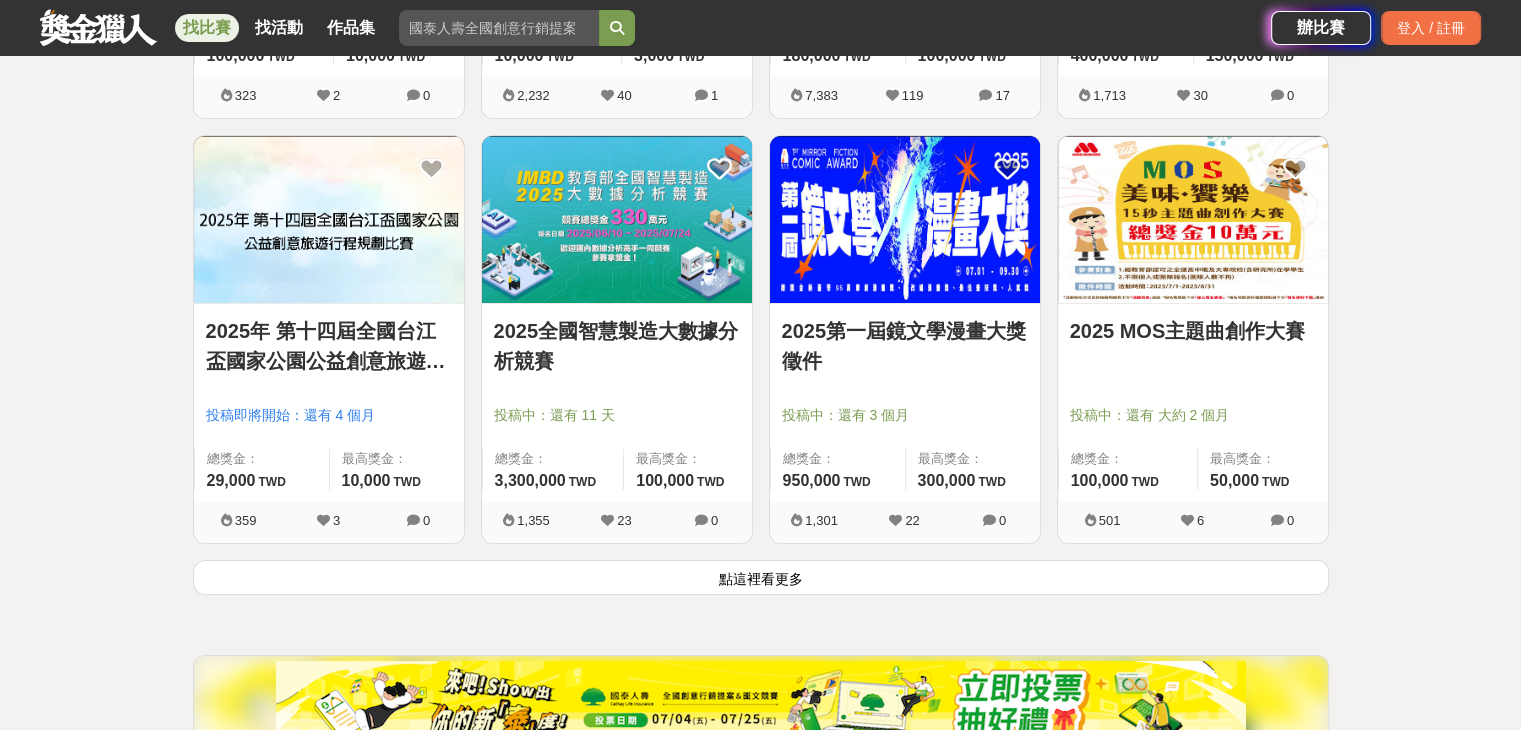 click on "點這裡看更多" at bounding box center (761, 577) 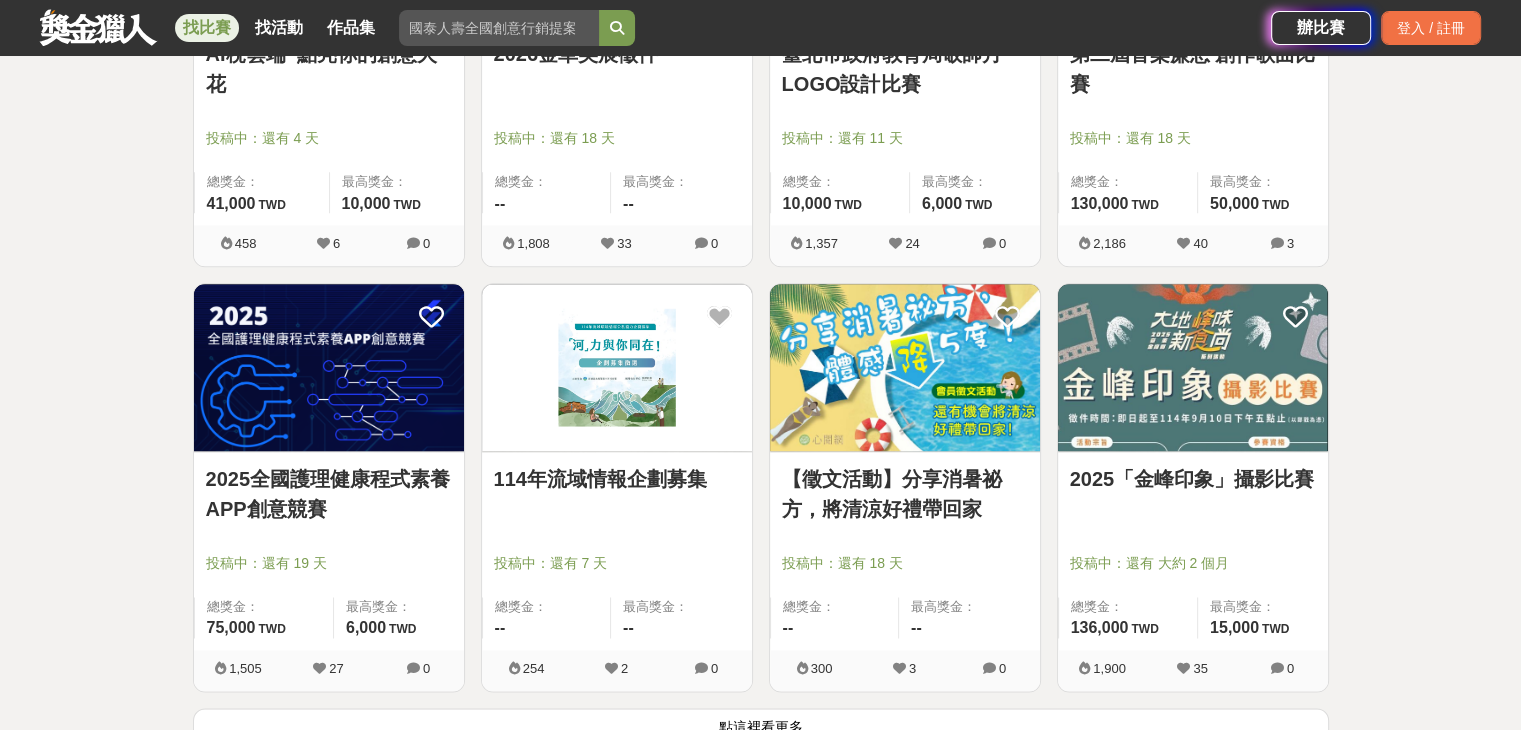 scroll, scrollTop: 17864, scrollLeft: 0, axis: vertical 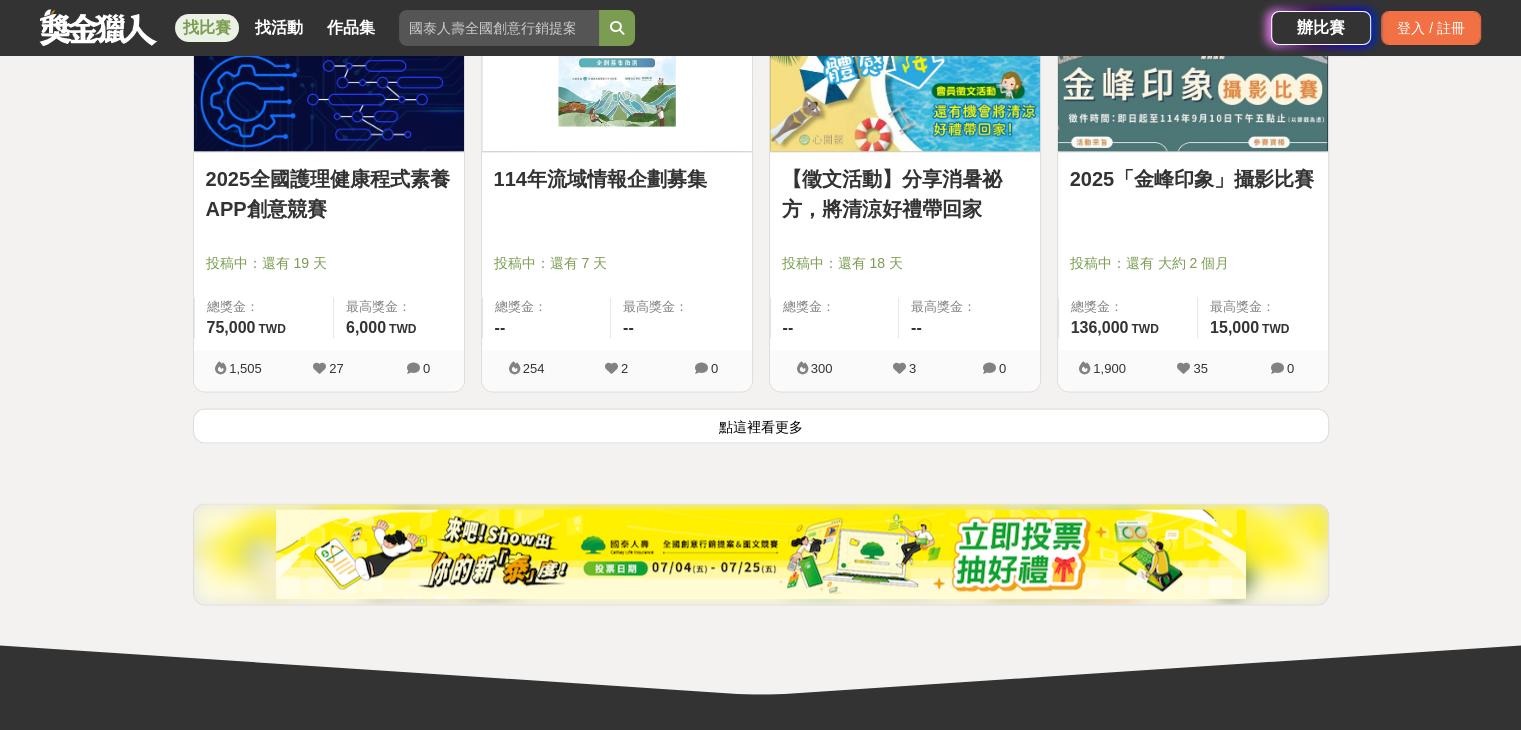 click on "點這裡看更多" at bounding box center (761, 425) 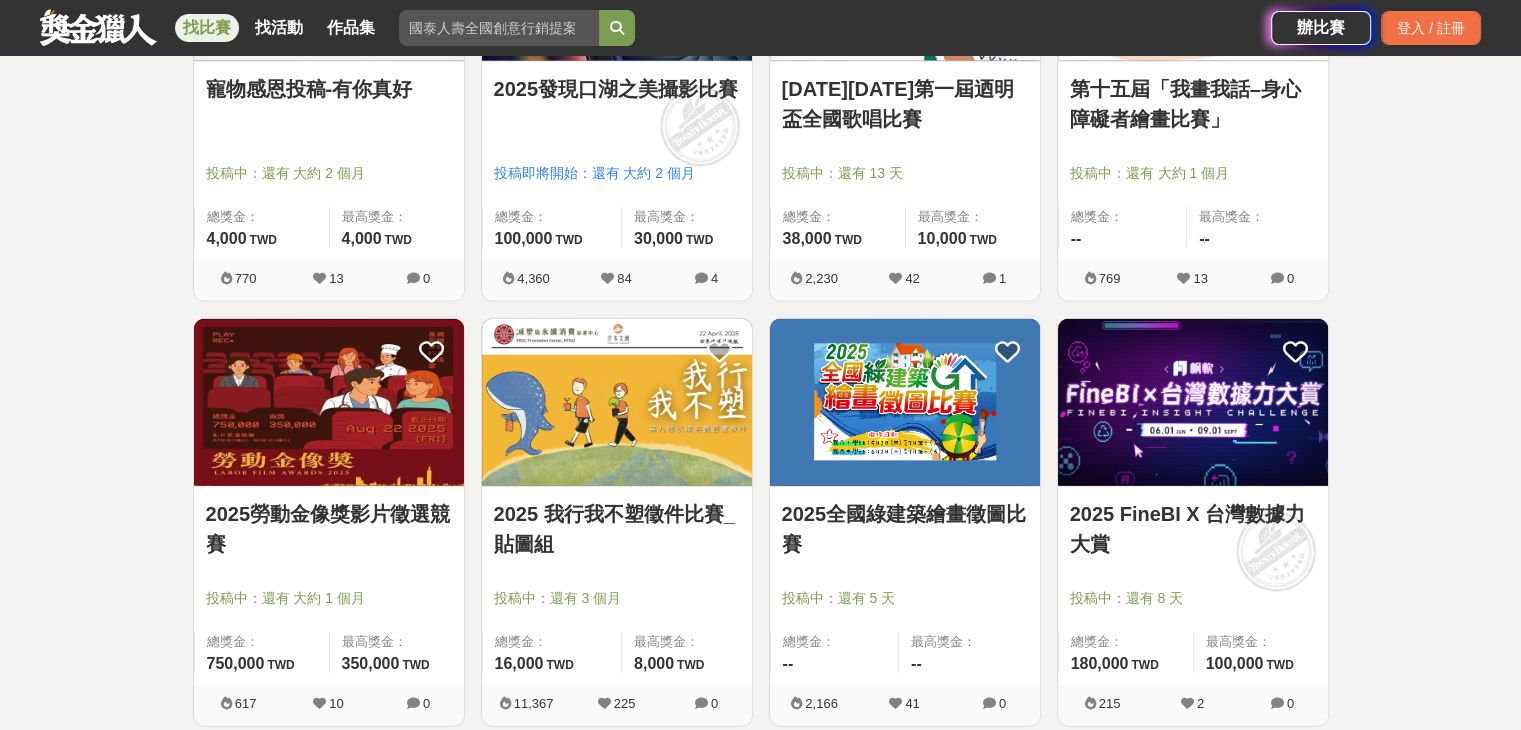 scroll, scrollTop: 19664, scrollLeft: 0, axis: vertical 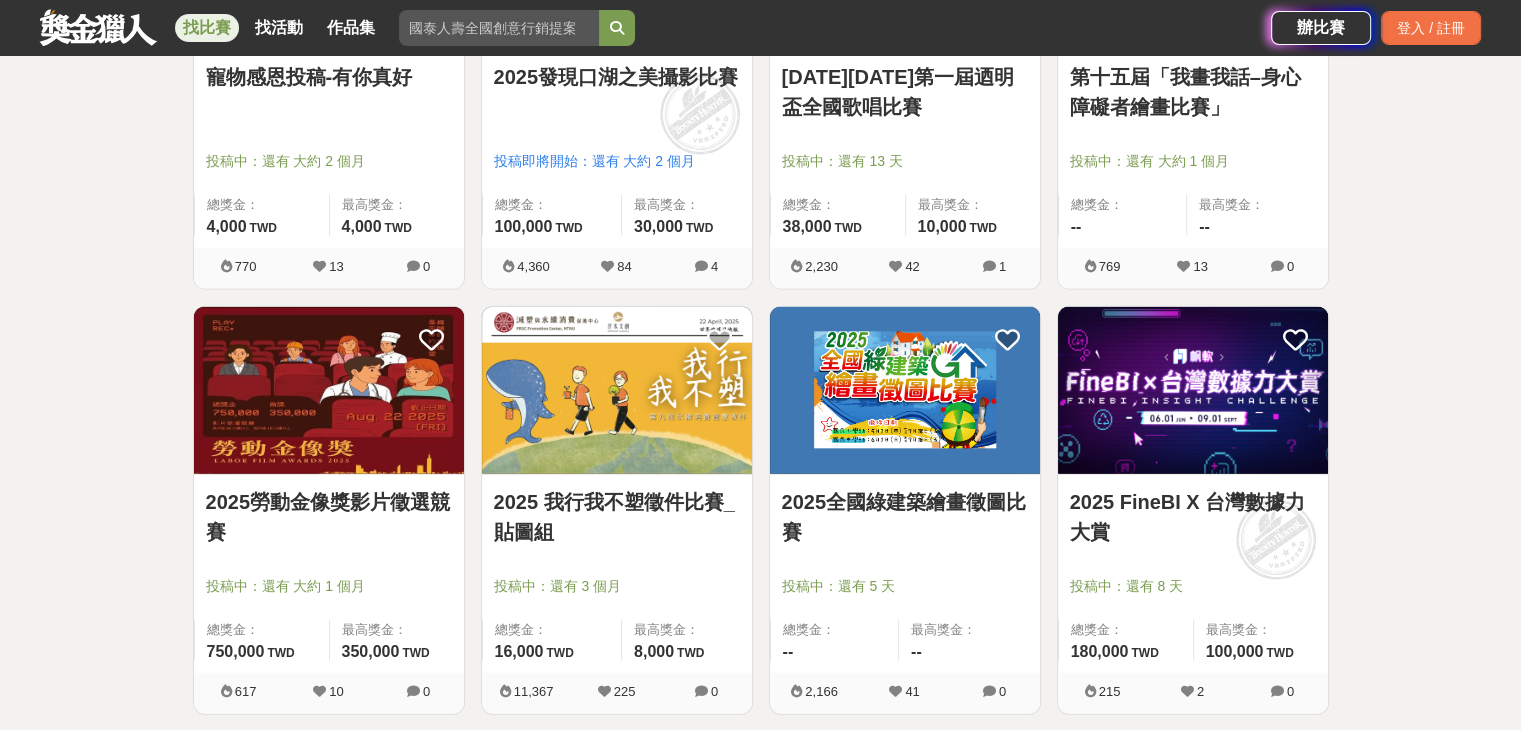click on "2025全國綠建築繪畫徵圖比賽" at bounding box center (905, 517) 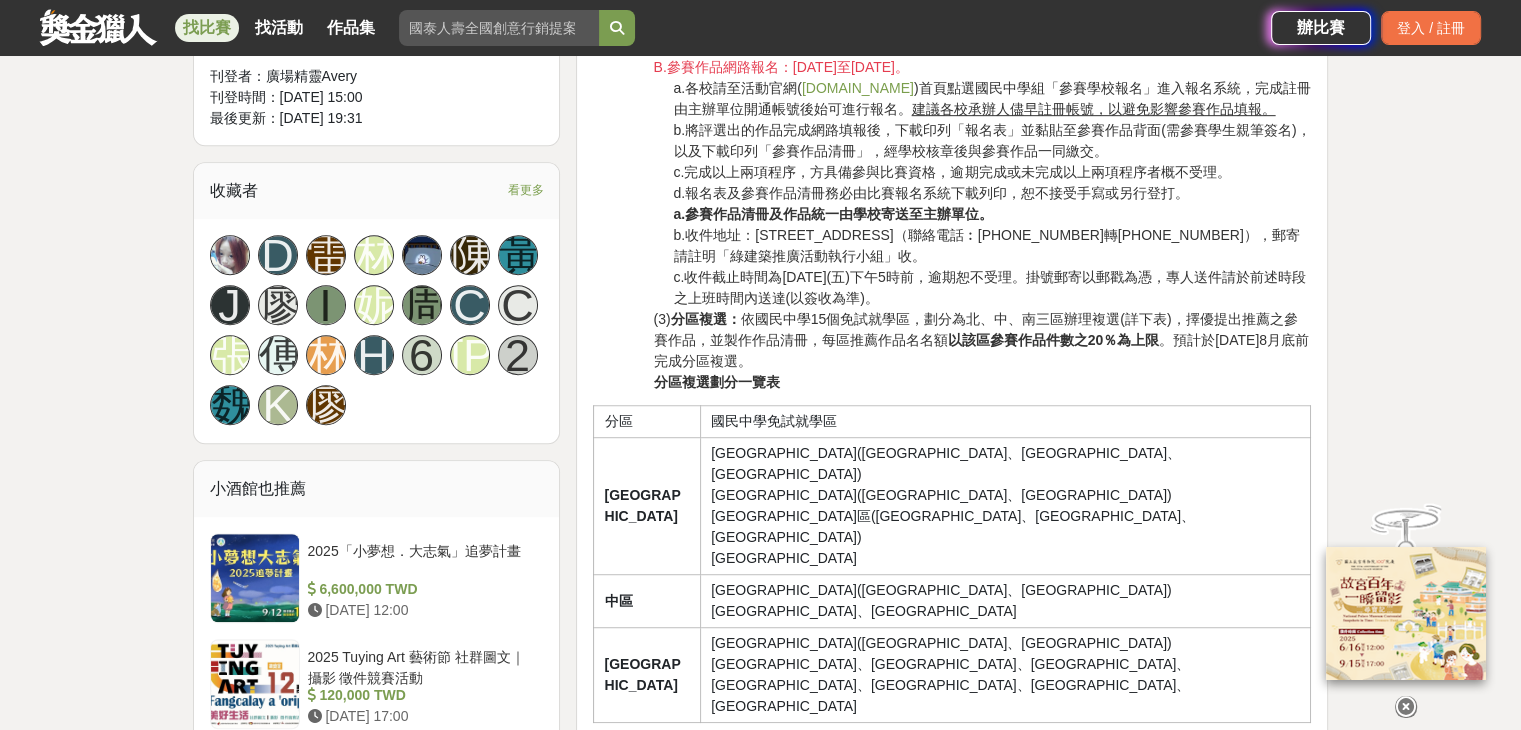scroll, scrollTop: 1100, scrollLeft: 0, axis: vertical 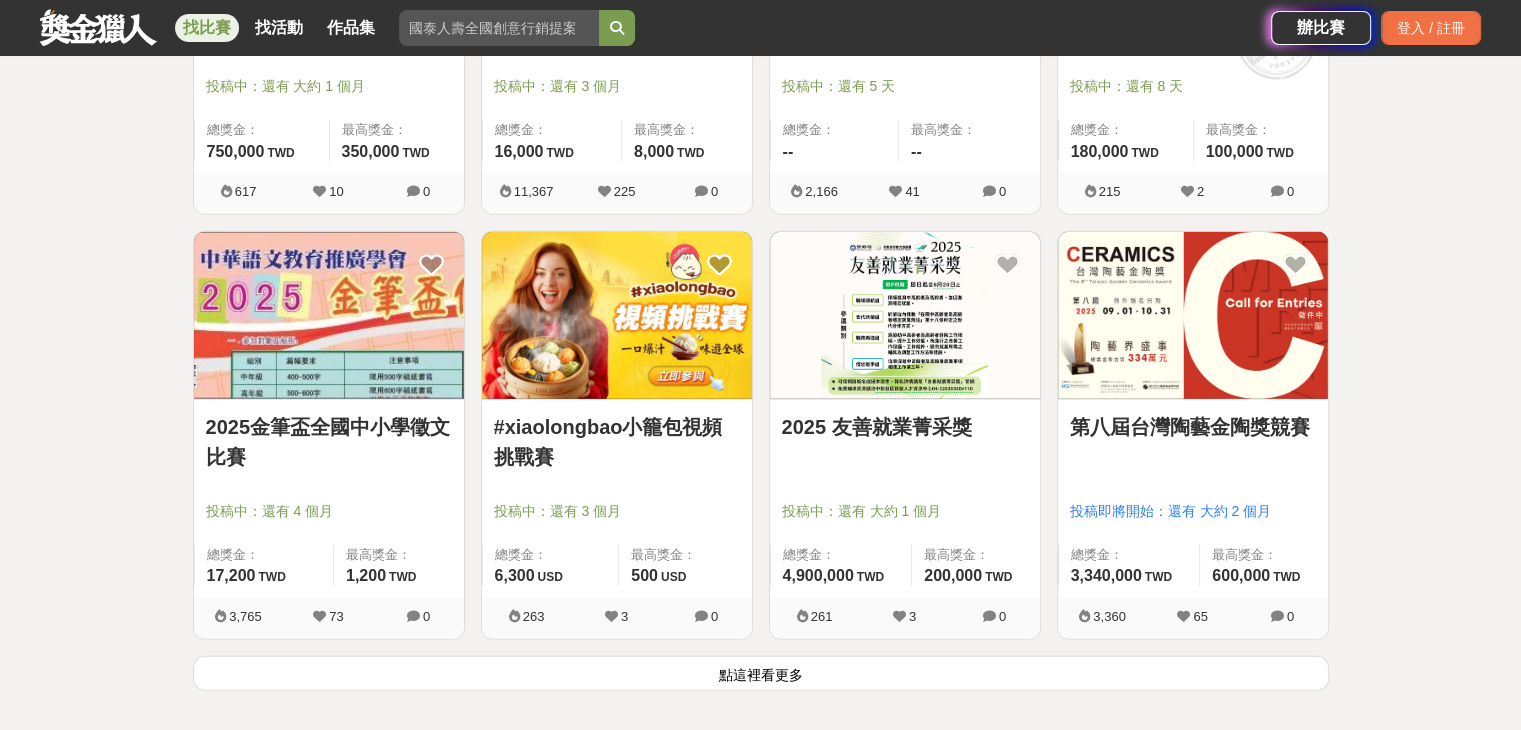 click on "2025金筆盃全國中小學徵文比賽" at bounding box center [329, 442] 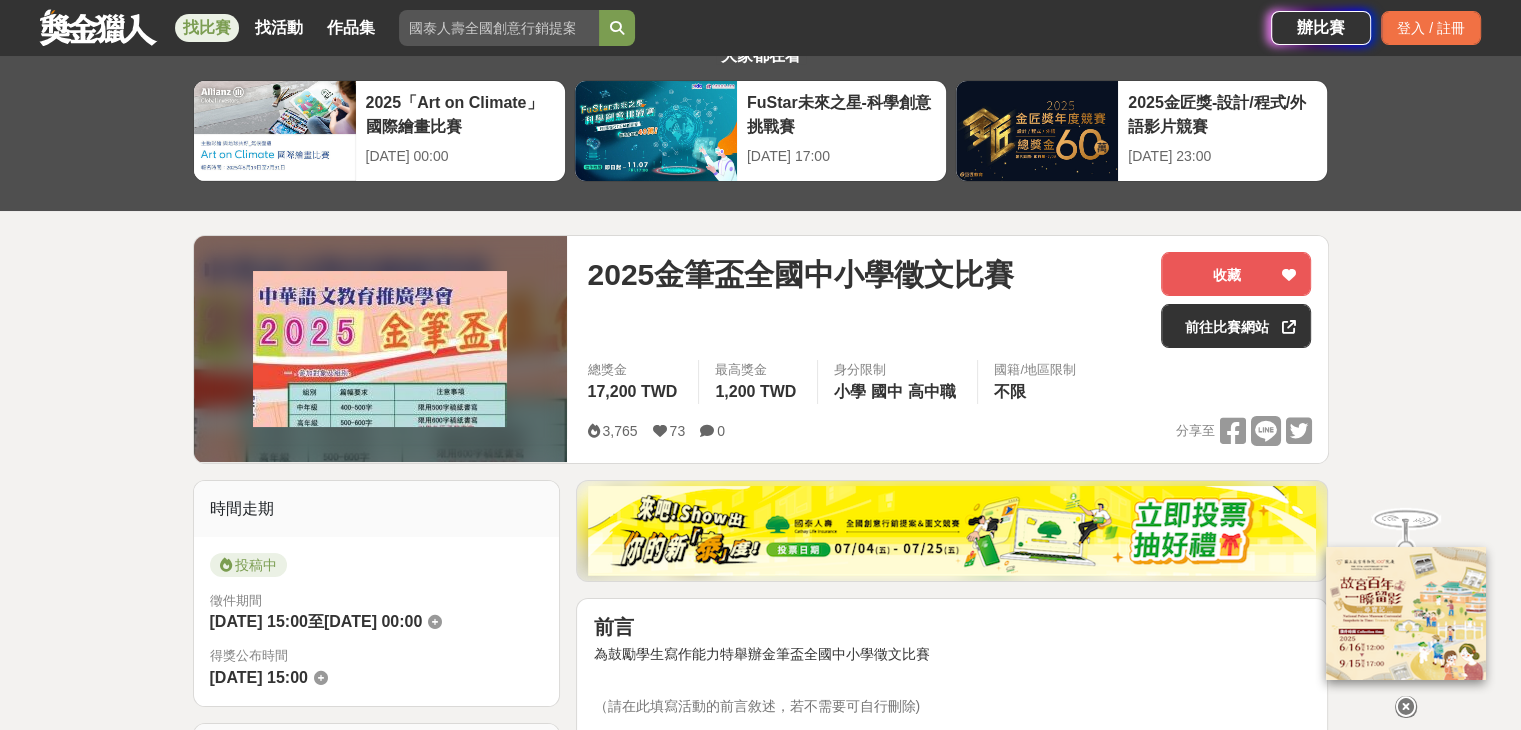 scroll, scrollTop: 500, scrollLeft: 0, axis: vertical 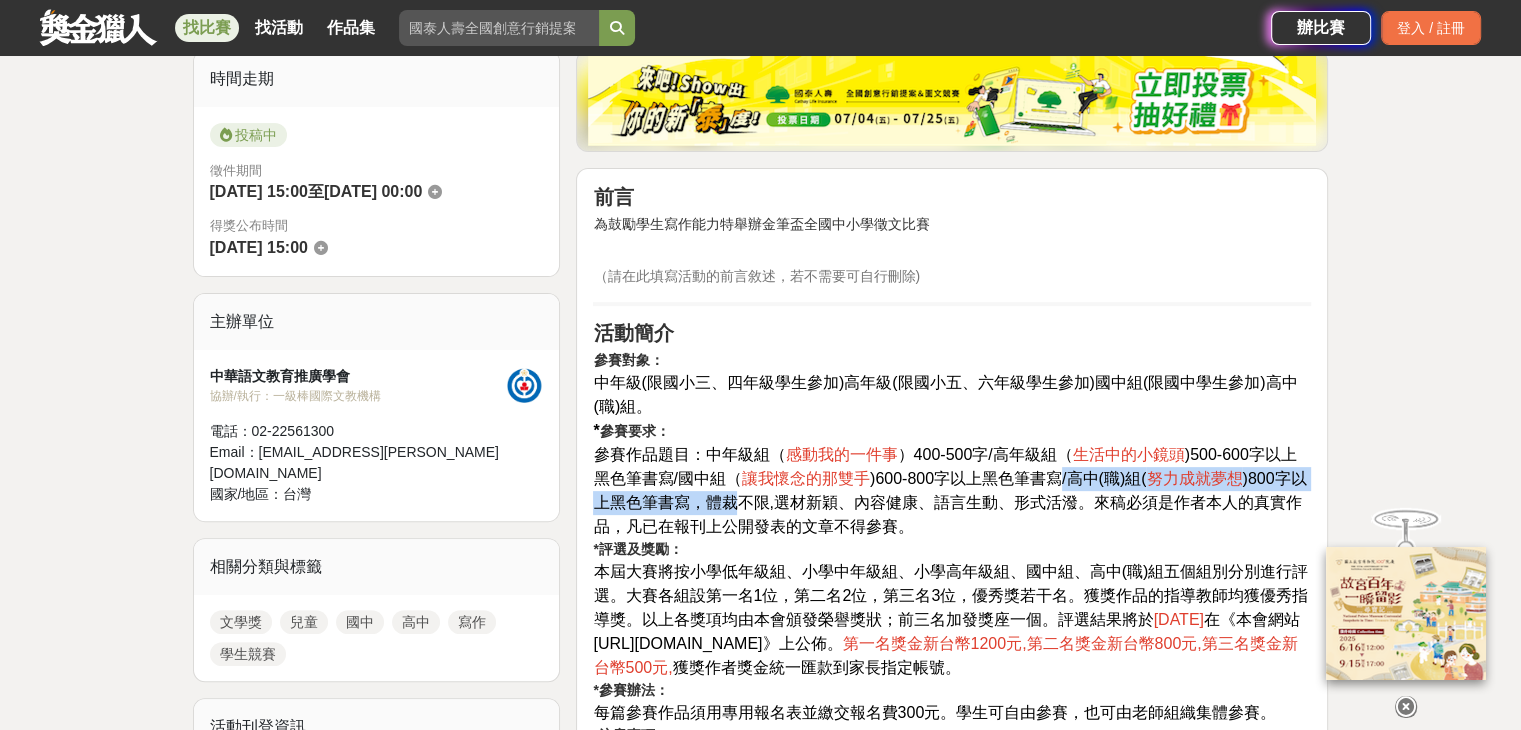drag, startPoint x: 1062, startPoint y: 485, endPoint x: 652, endPoint y: 491, distance: 410.0439 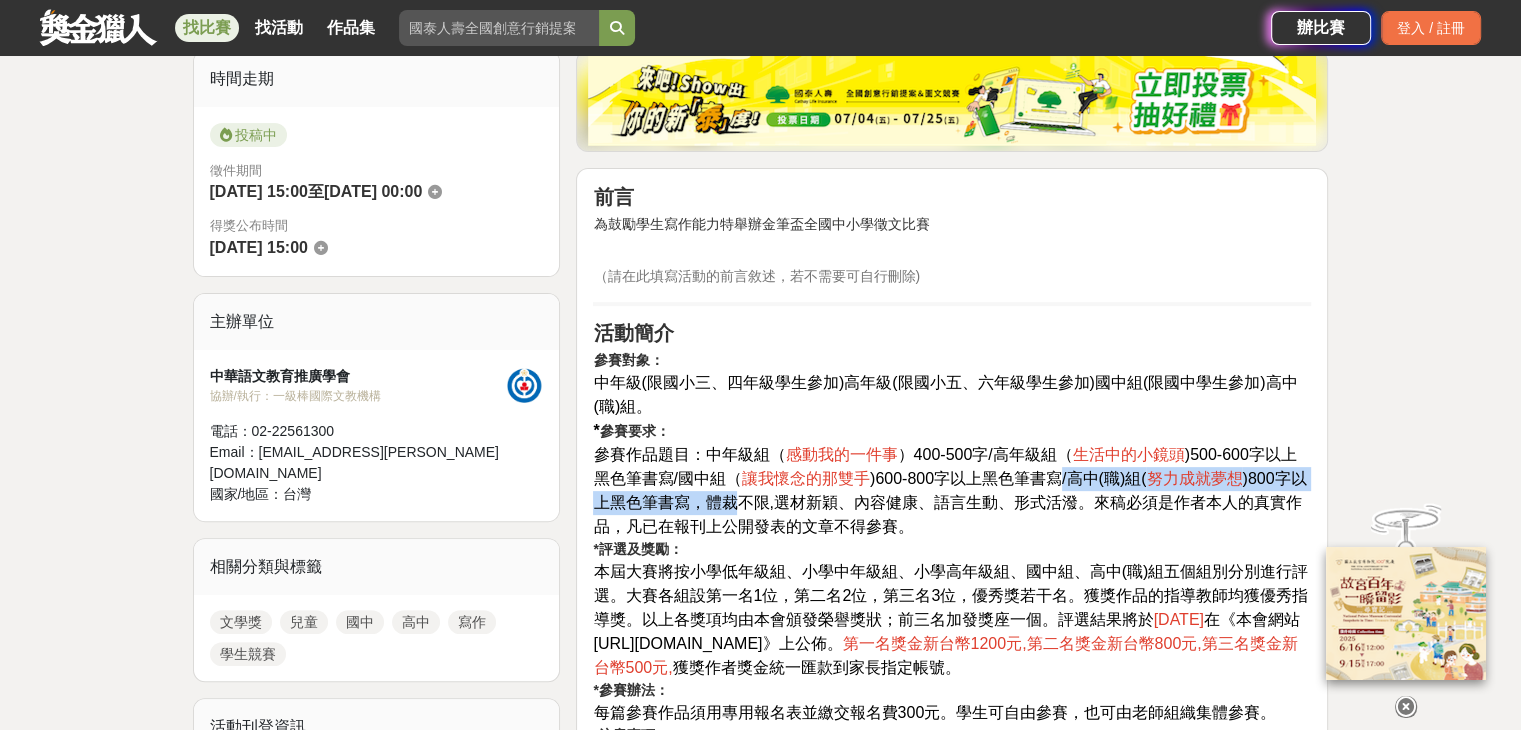 click on "參賽對象：  中年級(限國小三、四年級學生參加)高年級(限國小五、六年級學生參加)國中組(限國中學生參加)高中(職)組。 * 參賽要求：  參賽作品題目：中年級組（ 感動我的一件事 ）400-500字/高年級組（ 生活中的小鏡頭 )500-600字以上黑色筆書寫/國中組（ 讓我懷念的那雙手 )600-800字以上黑色筆書寫/高中(職)組( 努力成就夢想 )800字以上黑色筆書寫，體裁不限,選材新穎、內容健康、語言生動、形式活潑。來稿必須是作者本人的真實作品，凡已在報刊上公開發表的文章不得參賽。 *評選及獎勵： [DATE] 在《本會網站 [URL][DOMAIN_NAME] 》上公佈。 第一名獎金新台幣1200元,第二名獎金新台幣800元,第三名獎金新台幣500元, 獲獎作者獎金統一匯款到家長指定帳號。 *參賽辦法： *注意事項： 1、 大賽截止日期為 [DATE] （以當地郵戳為準） 。 *來稿請寄：" at bounding box center [952, 617] 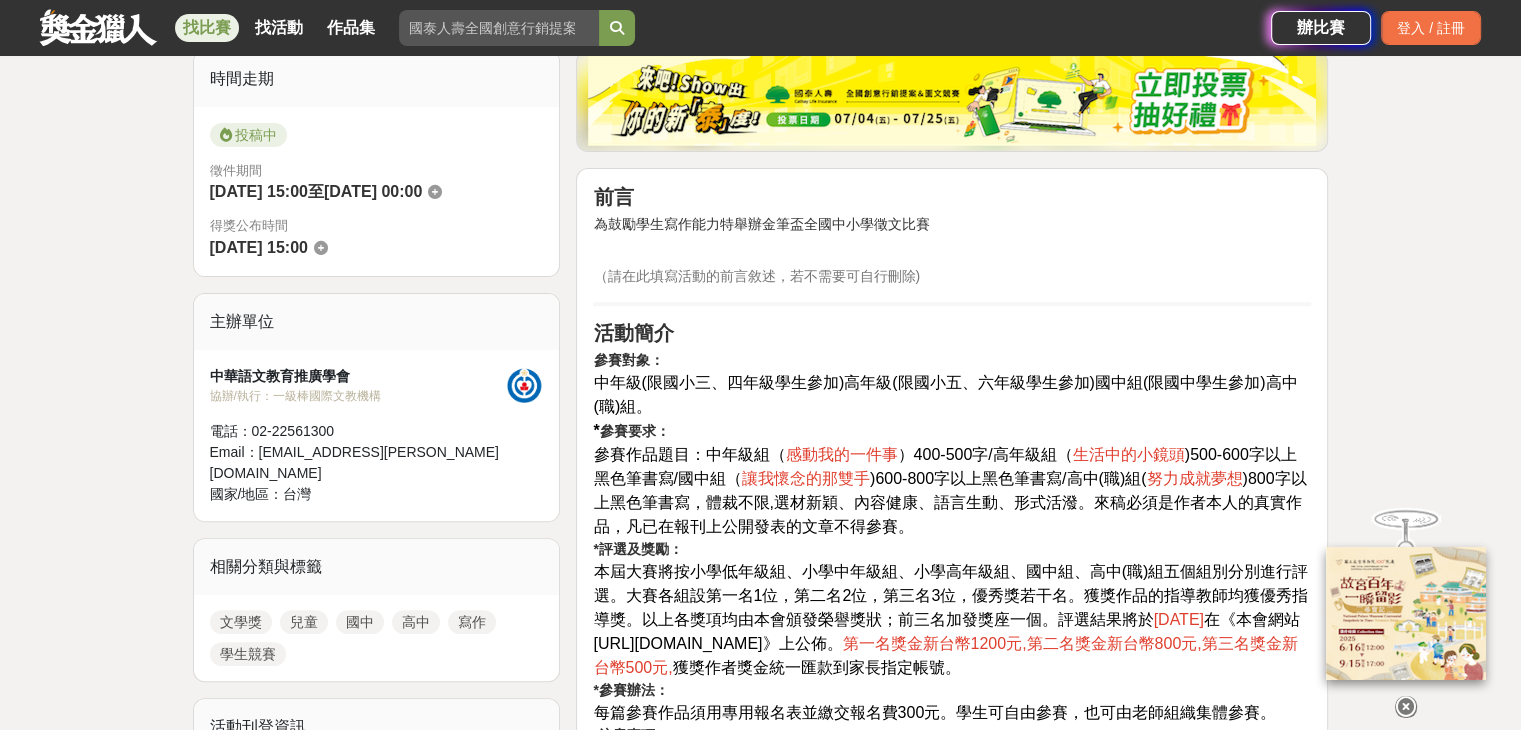 click on ")800字以上黑色筆書寫，體裁不限,選材新穎、內容健康、語言生動、形式活潑。來稿必須是作者本人的真實作品，凡已在報刊上公開發表的文章不得參賽。" at bounding box center [949, 502] 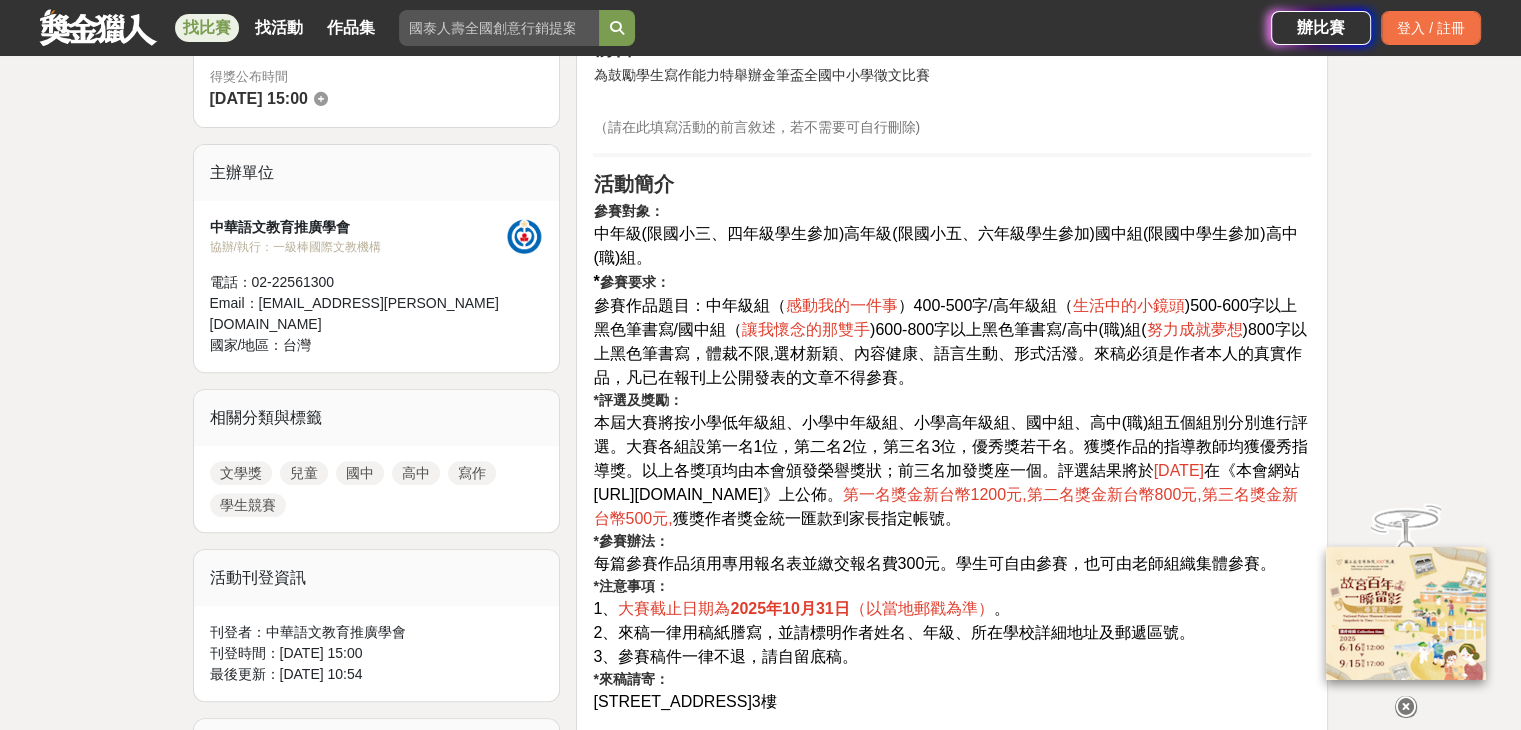 scroll, scrollTop: 600, scrollLeft: 0, axis: vertical 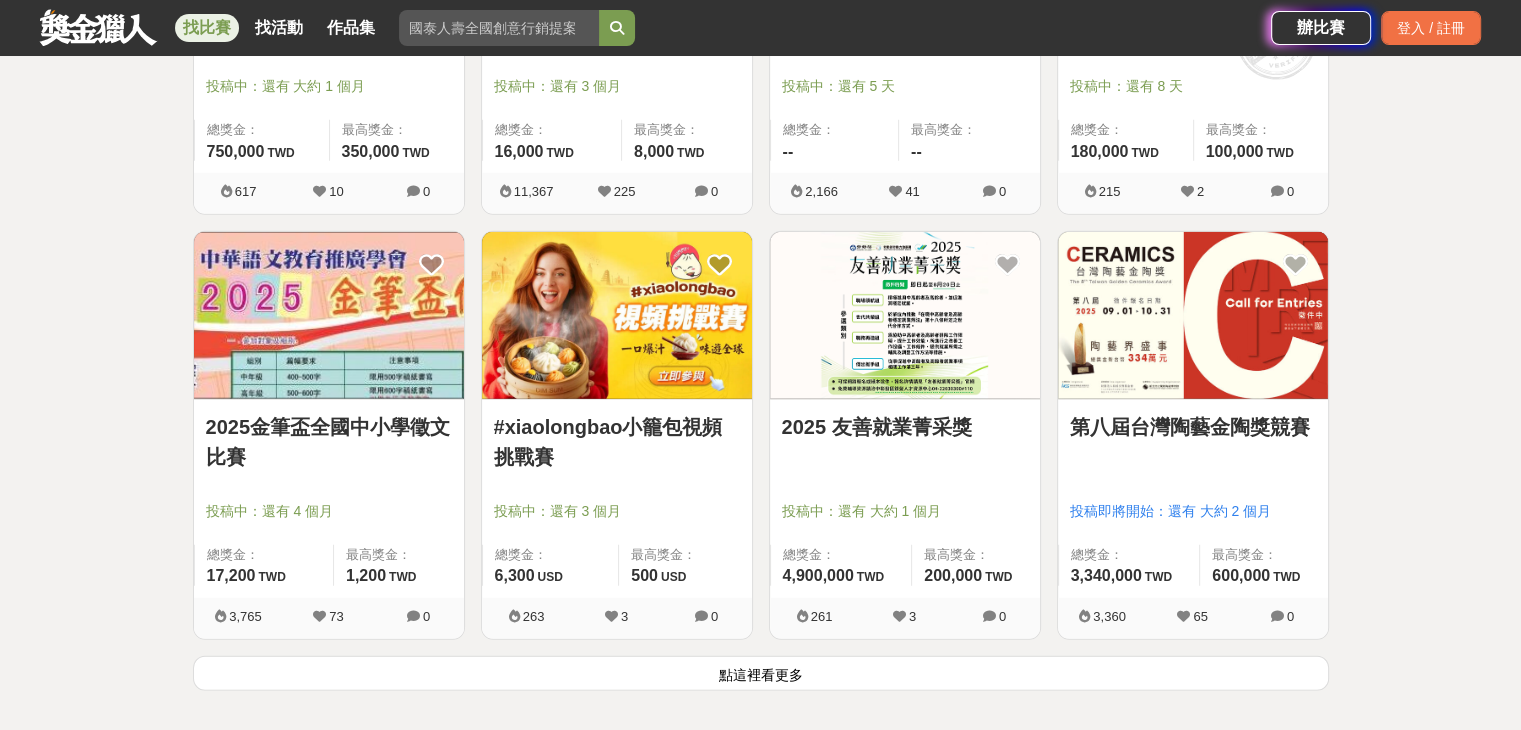 click on "點這裡看更多" at bounding box center (761, 673) 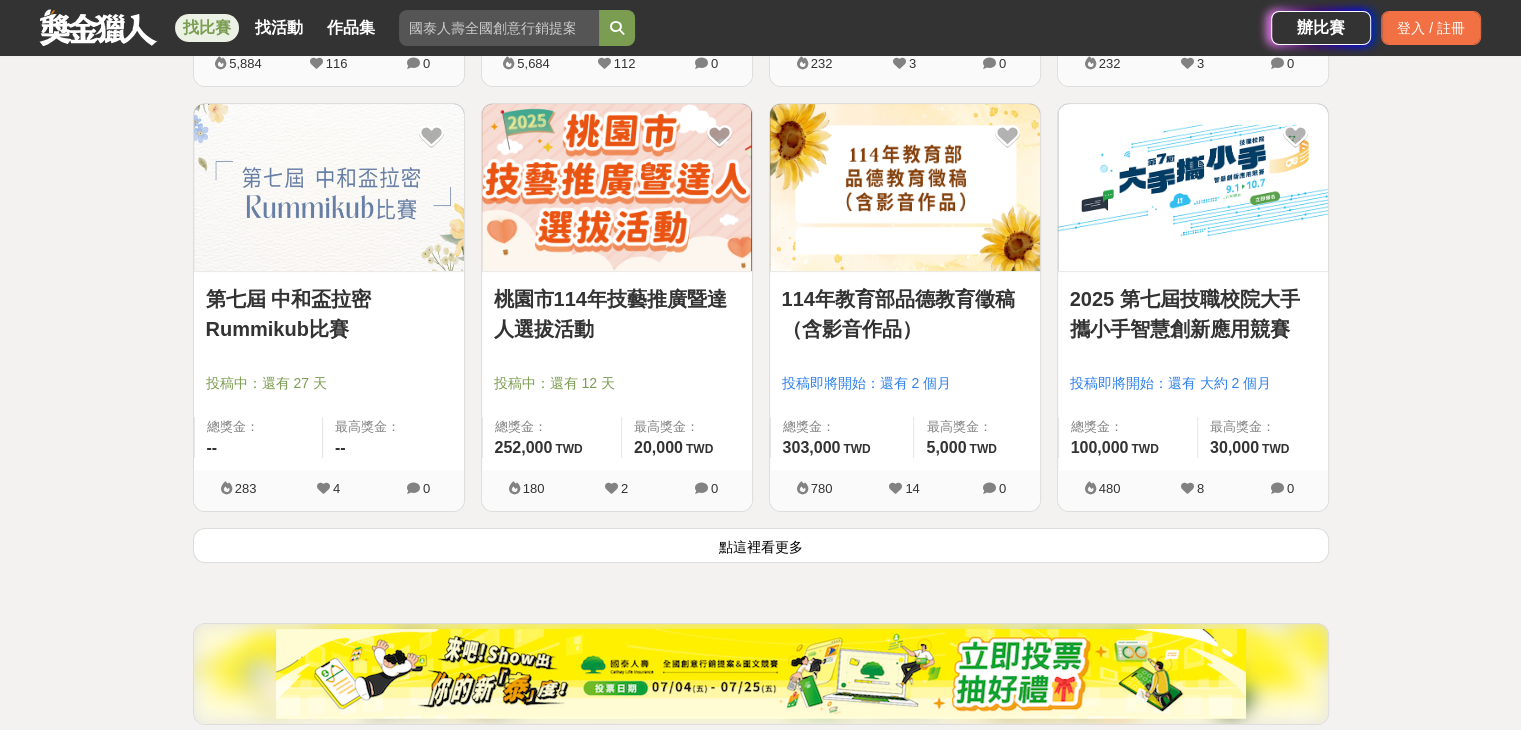 scroll, scrollTop: 22864, scrollLeft: 0, axis: vertical 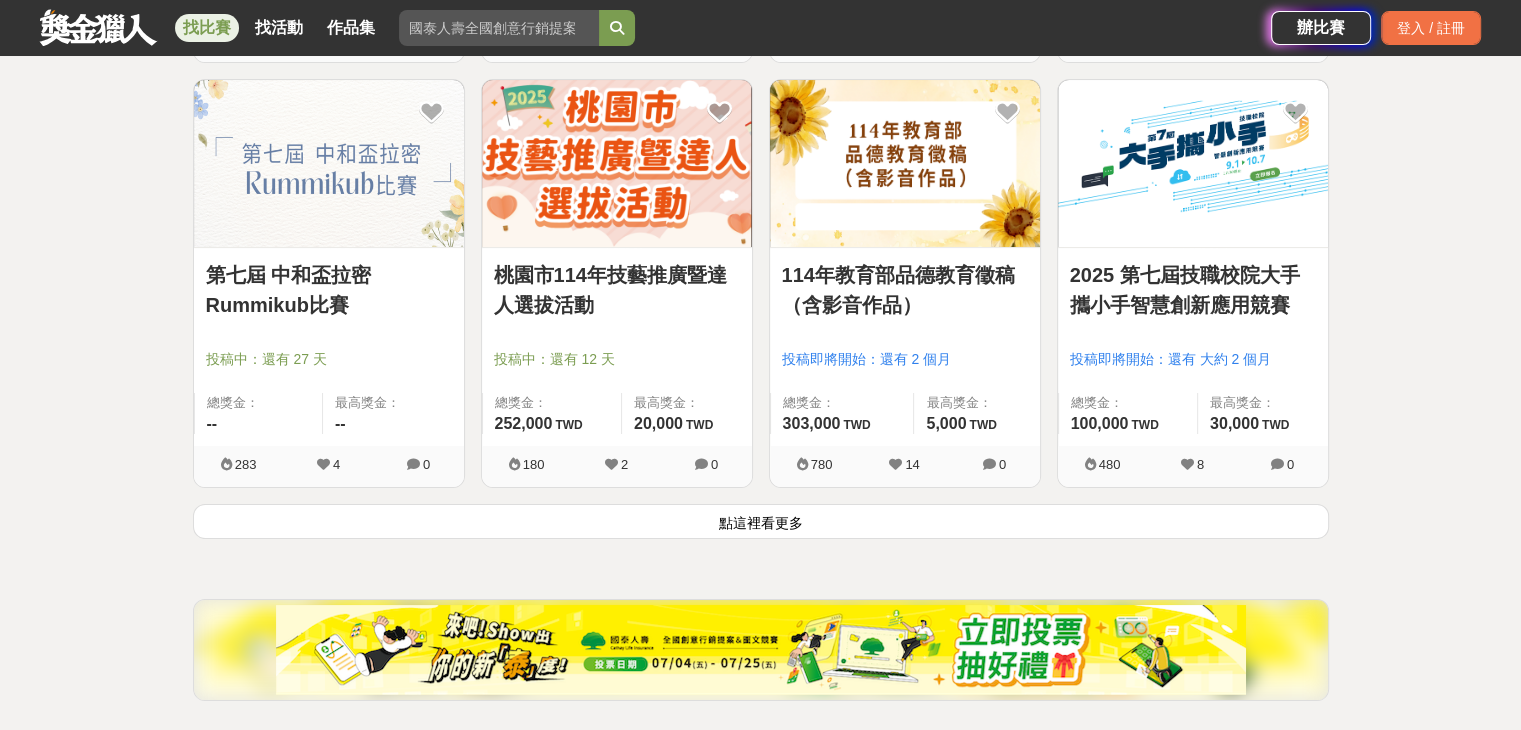 click on "點這裡看更多" at bounding box center (761, 521) 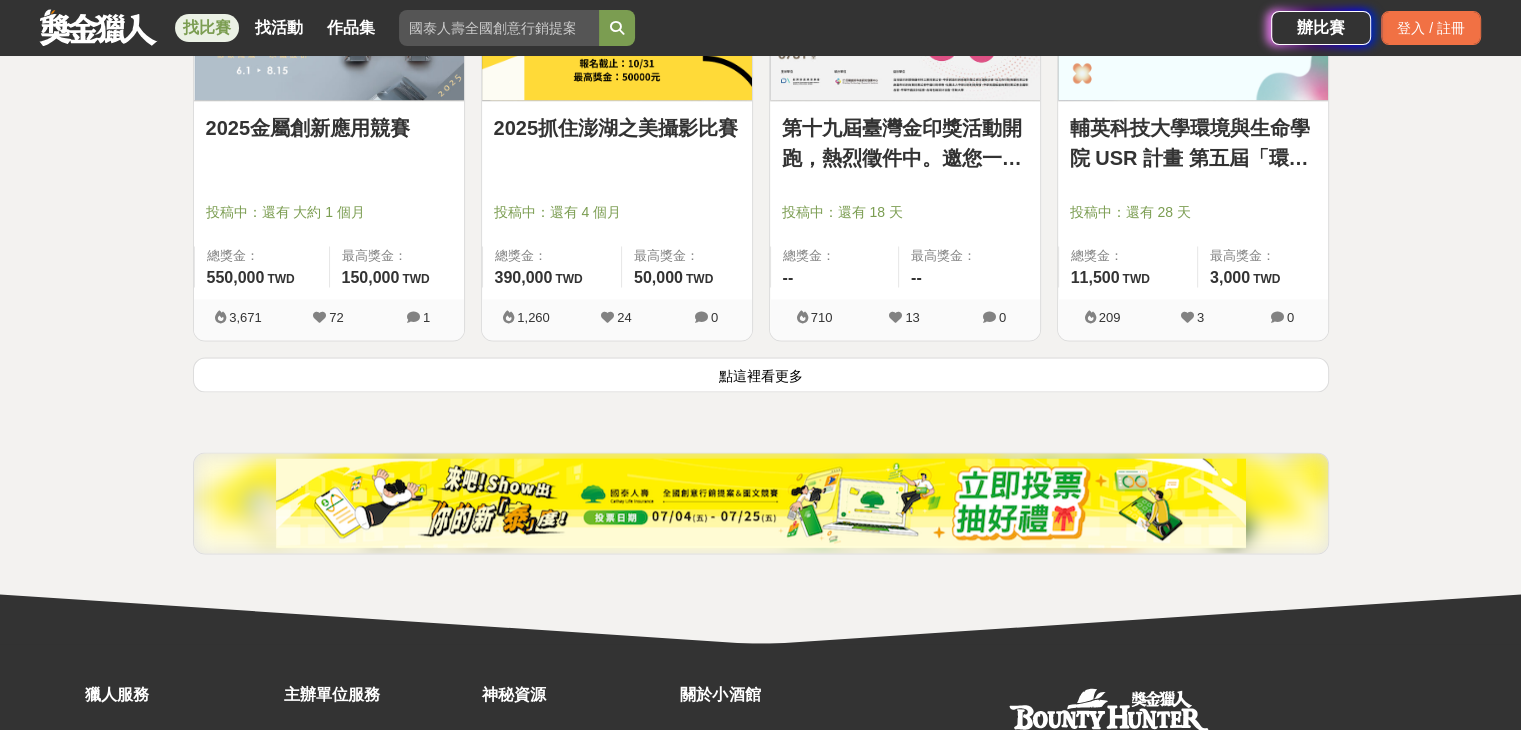 scroll, scrollTop: 25564, scrollLeft: 0, axis: vertical 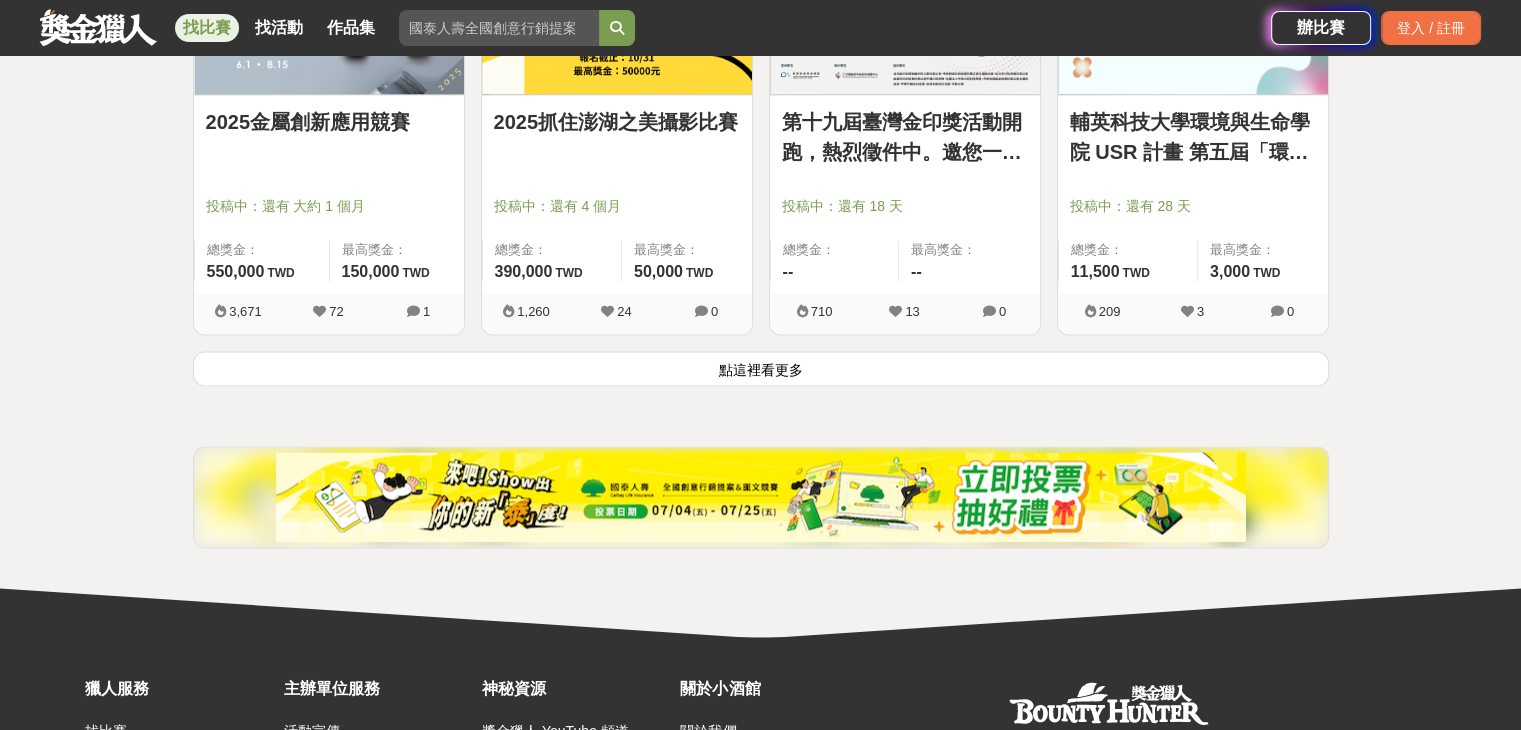 click on "點這裡看更多" at bounding box center [761, 368] 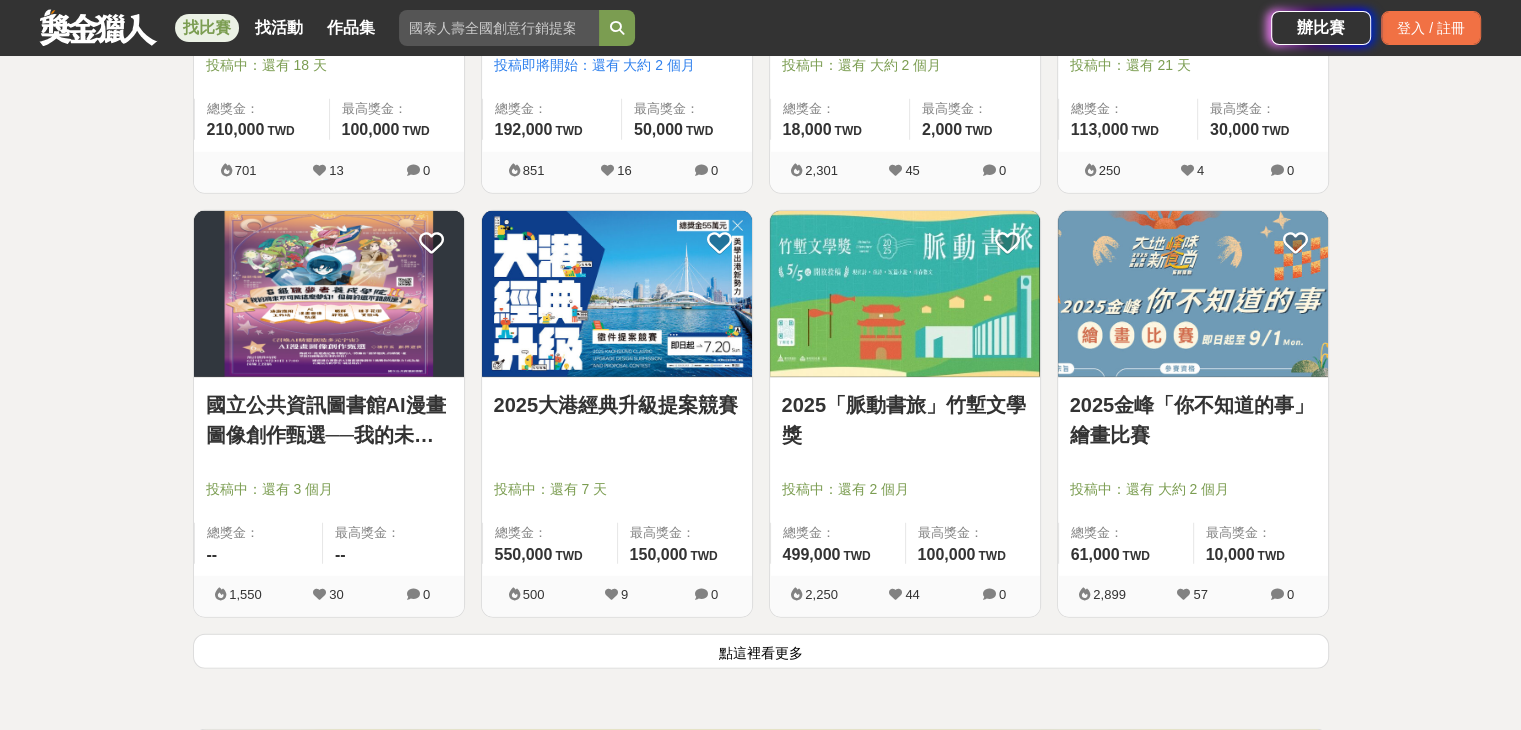 scroll, scrollTop: 27964, scrollLeft: 0, axis: vertical 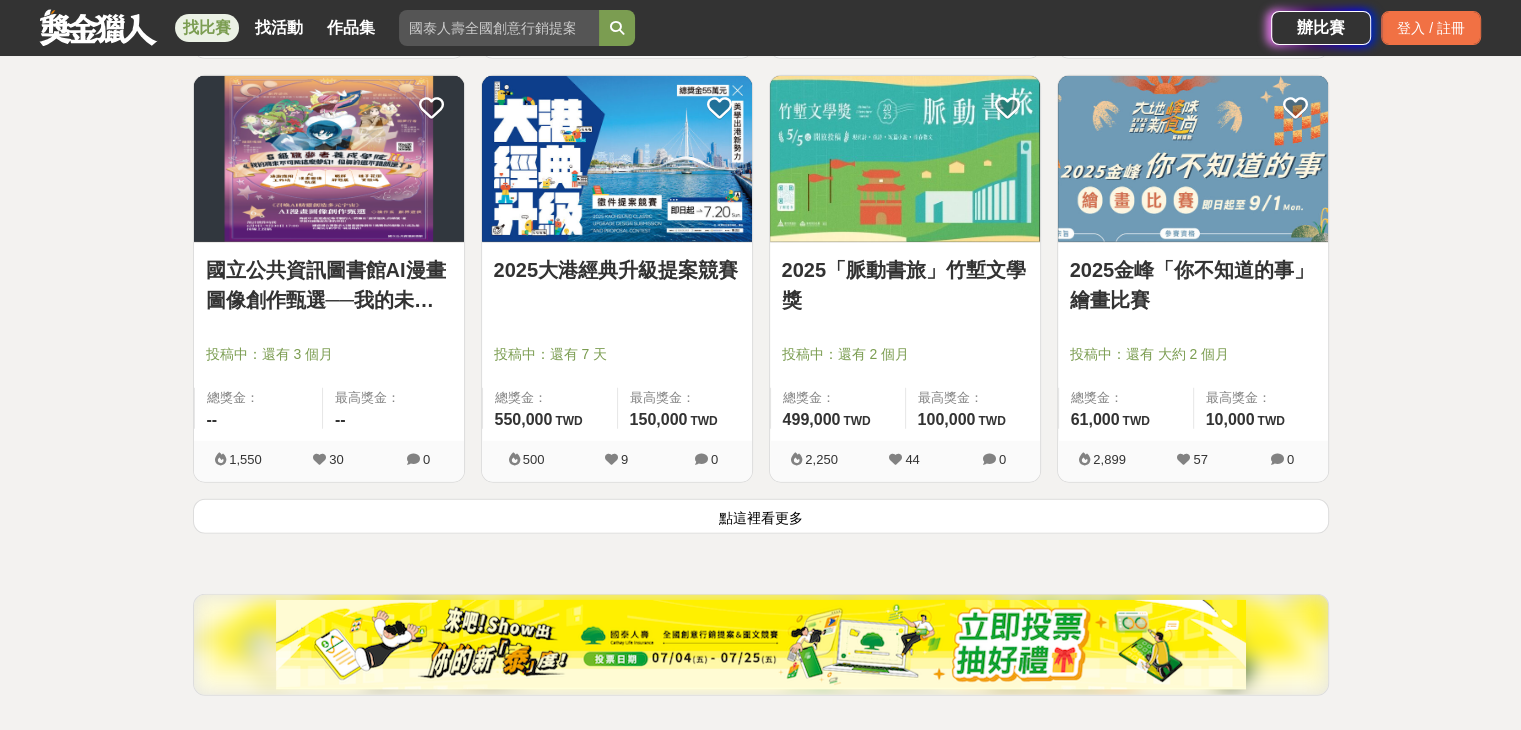 click on "點這裡看更多" at bounding box center (761, 516) 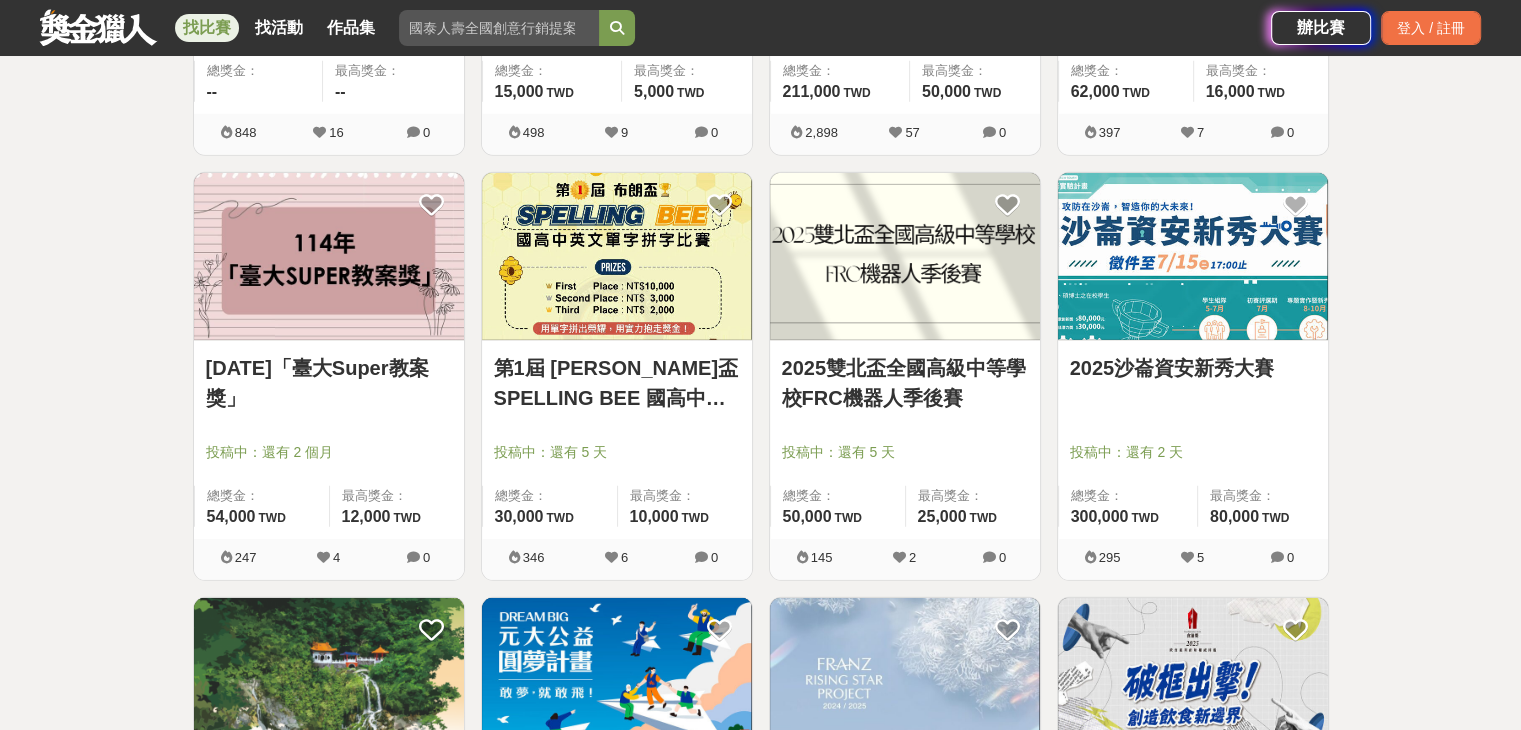 scroll, scrollTop: 28764, scrollLeft: 0, axis: vertical 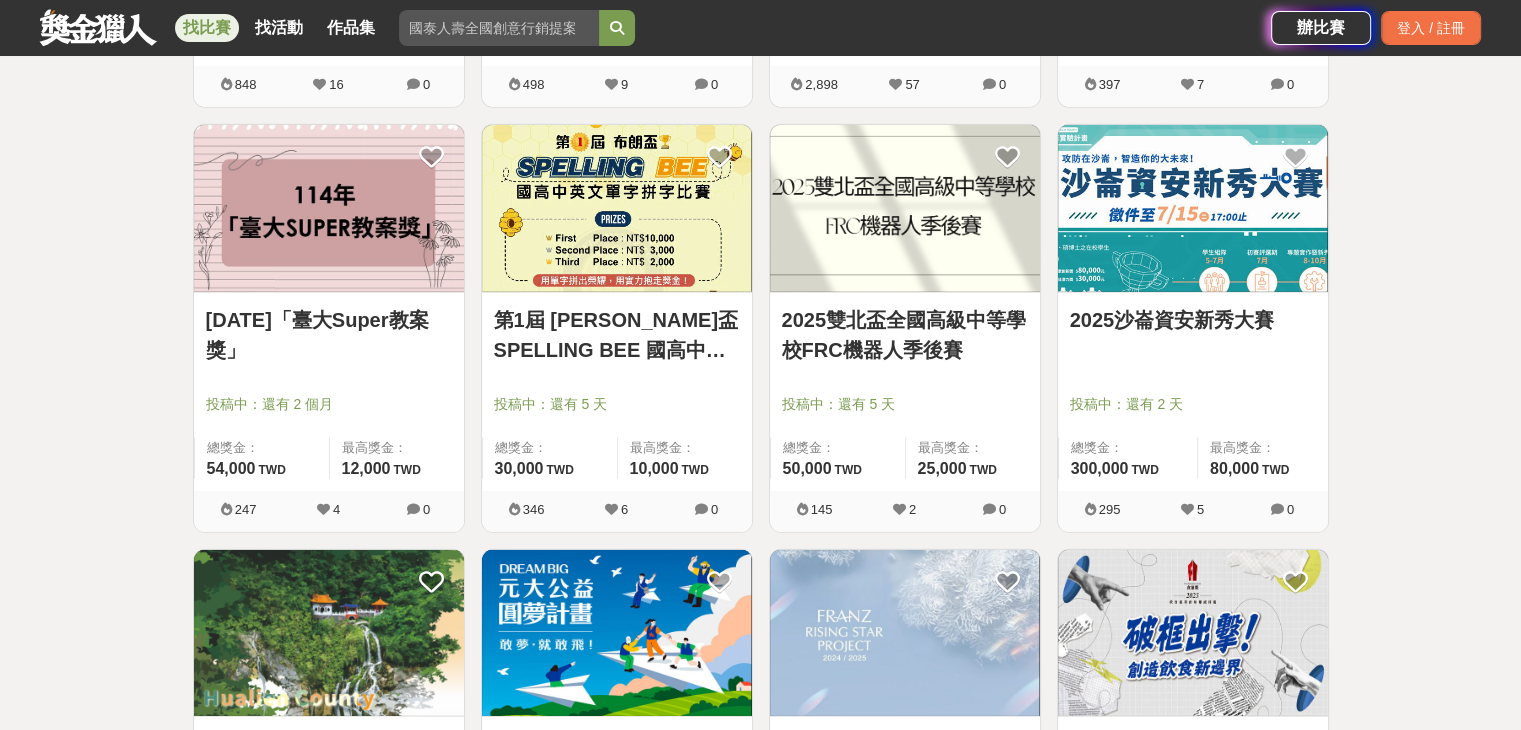 click on "第1屆 [PERSON_NAME]盃 SPELLING BEE 國高中英文單字拼字比賽" at bounding box center [617, 335] 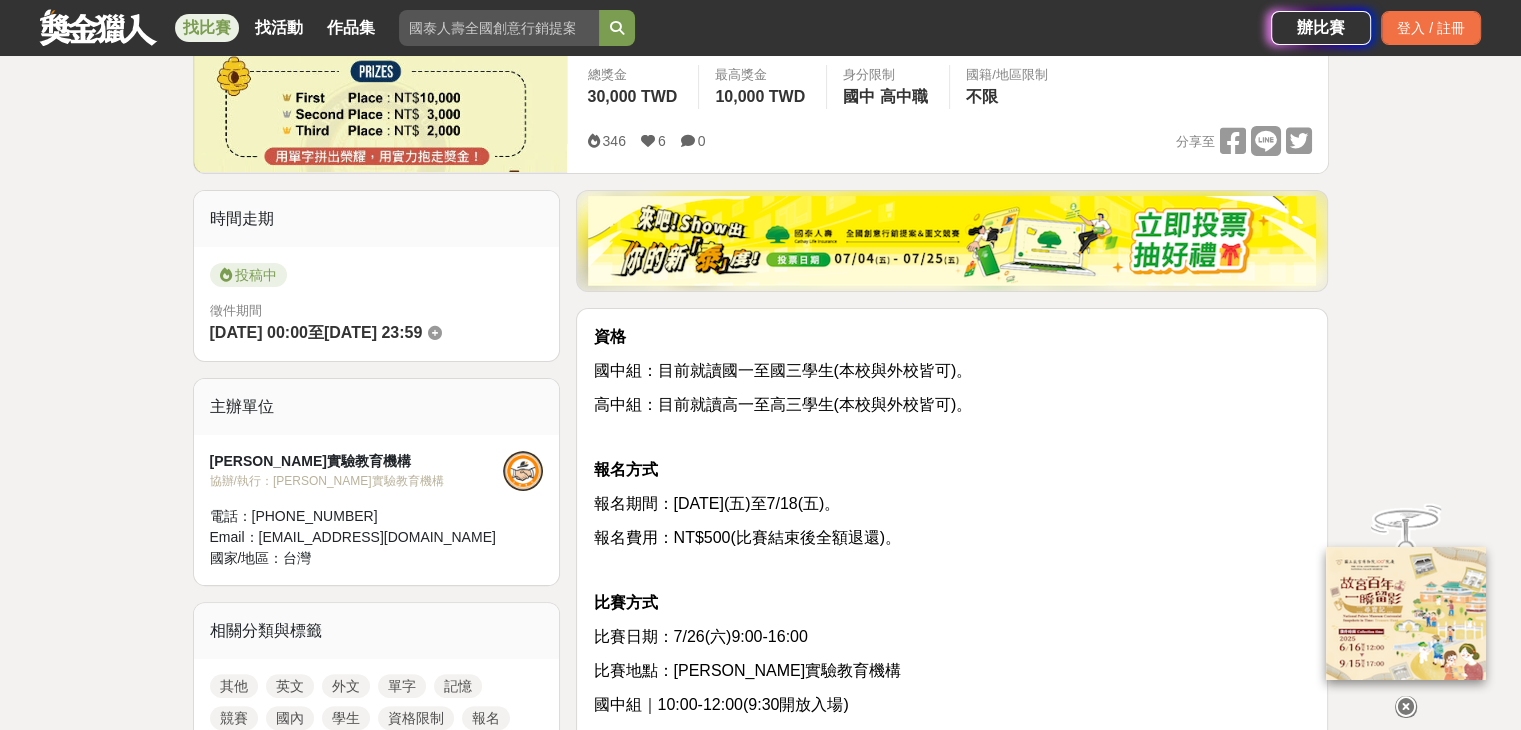 scroll, scrollTop: 400, scrollLeft: 0, axis: vertical 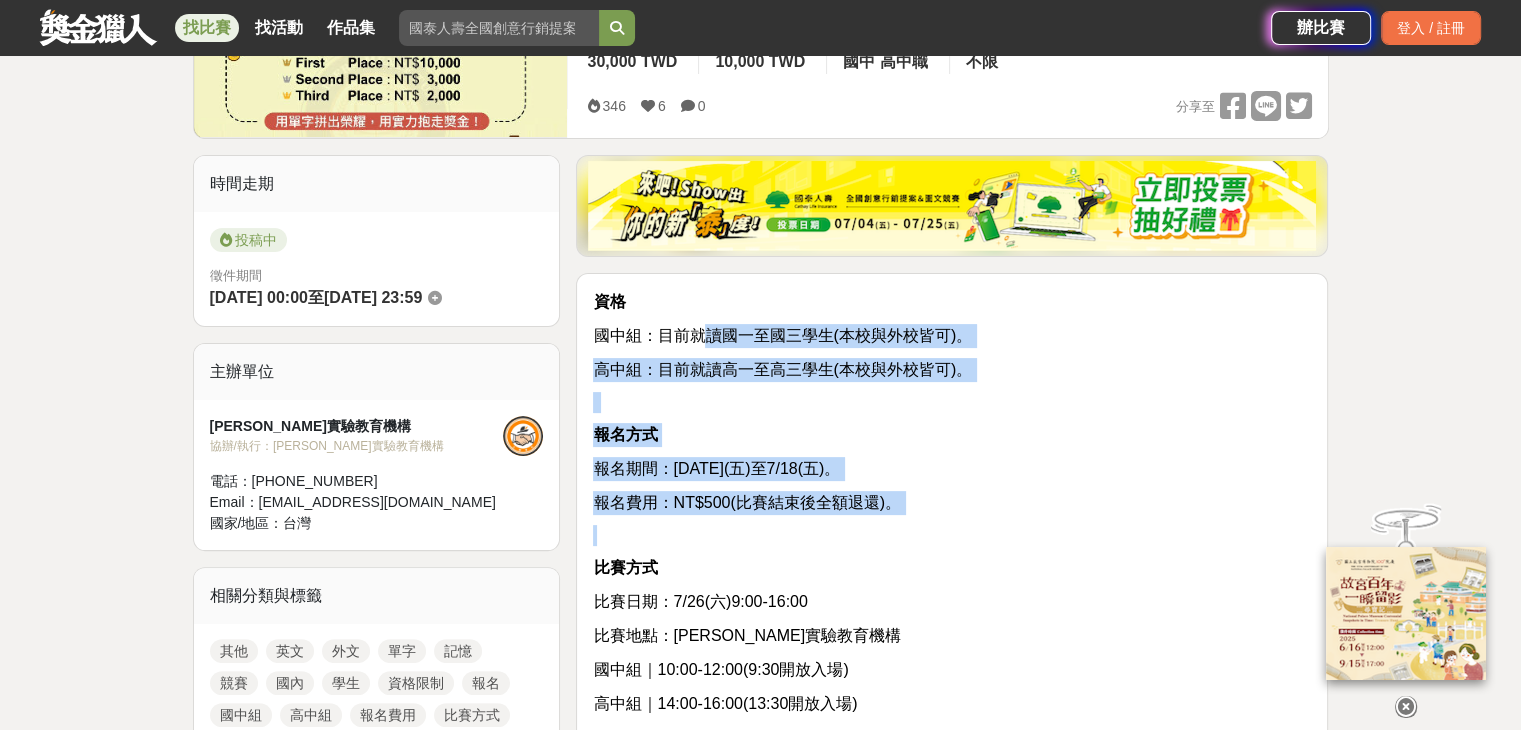 drag, startPoint x: 706, startPoint y: 340, endPoint x: 984, endPoint y: 522, distance: 332.277 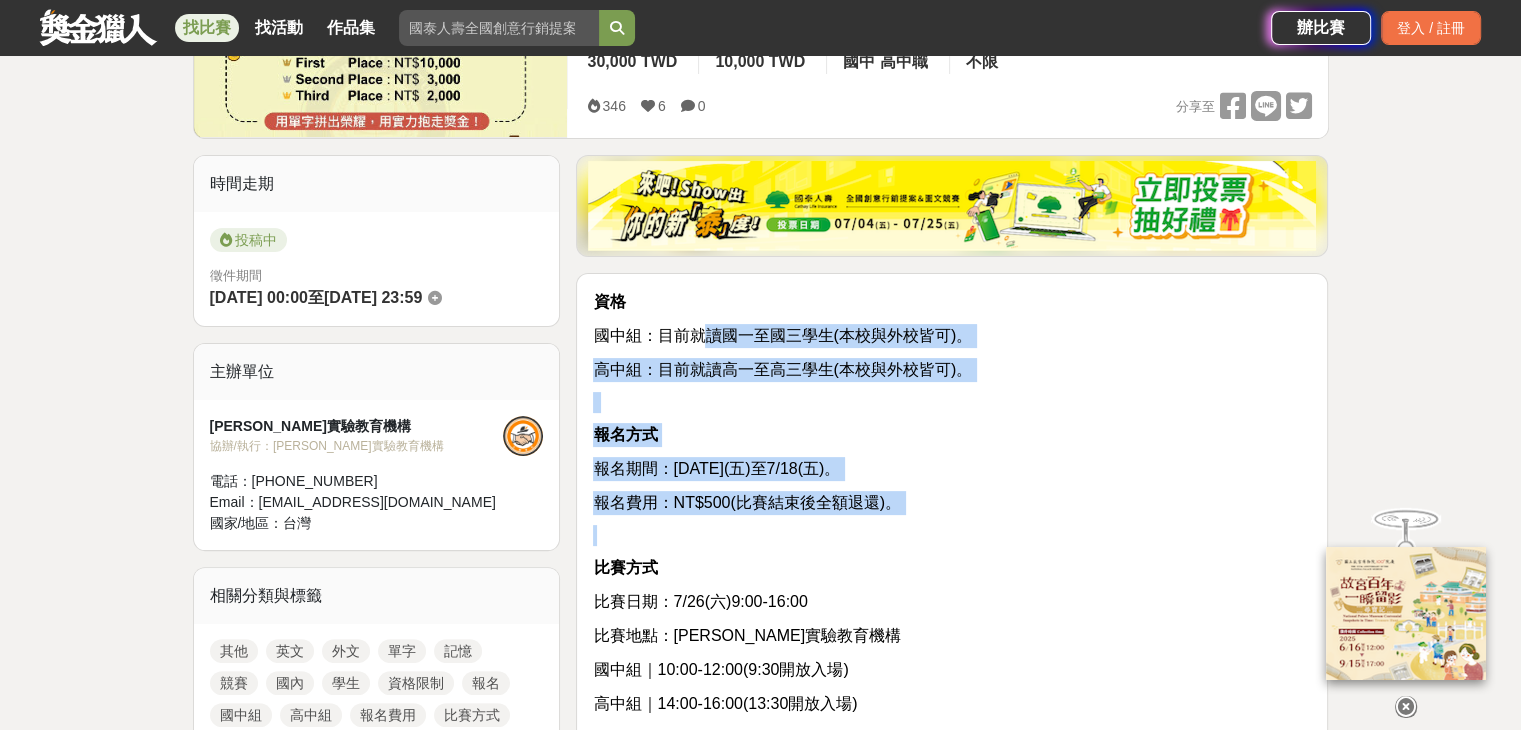 click on "資格 國中組：目前就讀國一至國三學生(本校與外校皆可)。 高中組：目前就讀高一至高三學生(本校與外校皆可)。   報名方式 報名期間：[DATE](五)至7/18(五)。 報名費用：NT$500(比賽結束後全額退還)。   比賽方式 比賽日期：7/26(六)9:00-16:00 比賽地點：[PERSON_NAME]實驗教育機構 國中組｜10:00-12:00(9:30開放入場) 高中組｜14:00-16:00(13:30開放入場)   比賽範圍 請上官網自行下載單字表。 [URL][DOMAIN_NAME]   審查方式 由主辦單位進行審查。   獎勵方式 第一名：NT$10,000 第二名：NT$3,000 第三名：NT$2,000" at bounding box center (952, 701) 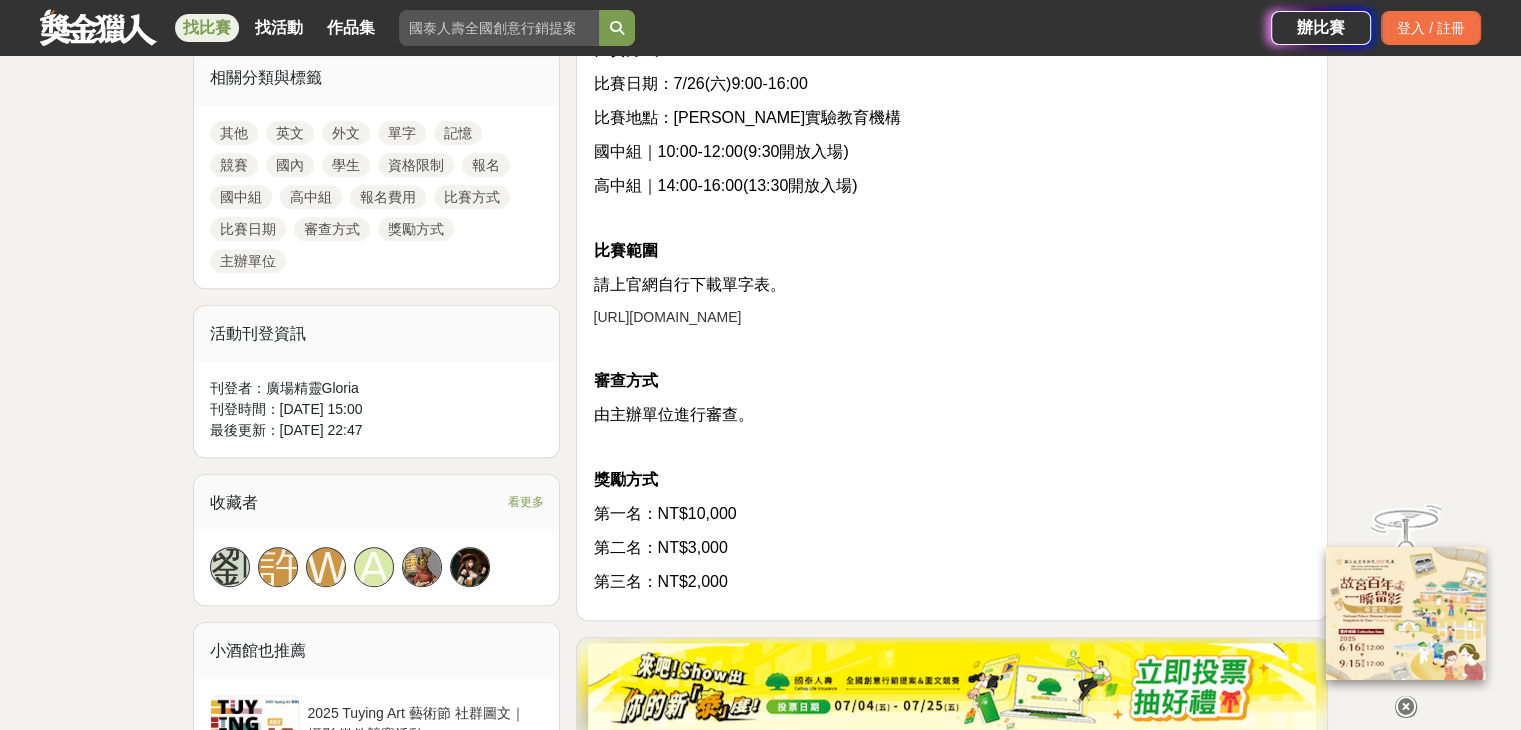 scroll, scrollTop: 800, scrollLeft: 0, axis: vertical 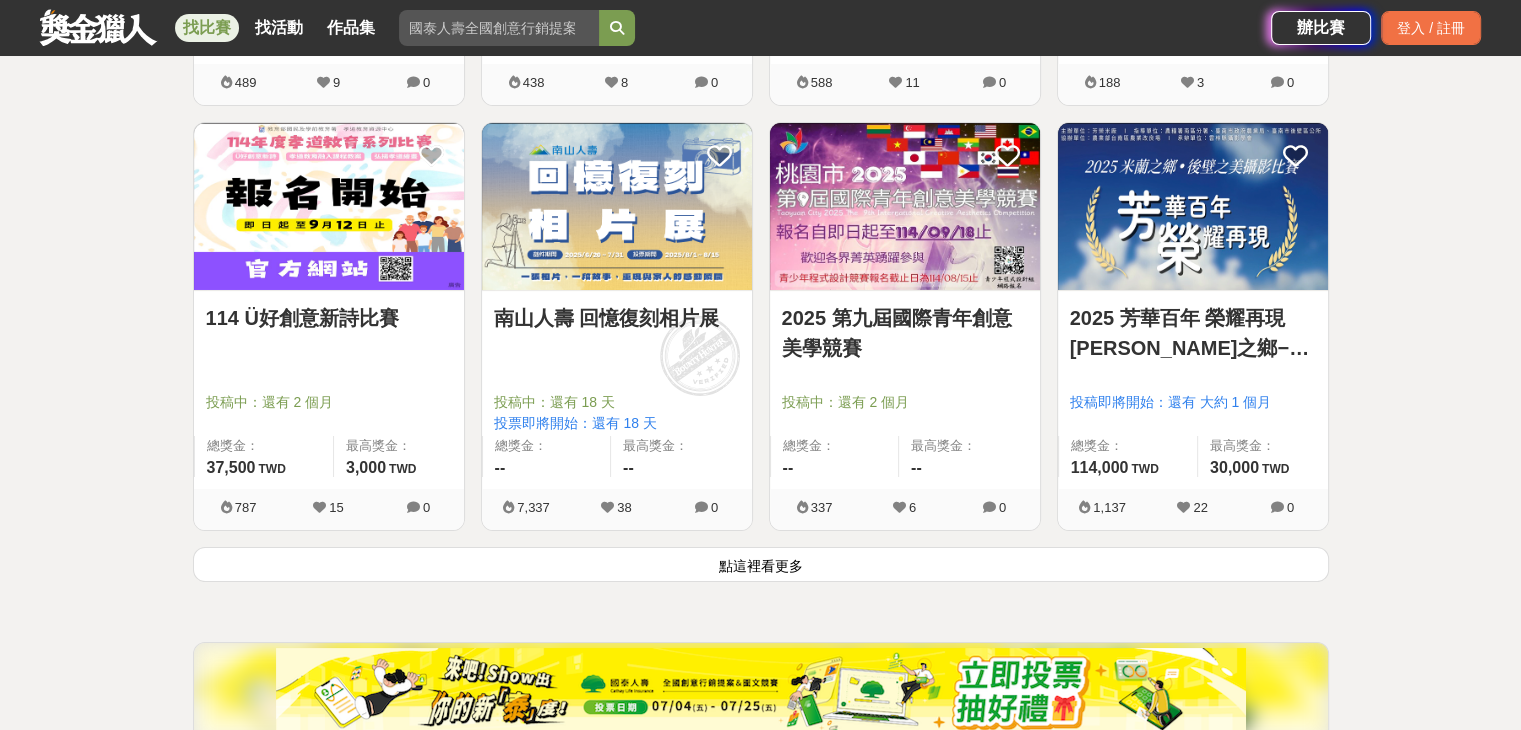 click on "點這裡看更多" at bounding box center (761, 564) 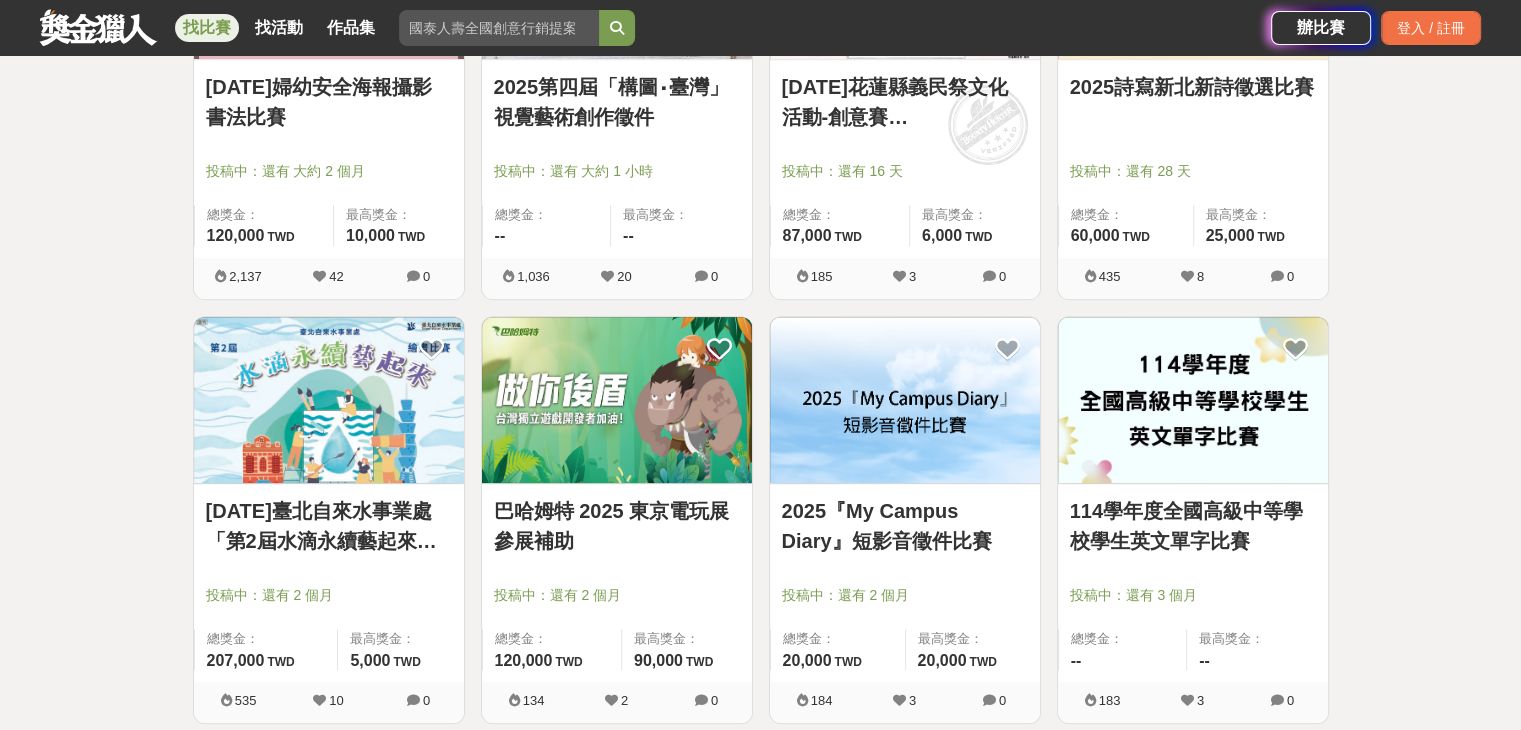 scroll, scrollTop: 31164, scrollLeft: 0, axis: vertical 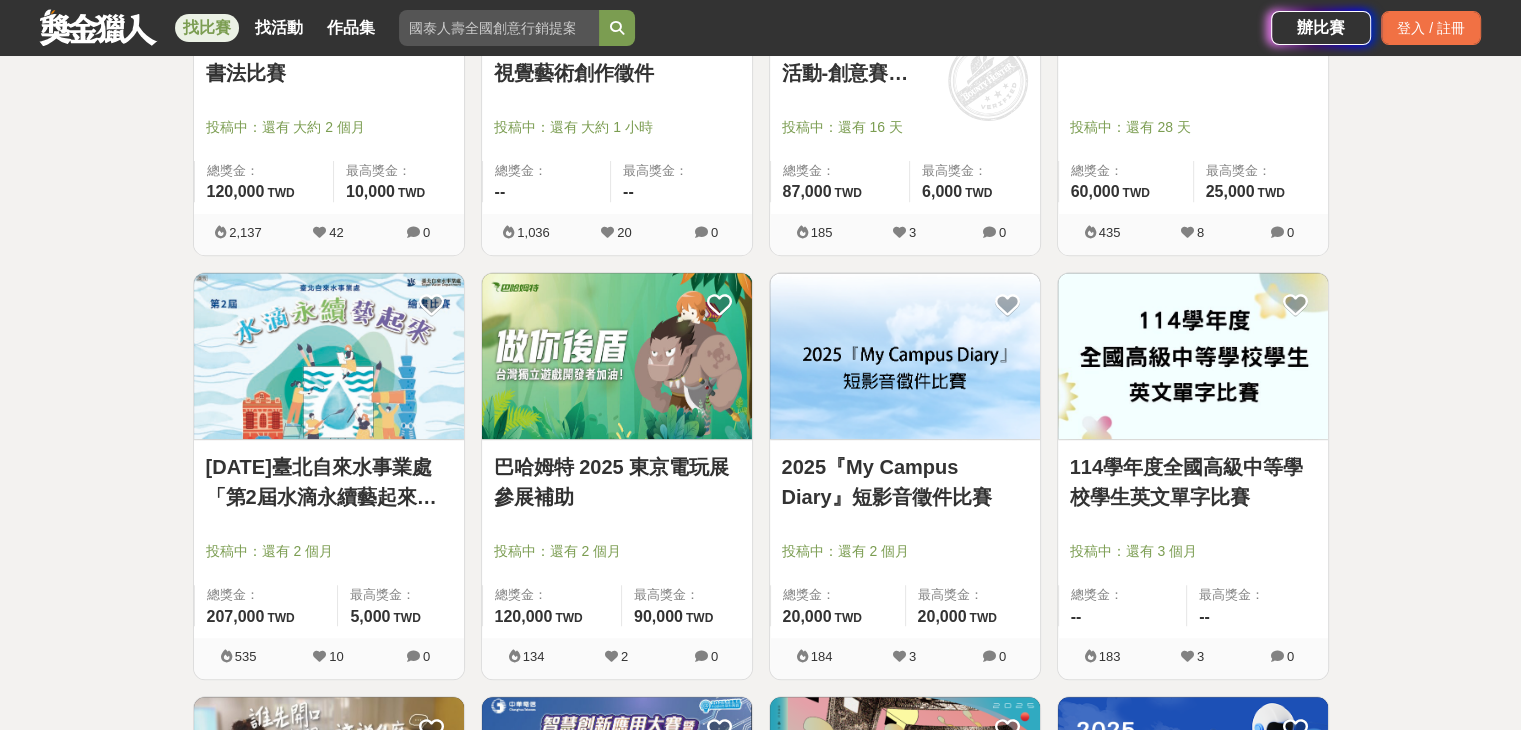 click on "114學年度全國高級中等學校學生英文單字比賽" at bounding box center [1193, 482] 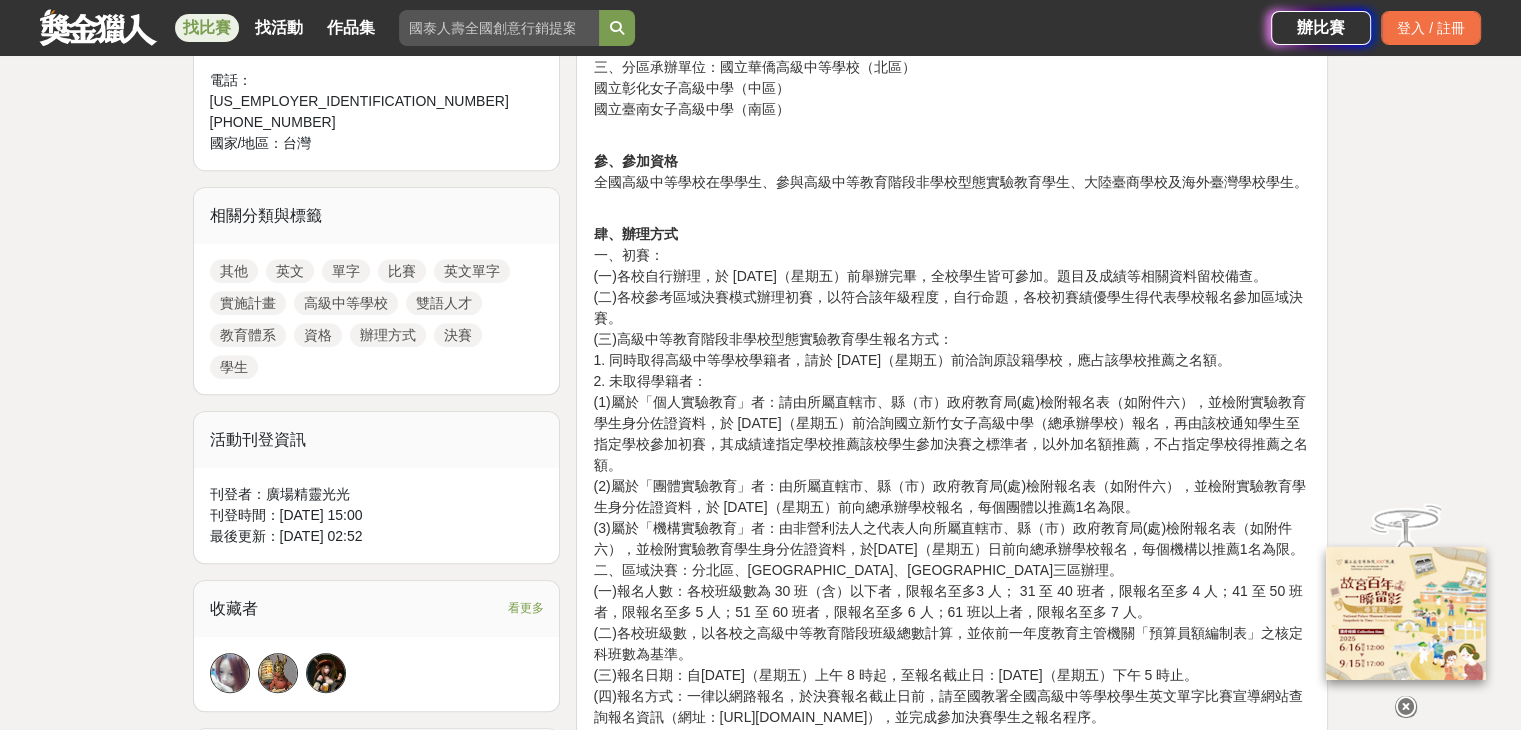 scroll, scrollTop: 600, scrollLeft: 0, axis: vertical 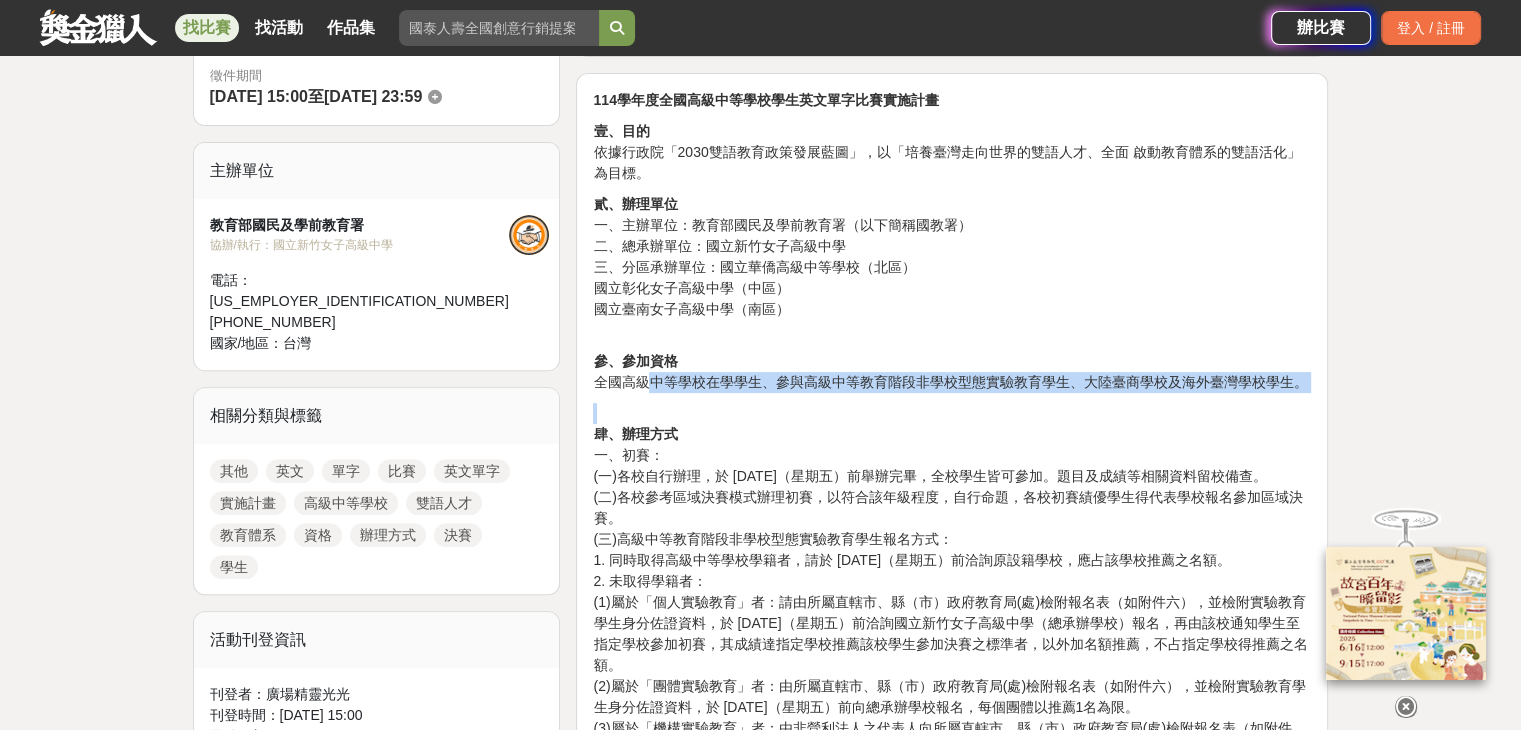 drag, startPoint x: 650, startPoint y: 372, endPoint x: 1259, endPoint y: 391, distance: 609.2963 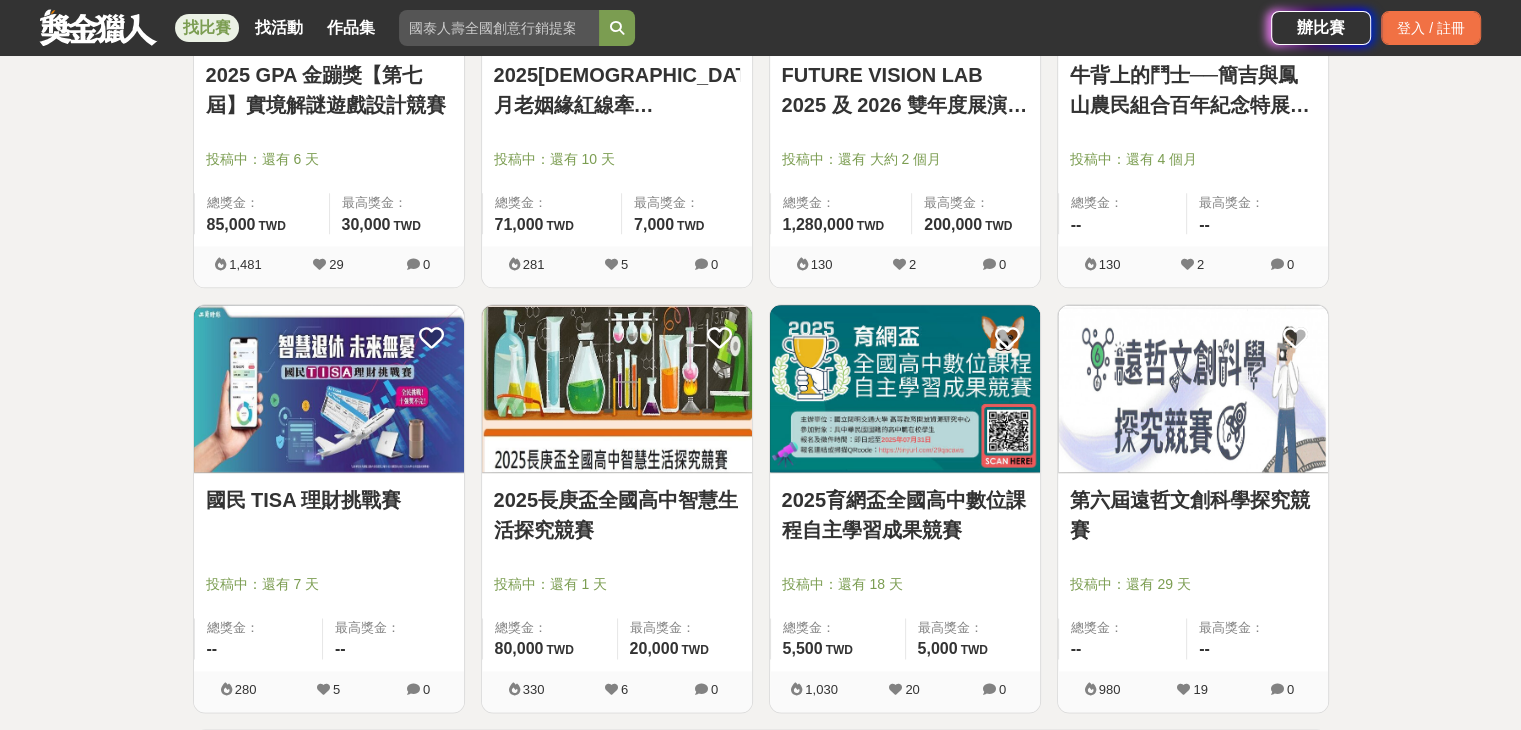 scroll, scrollTop: 32864, scrollLeft: 0, axis: vertical 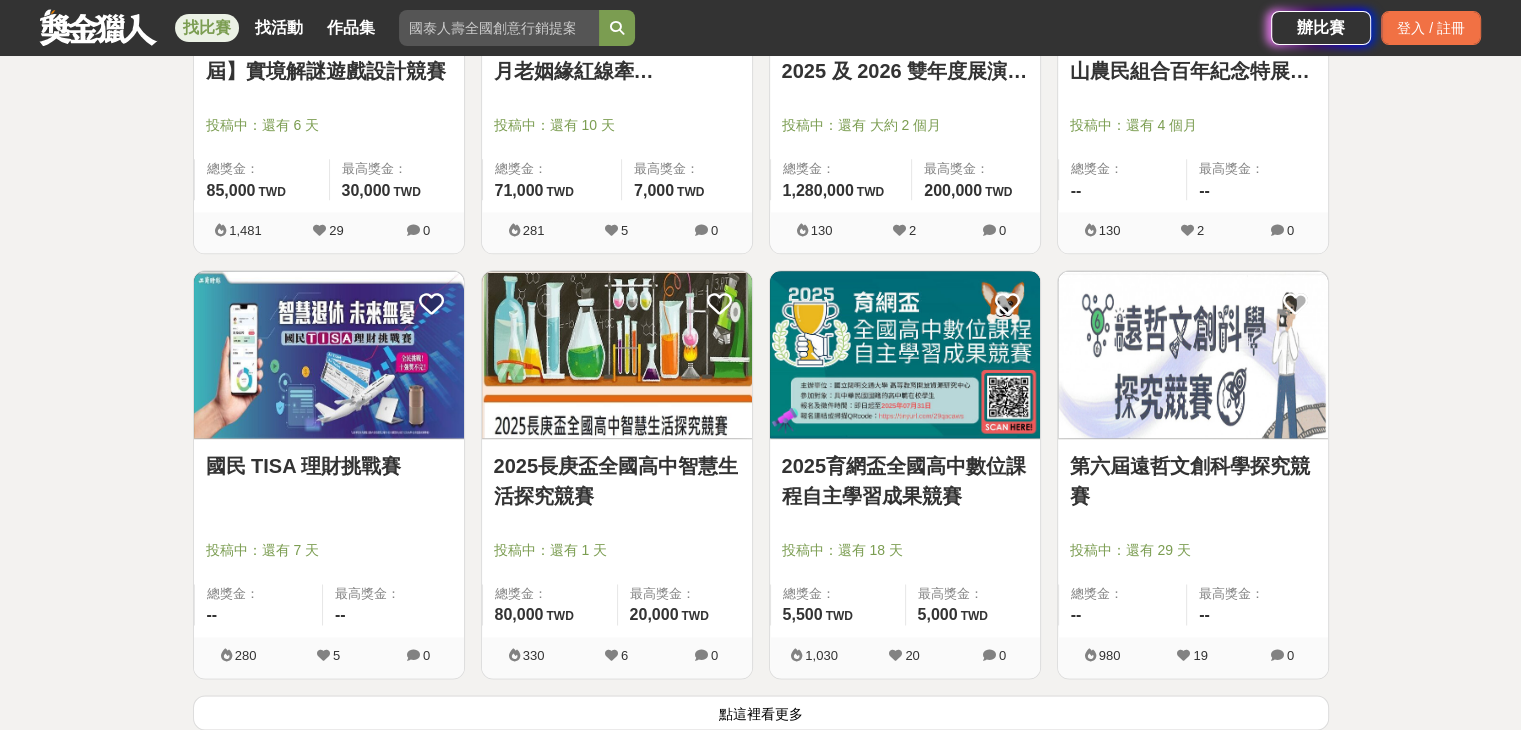 click on "第六屆遠哲文創科學探究競賽" at bounding box center [1193, 481] 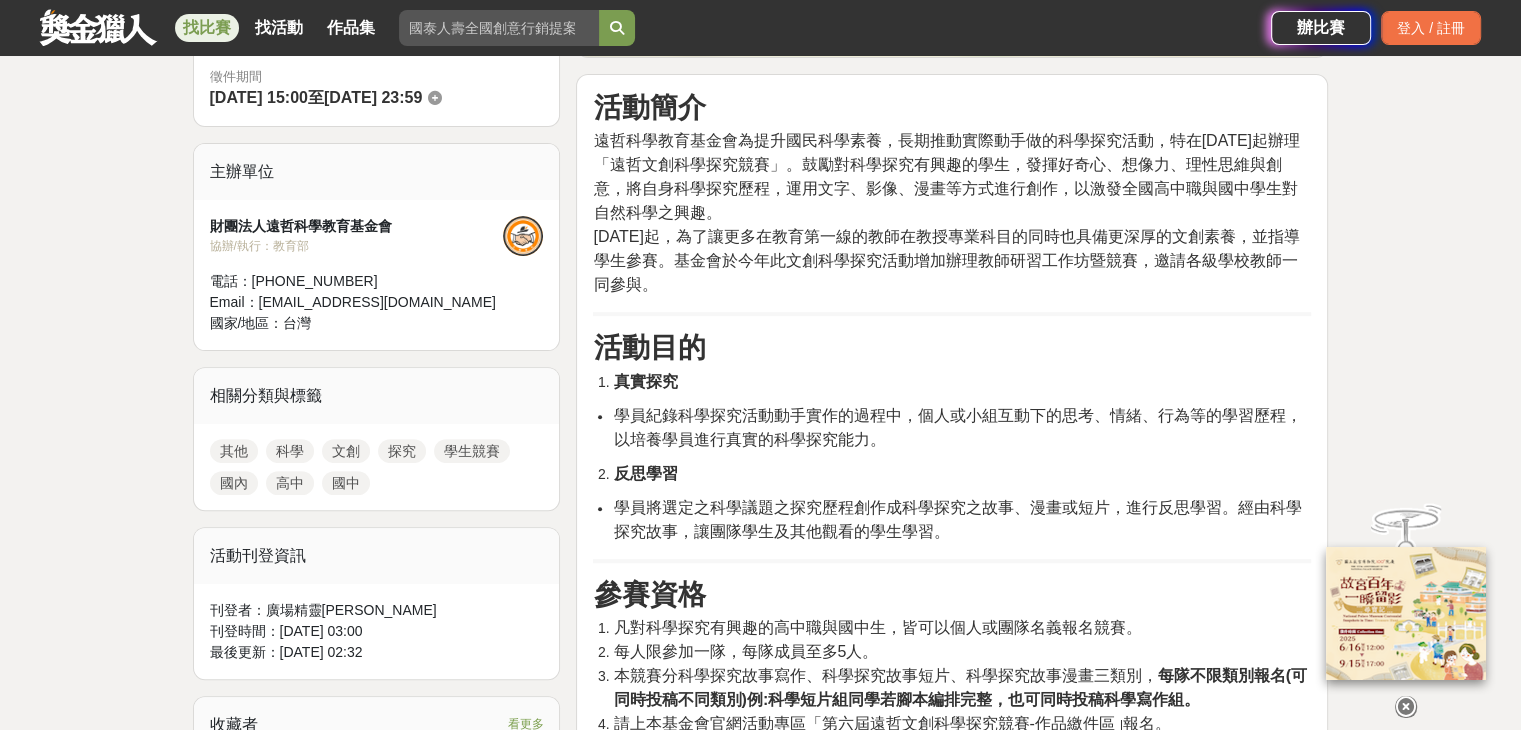 scroll, scrollTop: 600, scrollLeft: 0, axis: vertical 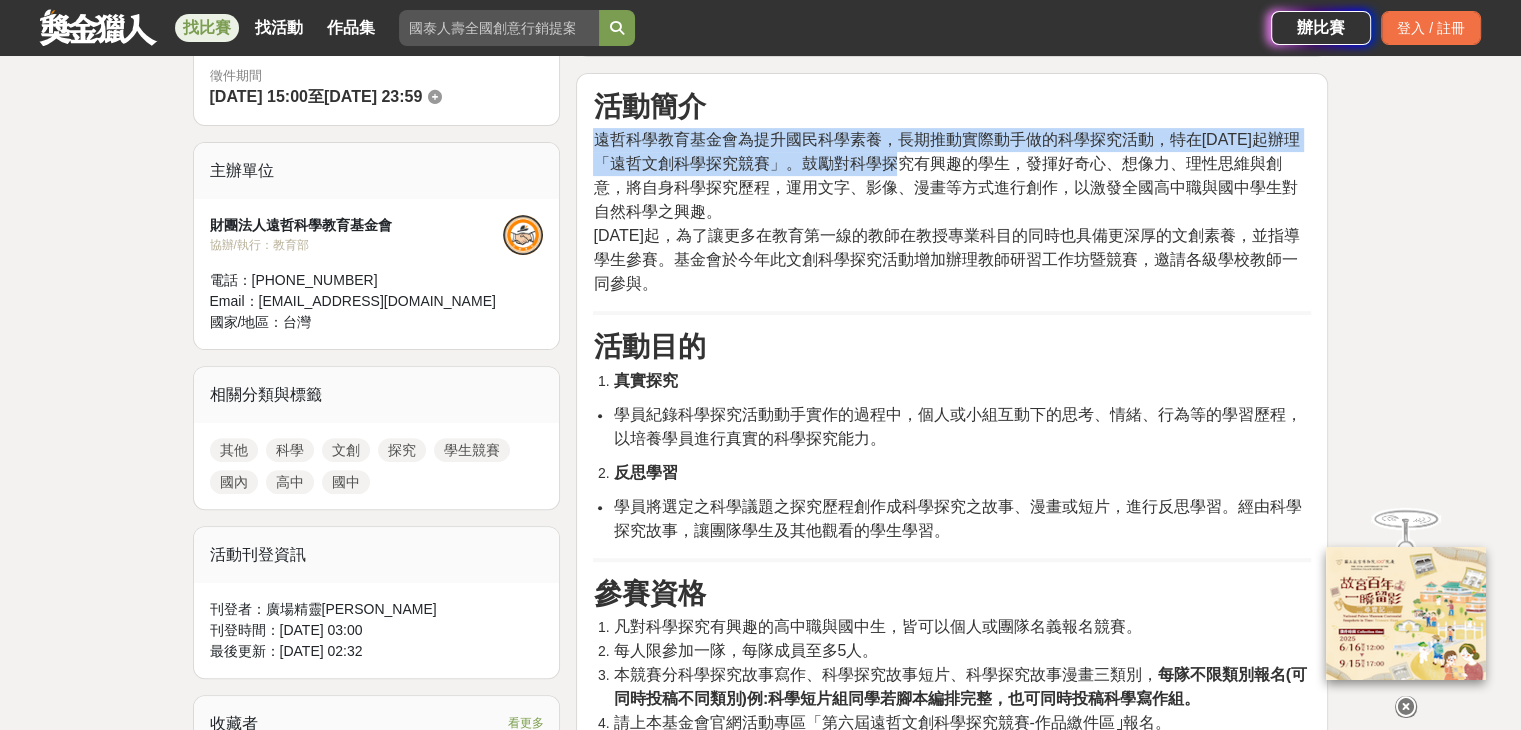 drag, startPoint x: 916, startPoint y: 179, endPoint x: 918, endPoint y: 313, distance: 134.01492 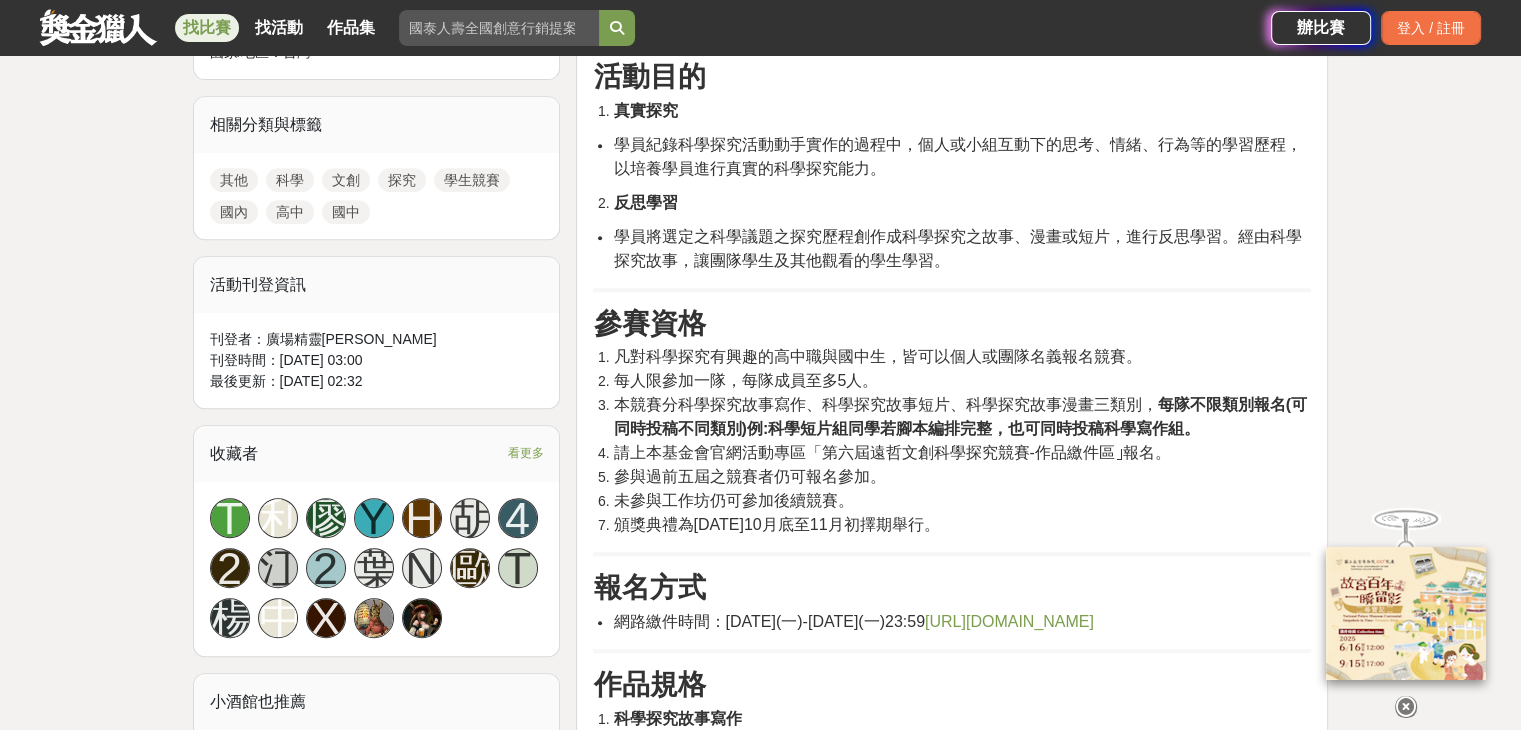scroll, scrollTop: 1000, scrollLeft: 0, axis: vertical 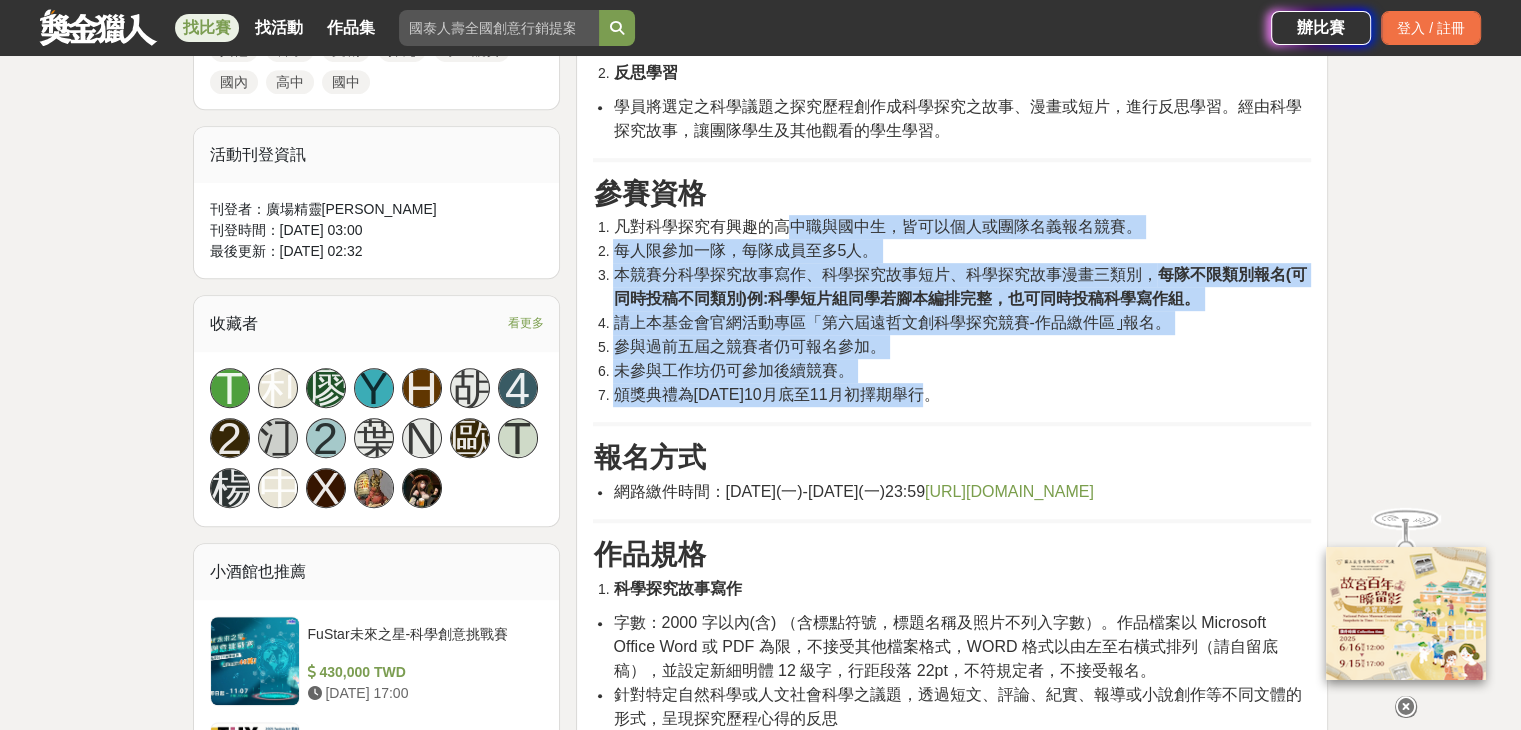 drag, startPoint x: 787, startPoint y: 225, endPoint x: 1172, endPoint y: 402, distance: 423.73813 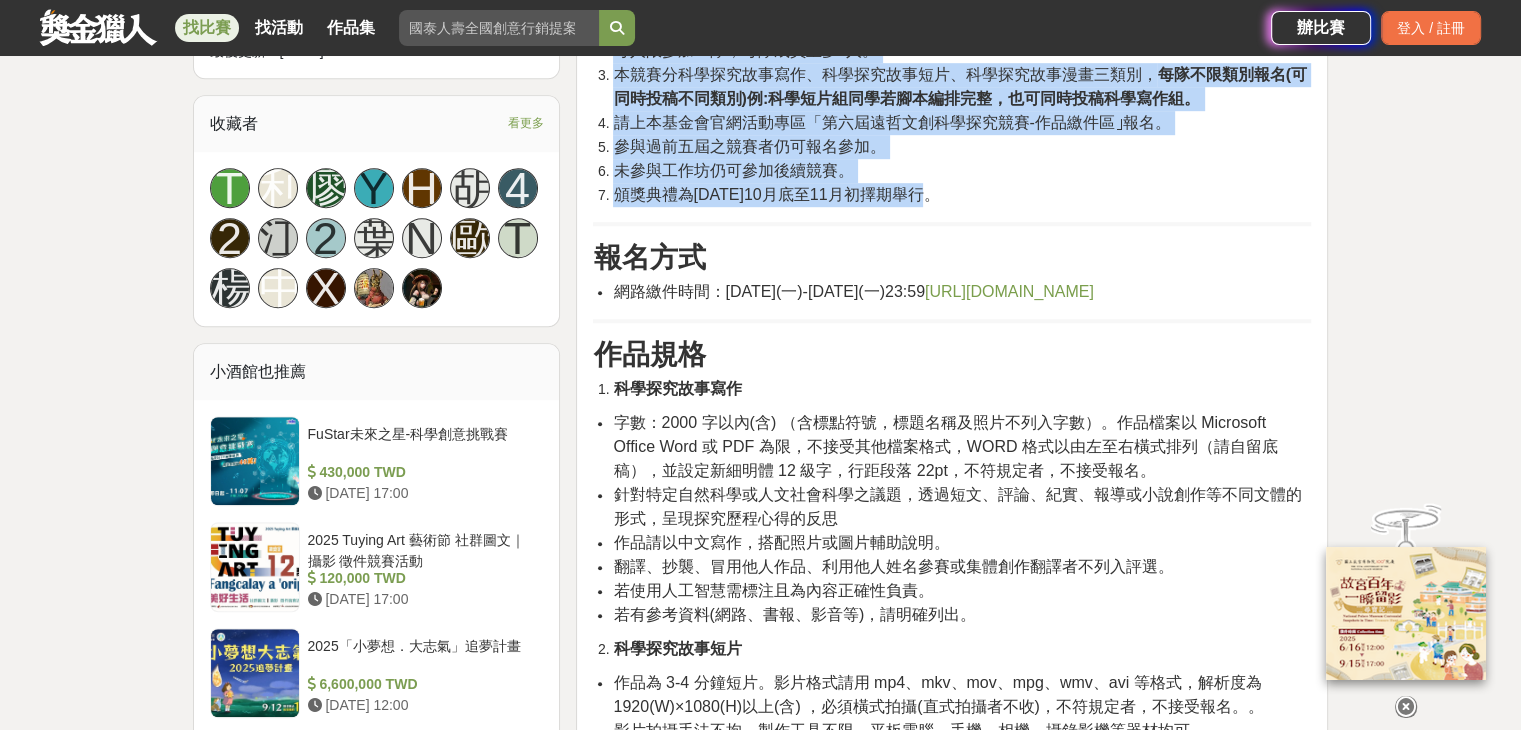 scroll, scrollTop: 1300, scrollLeft: 0, axis: vertical 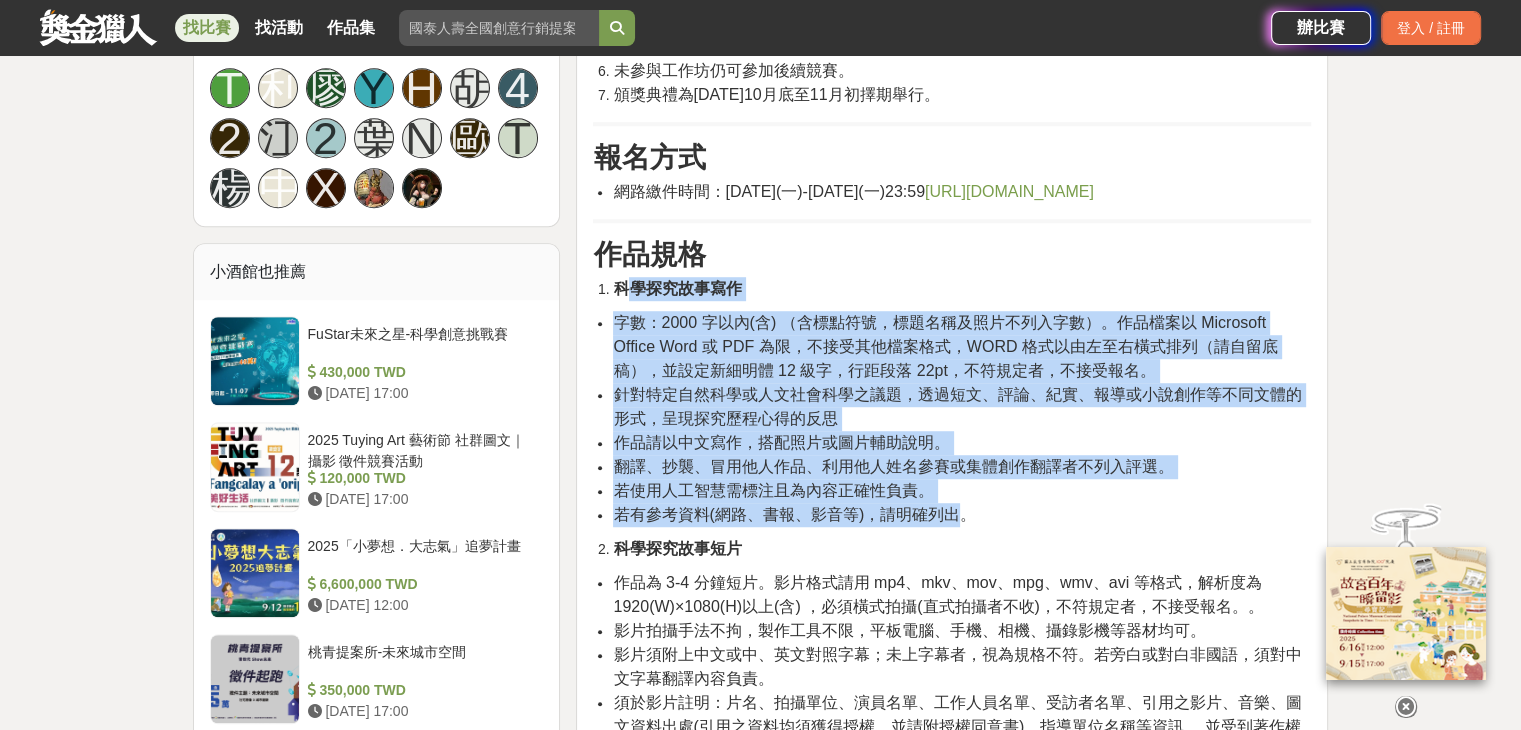 drag, startPoint x: 625, startPoint y: 313, endPoint x: 966, endPoint y: 529, distance: 403.65454 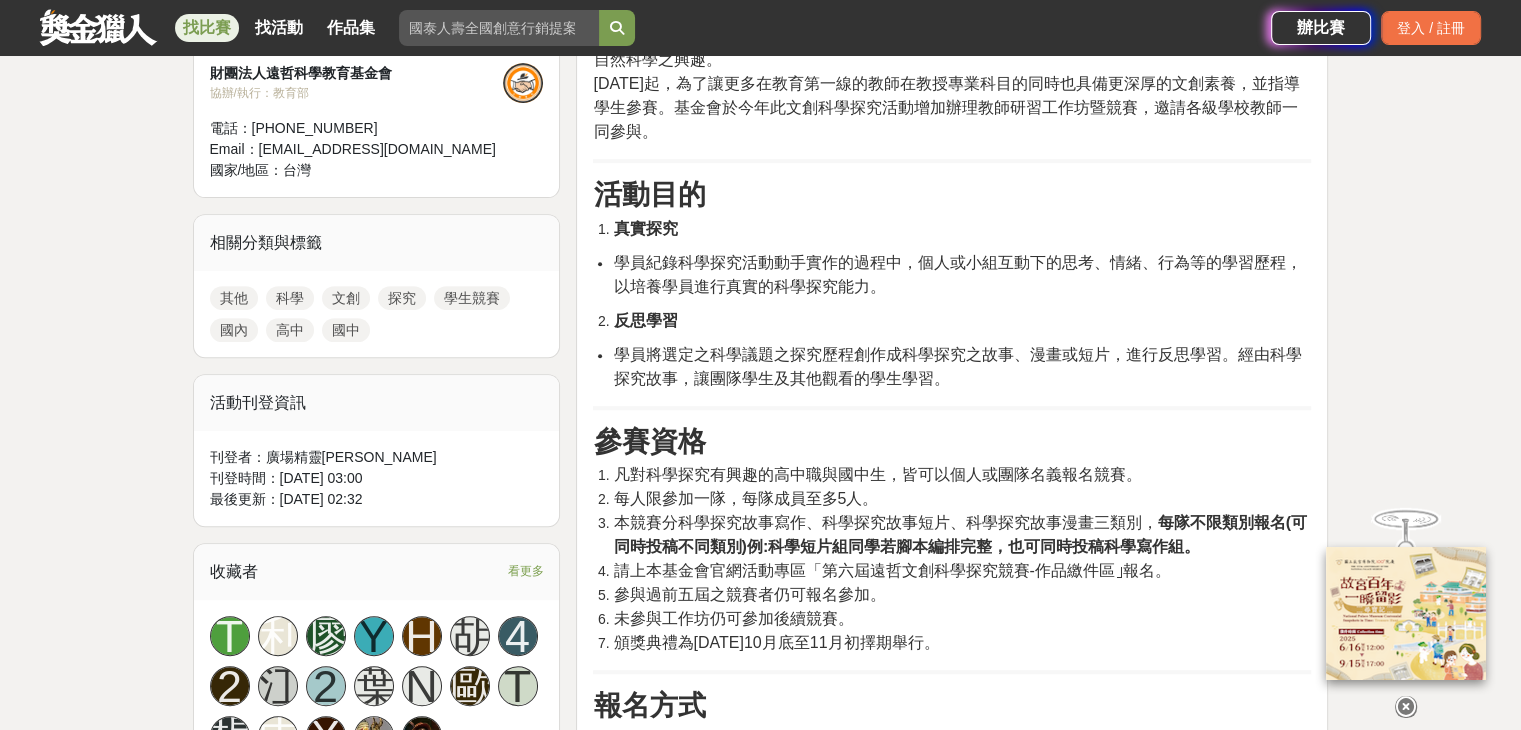 scroll, scrollTop: 800, scrollLeft: 0, axis: vertical 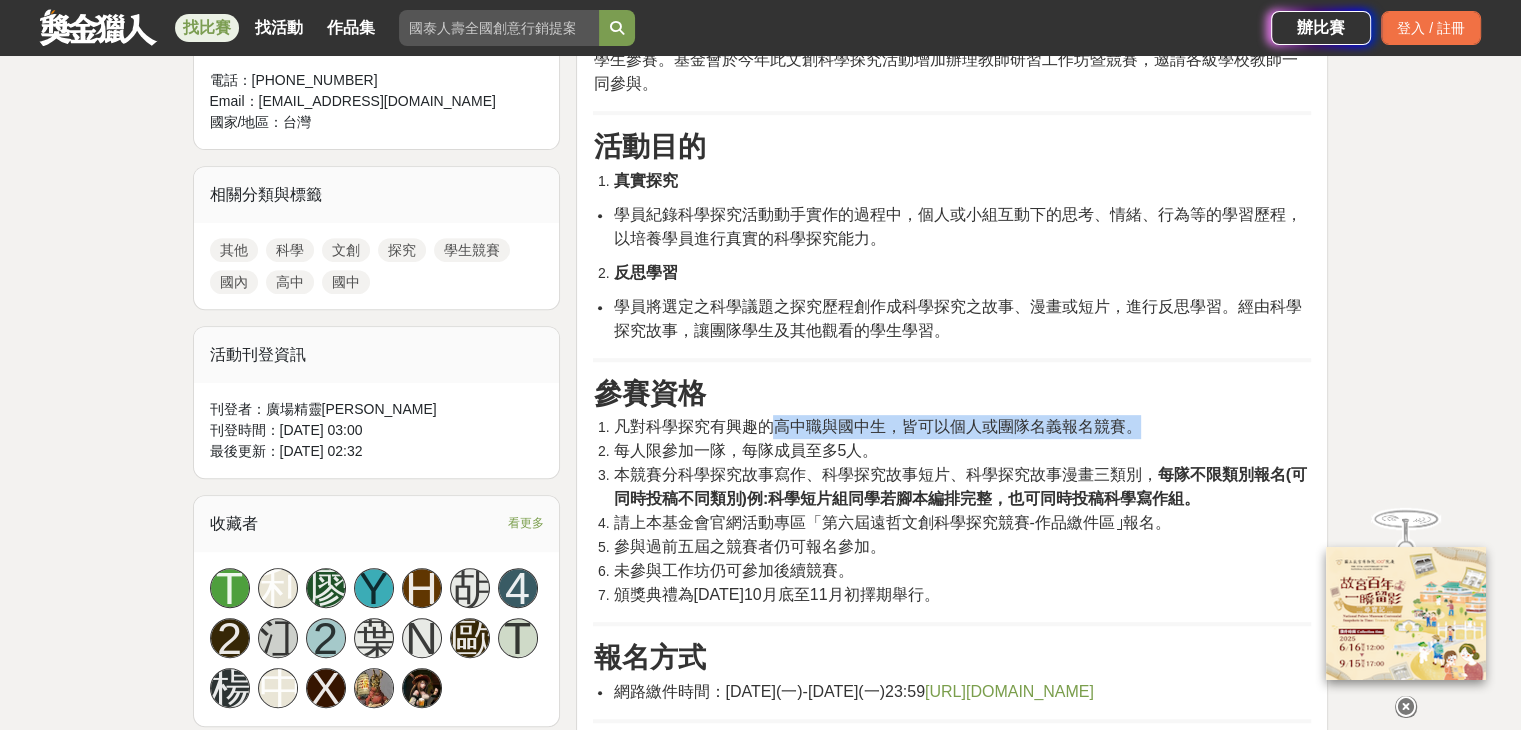 drag, startPoint x: 805, startPoint y: 419, endPoint x: 1158, endPoint y: 422, distance: 353.01276 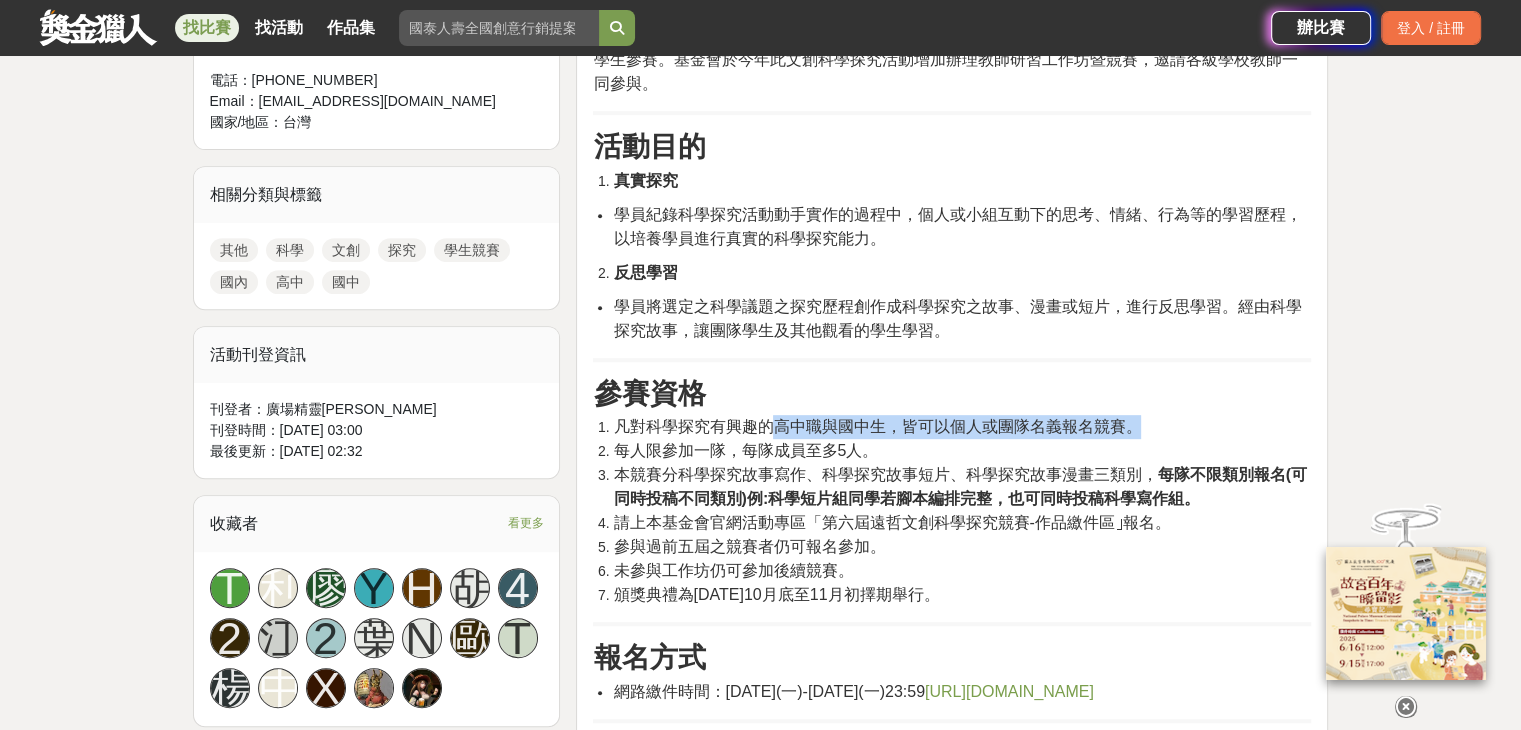 click on "凡對科學探究有興趣的高中職與國中生，皆可以個人或團隊名義報名競賽。" at bounding box center (962, 427) 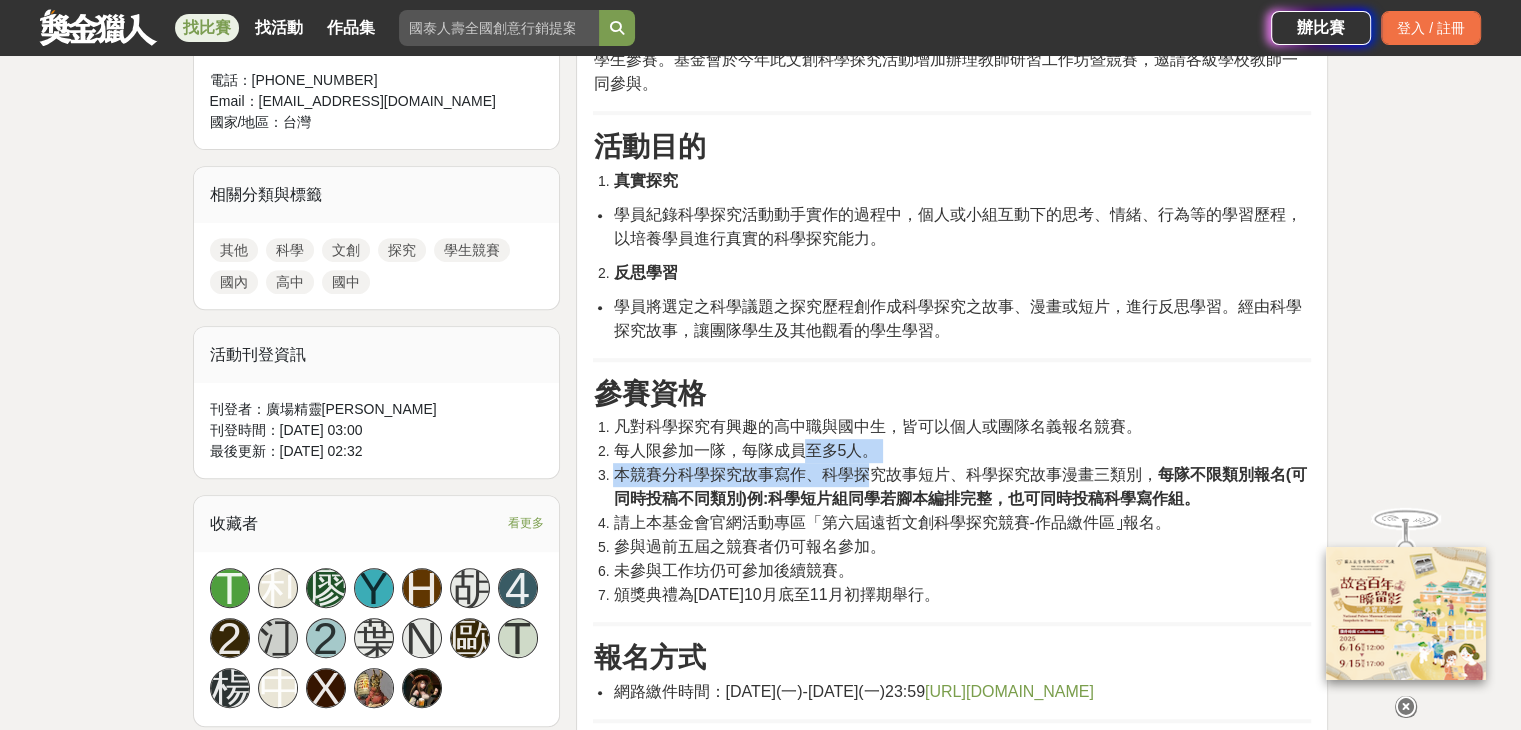 drag, startPoint x: 803, startPoint y: 451, endPoint x: 869, endPoint y: 463, distance: 67.08204 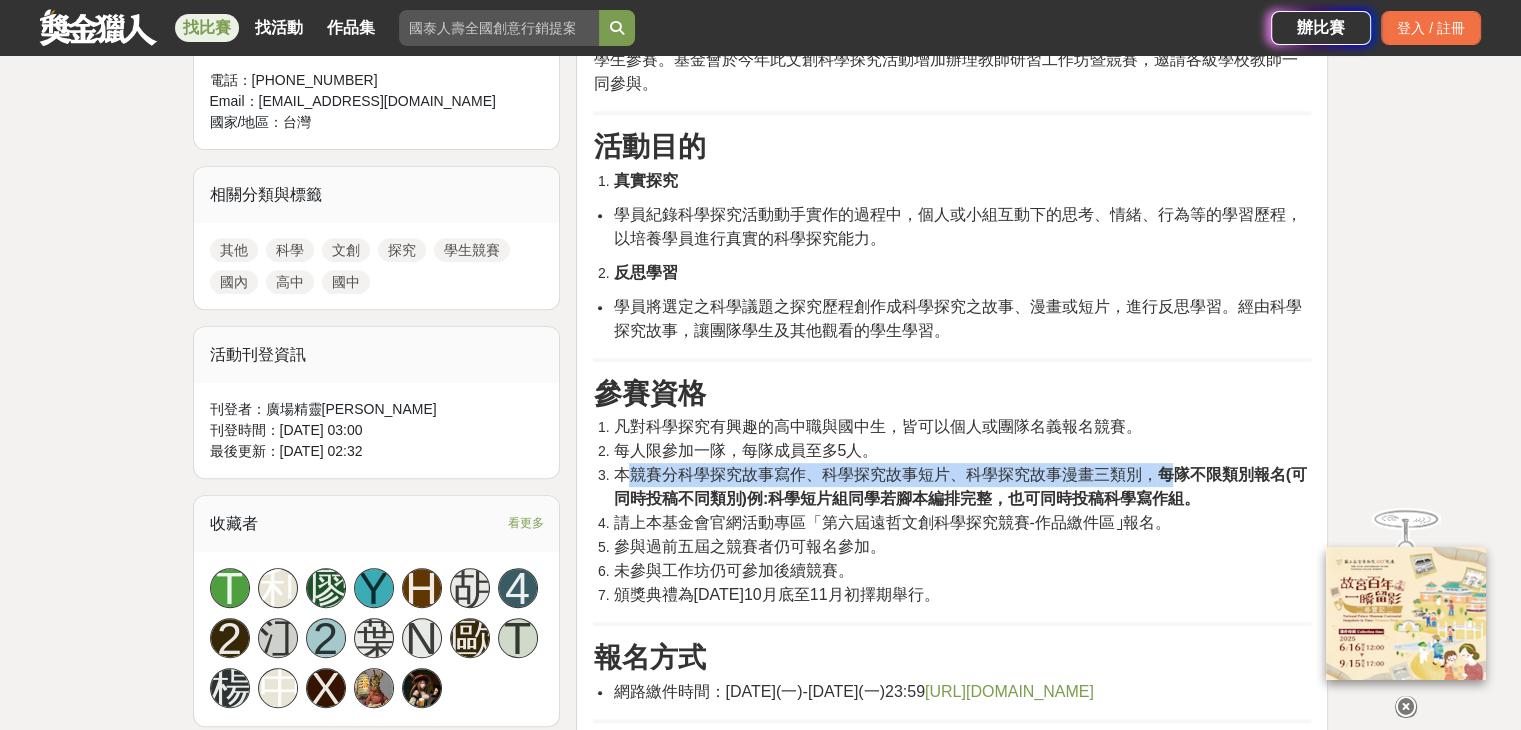 drag, startPoint x: 634, startPoint y: 473, endPoint x: 1173, endPoint y: 481, distance: 539.0594 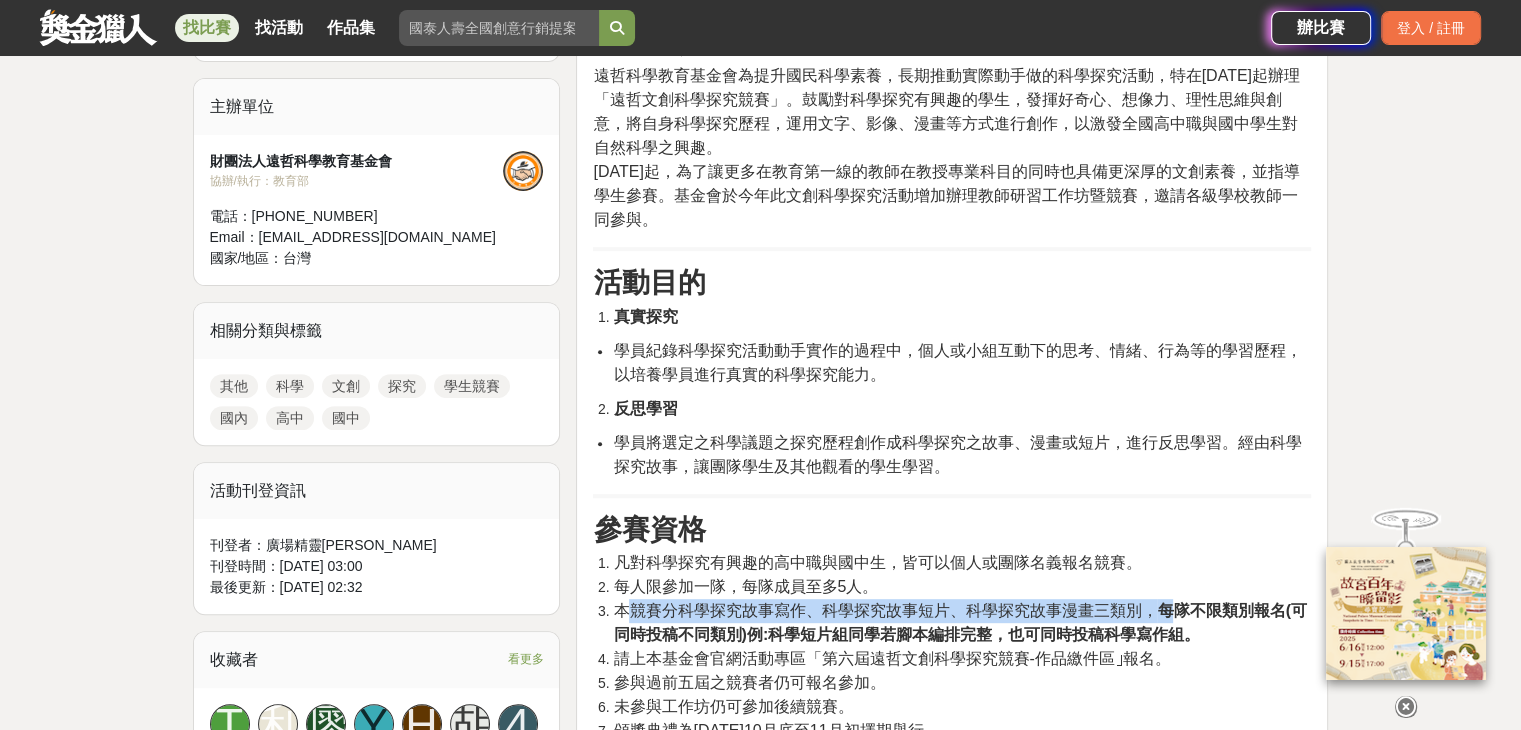 scroll, scrollTop: 500, scrollLeft: 0, axis: vertical 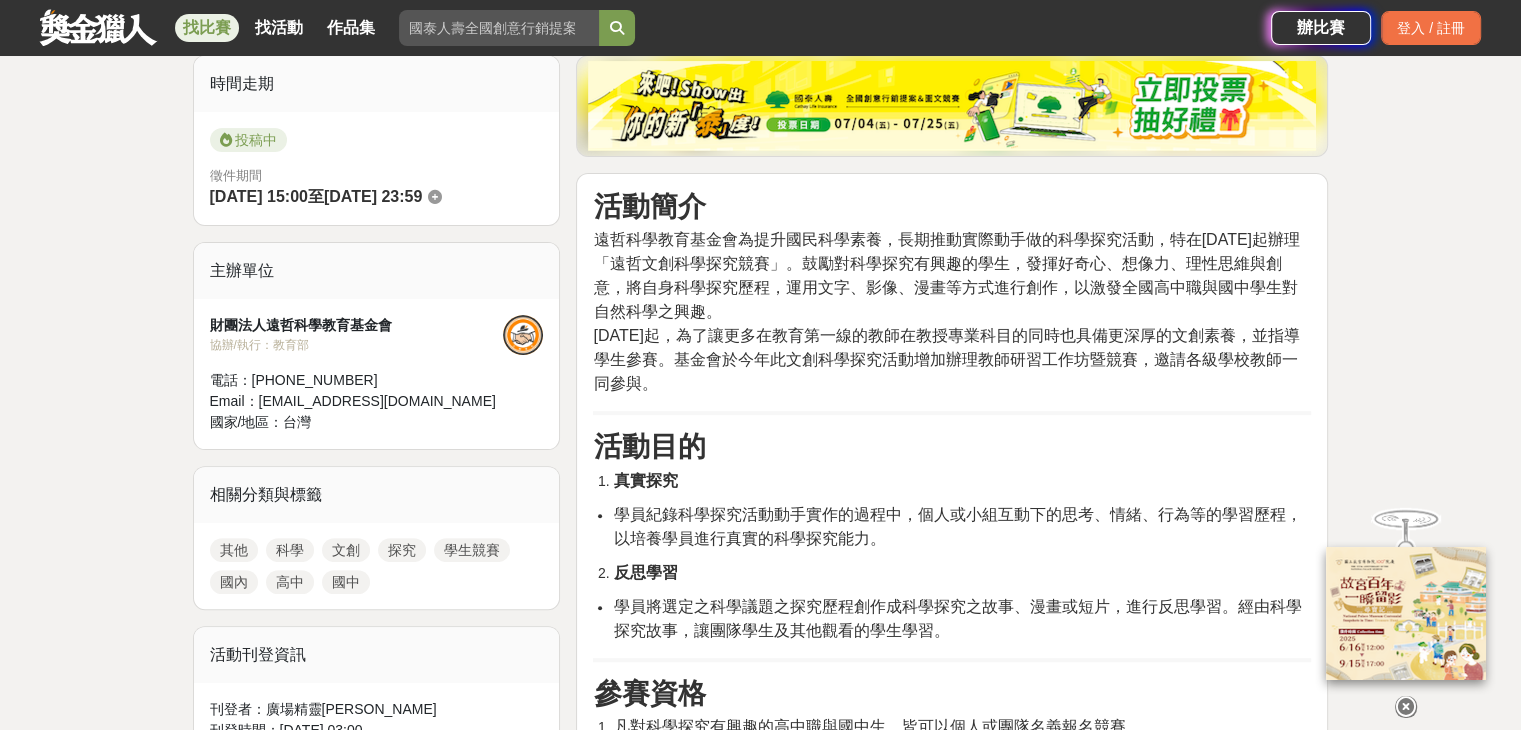 click on "活動簡介 遠哲科學教育基金會為提升國民科學素養，長期推動實際動手做的科學探究活動，特在[DATE]起辦理「遠哲文創科學探究競賽」。鼓勵對科學探究有興趣的學生，發揮好奇心、想像力、理性思維與創意，將自身科學探究歷程，運用文字、影像、漫畫等方式進行創作，以激發全國高中職與國中學生對自然科學之興趣。 [DATE]起，為了讓更多在教育第一線的教師在教授專業科目的同時也具備更深厚的文創素養，並指導學生參賽。基金會於今年此文創科學探究活動增加辦理教師研習工作坊暨競賽，邀請各級學校教師一同參與。 活動目的 真實探究 學員紀錄科學探究活動動手實作的過程中，個人或小組互動下的思考、情緒、行為等的學習歷程，以培養學員進行真實的科學探究能力。 反思學習 參賽資格 每人限參加一隊，每隊成員至多5人。 報名方式 作品規格" at bounding box center [952, 1467] 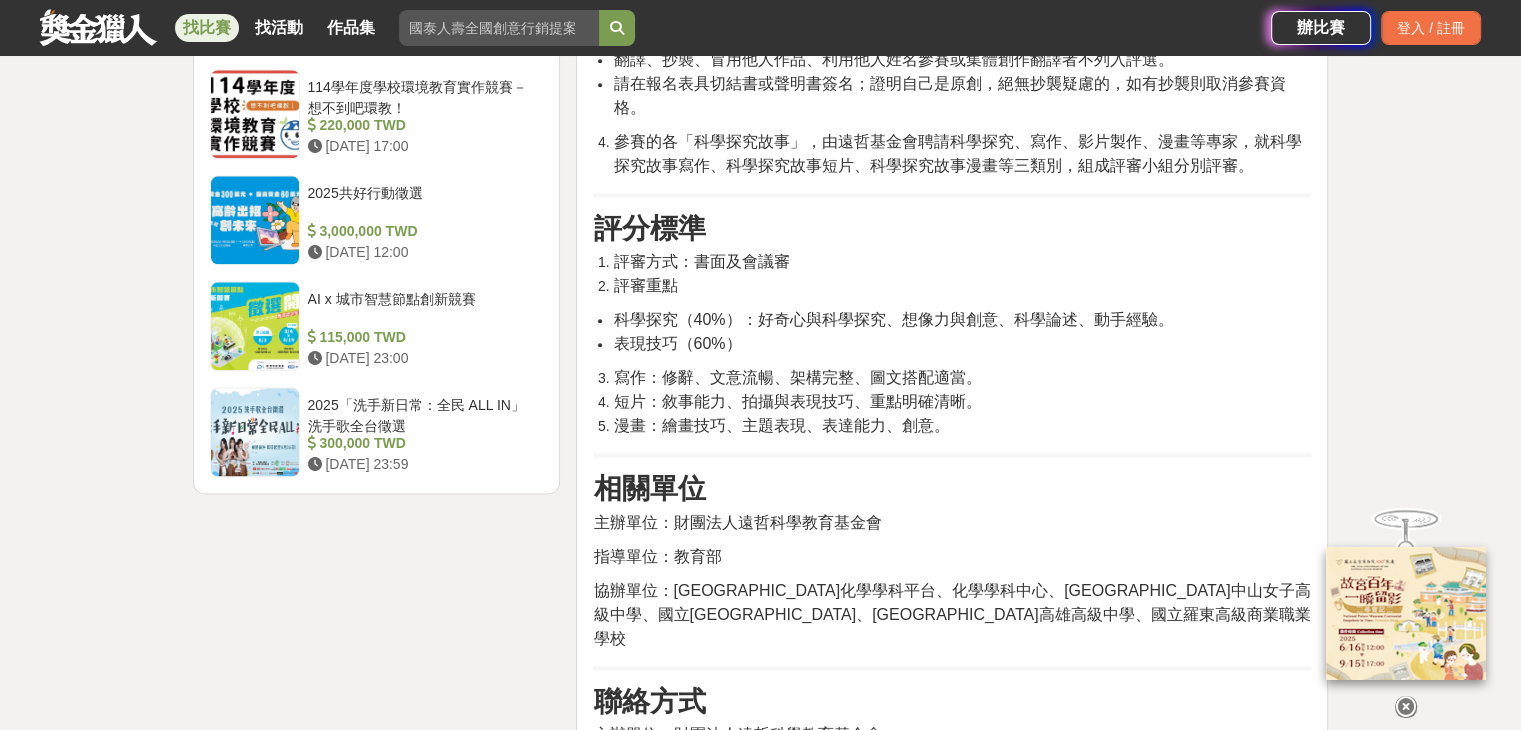 scroll, scrollTop: 2400, scrollLeft: 0, axis: vertical 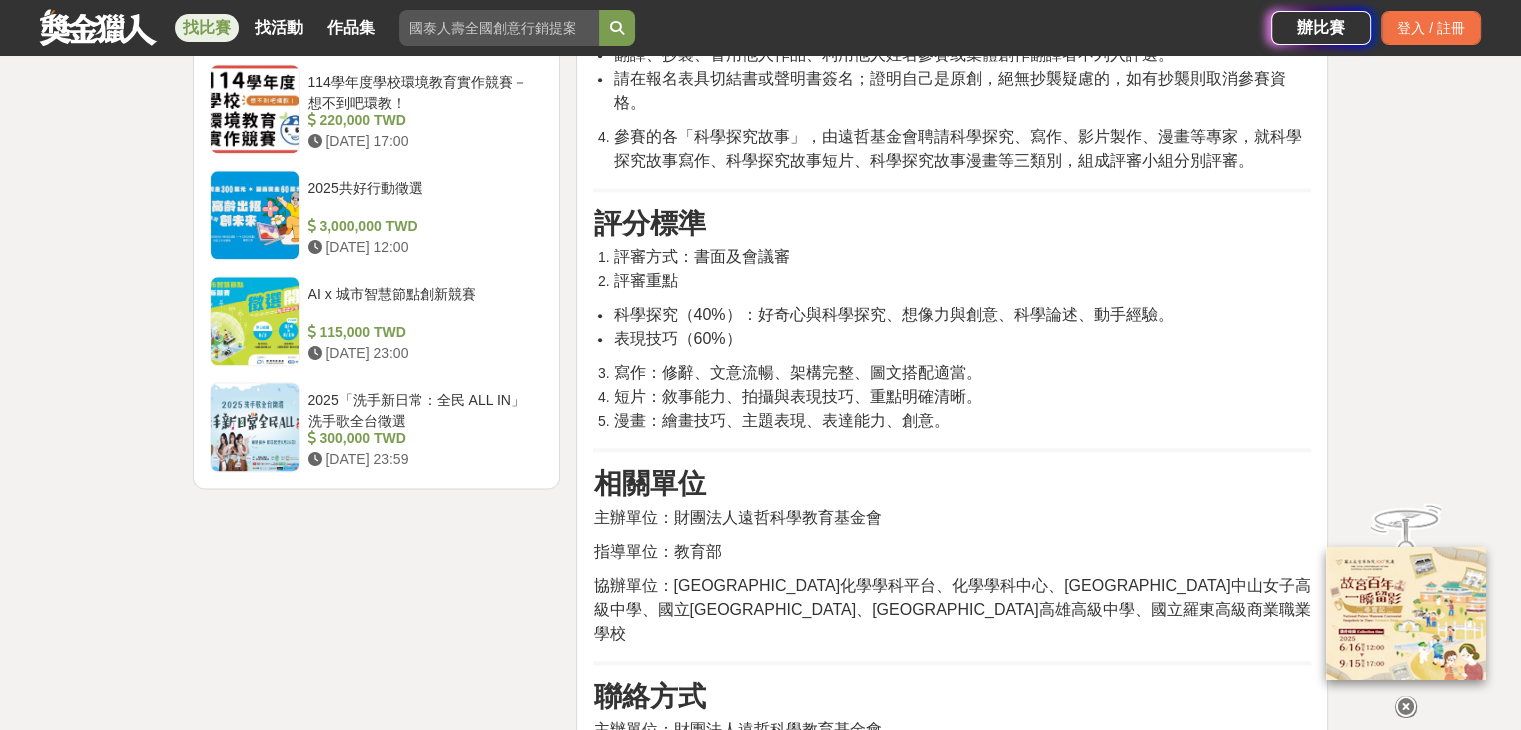 click on "漫畫：繪畫技巧、主題表現、表達能力、創意。" at bounding box center [781, 420] 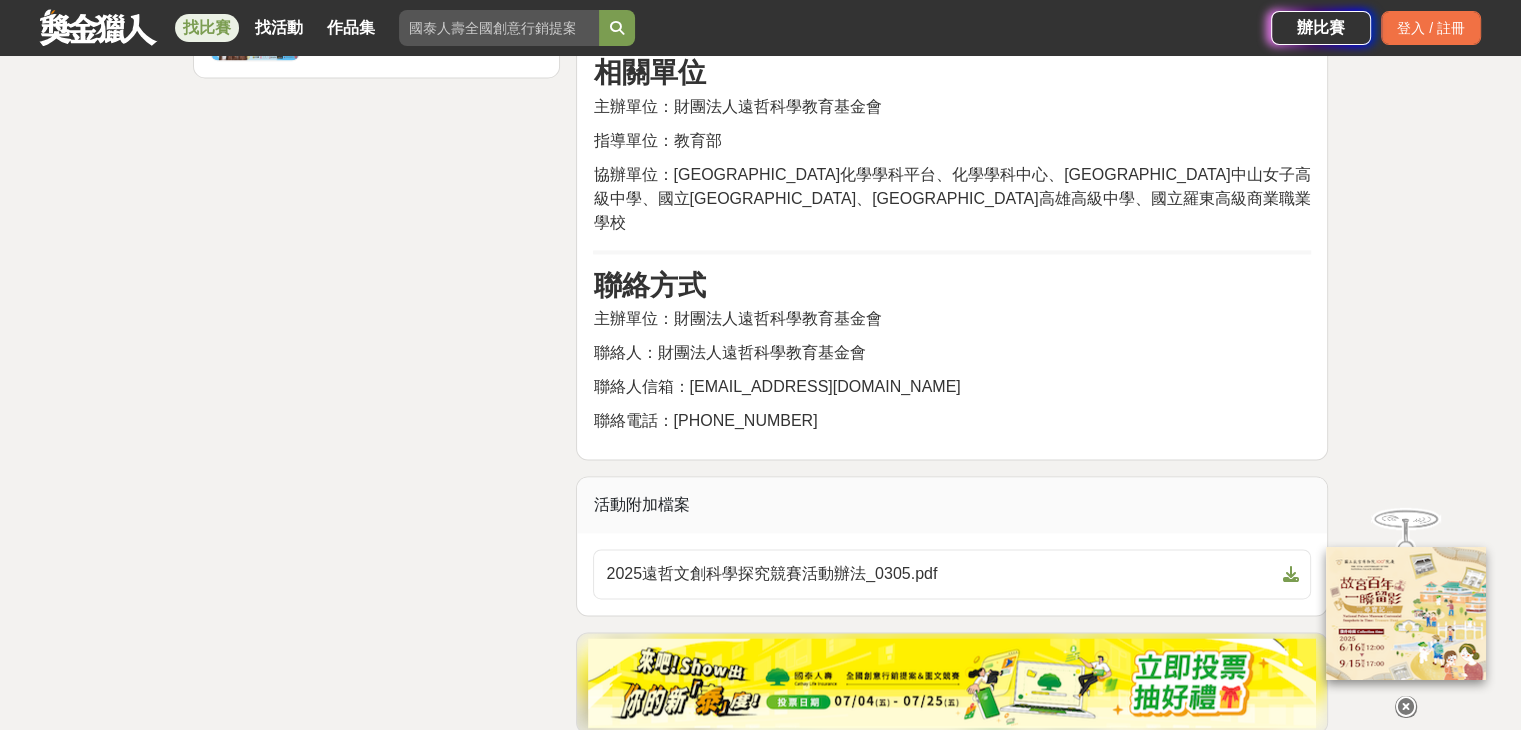 scroll, scrollTop: 3000, scrollLeft: 0, axis: vertical 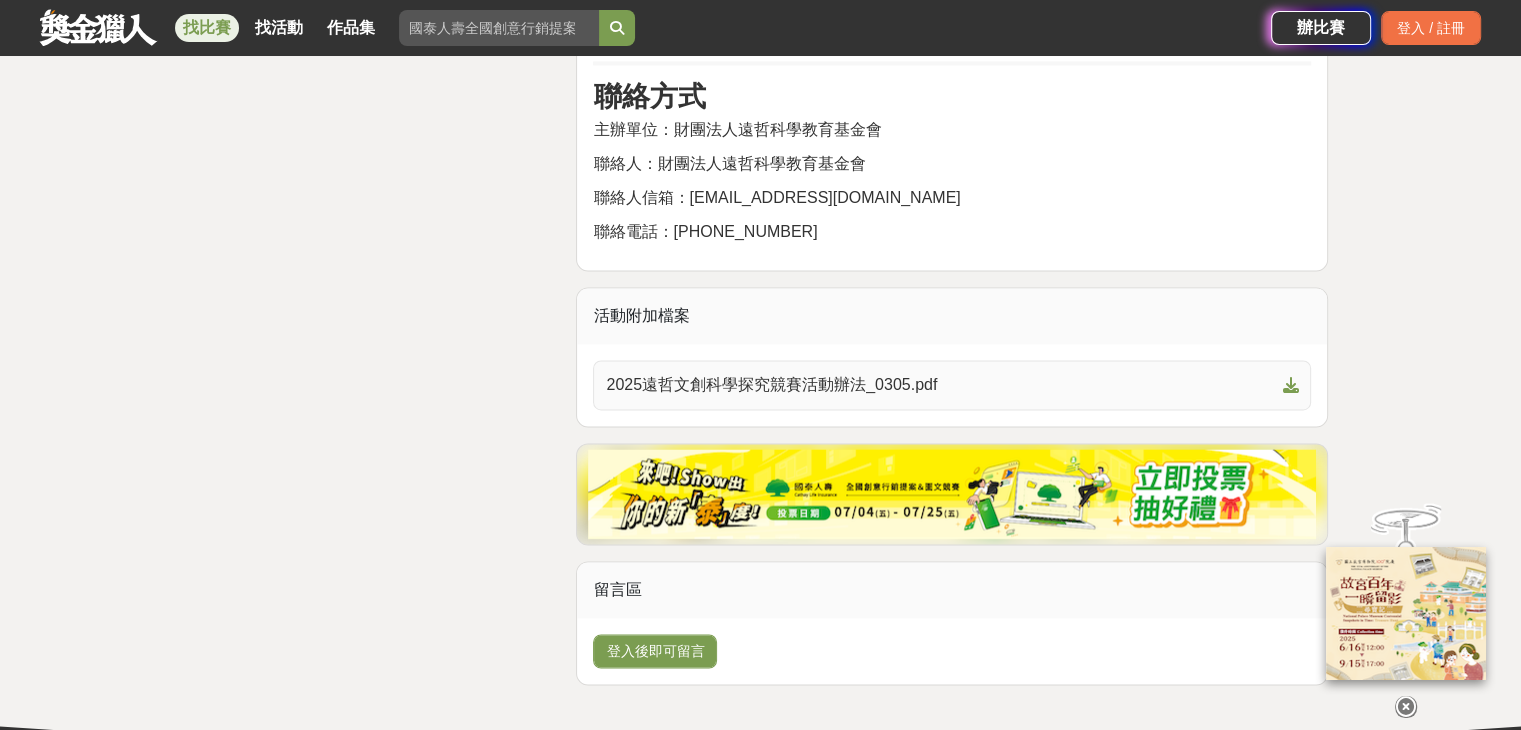 click on "2025遠哲文創科學探究競賽活動辦法_0305.pdf" at bounding box center (940, 385) 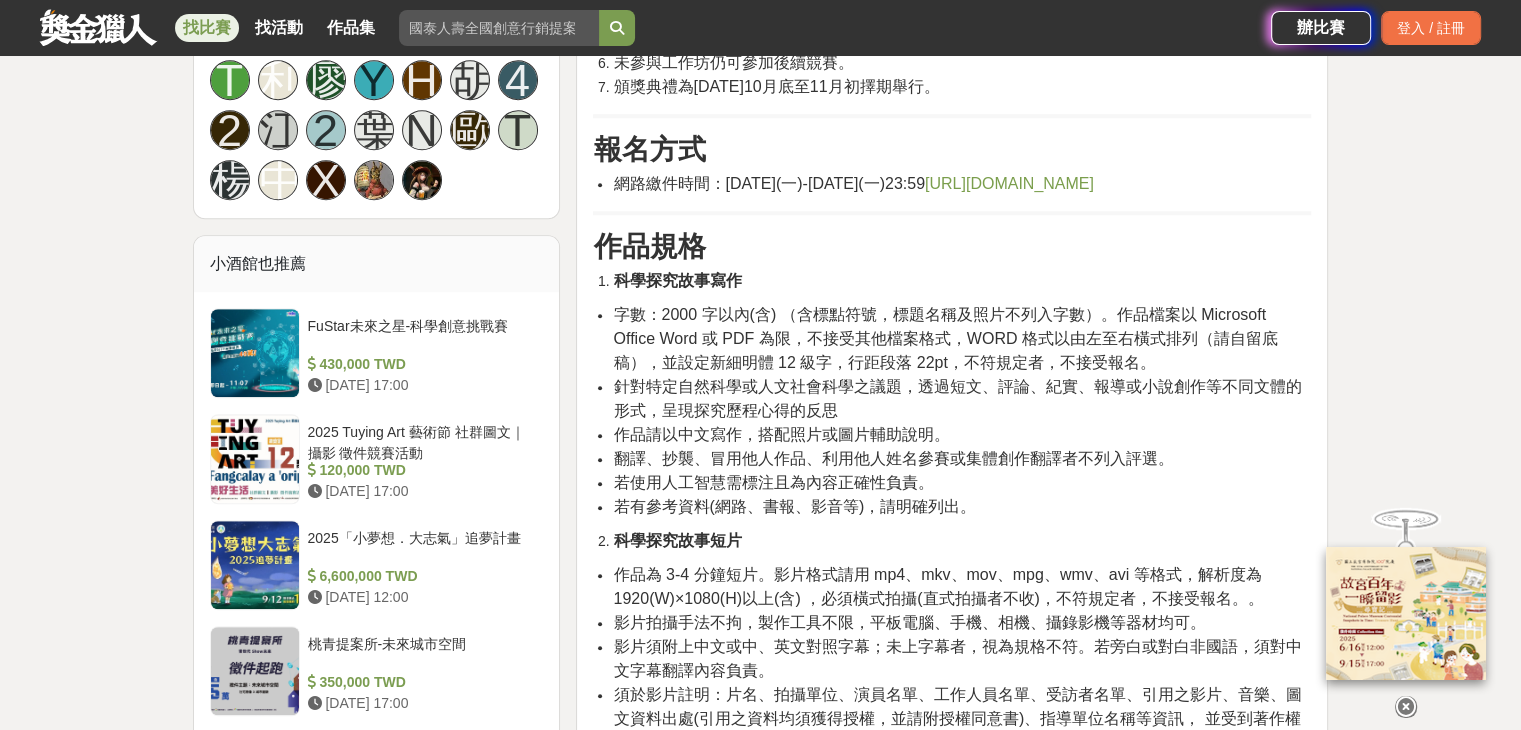 scroll, scrollTop: 1300, scrollLeft: 0, axis: vertical 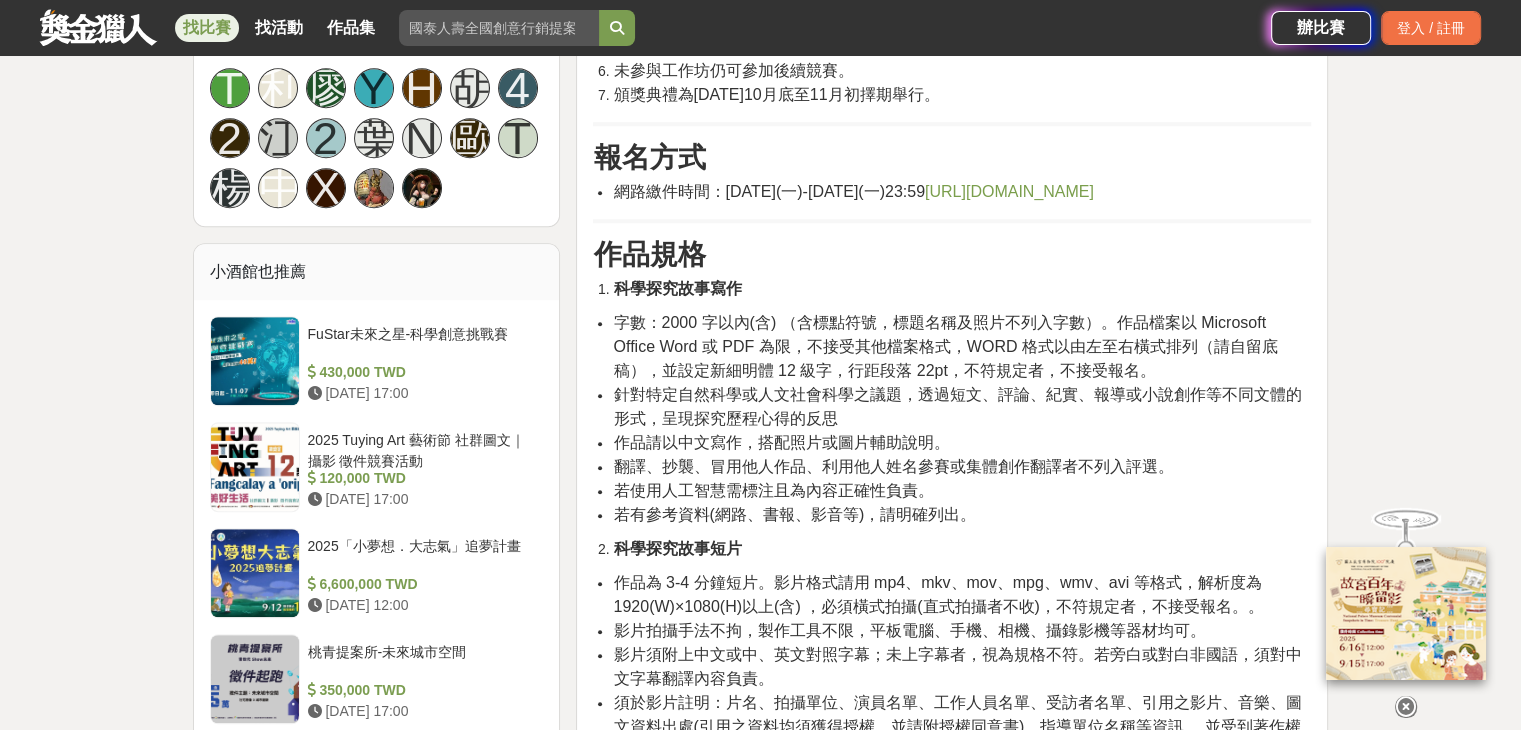 click on "[URL][DOMAIN_NAME]" at bounding box center [1009, 191] 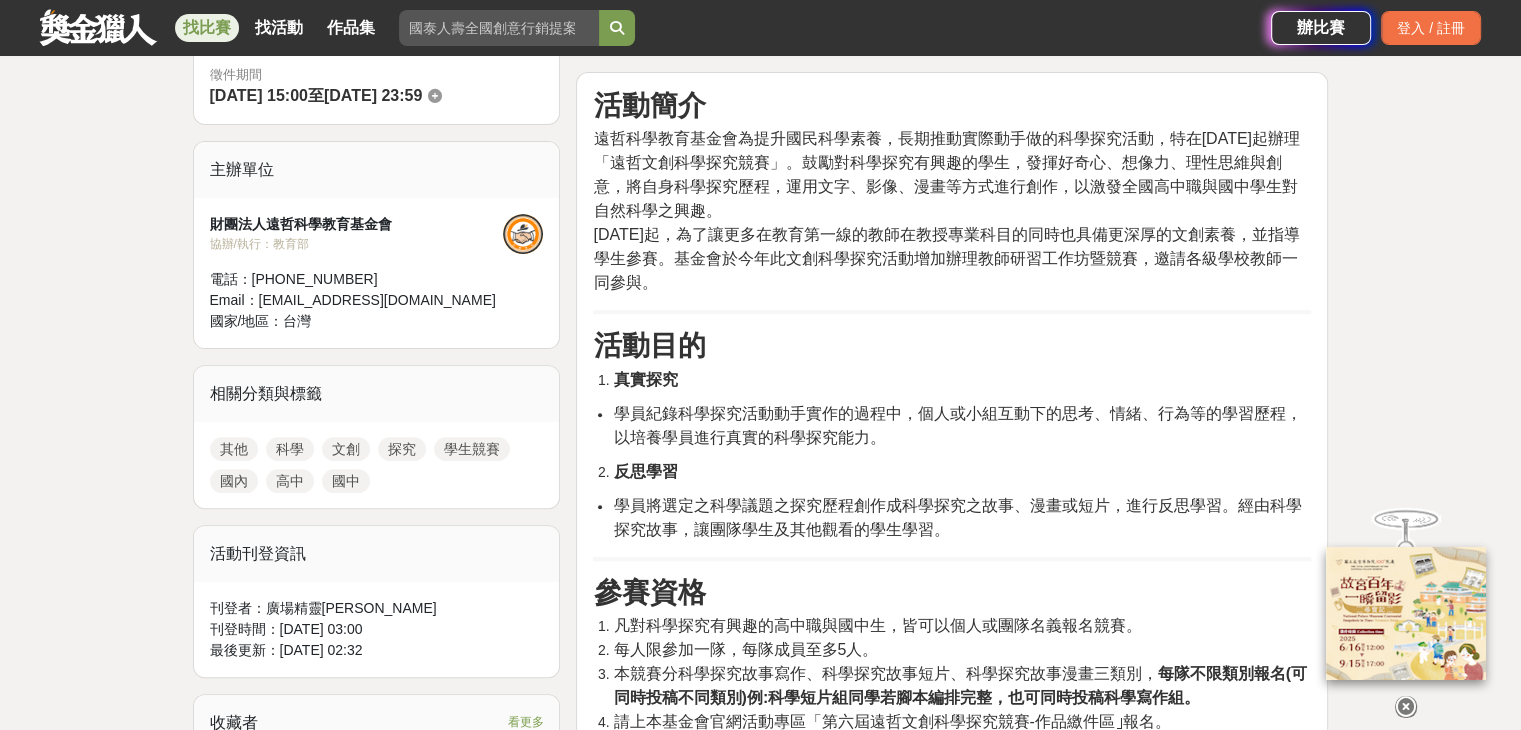 scroll, scrollTop: 400, scrollLeft: 0, axis: vertical 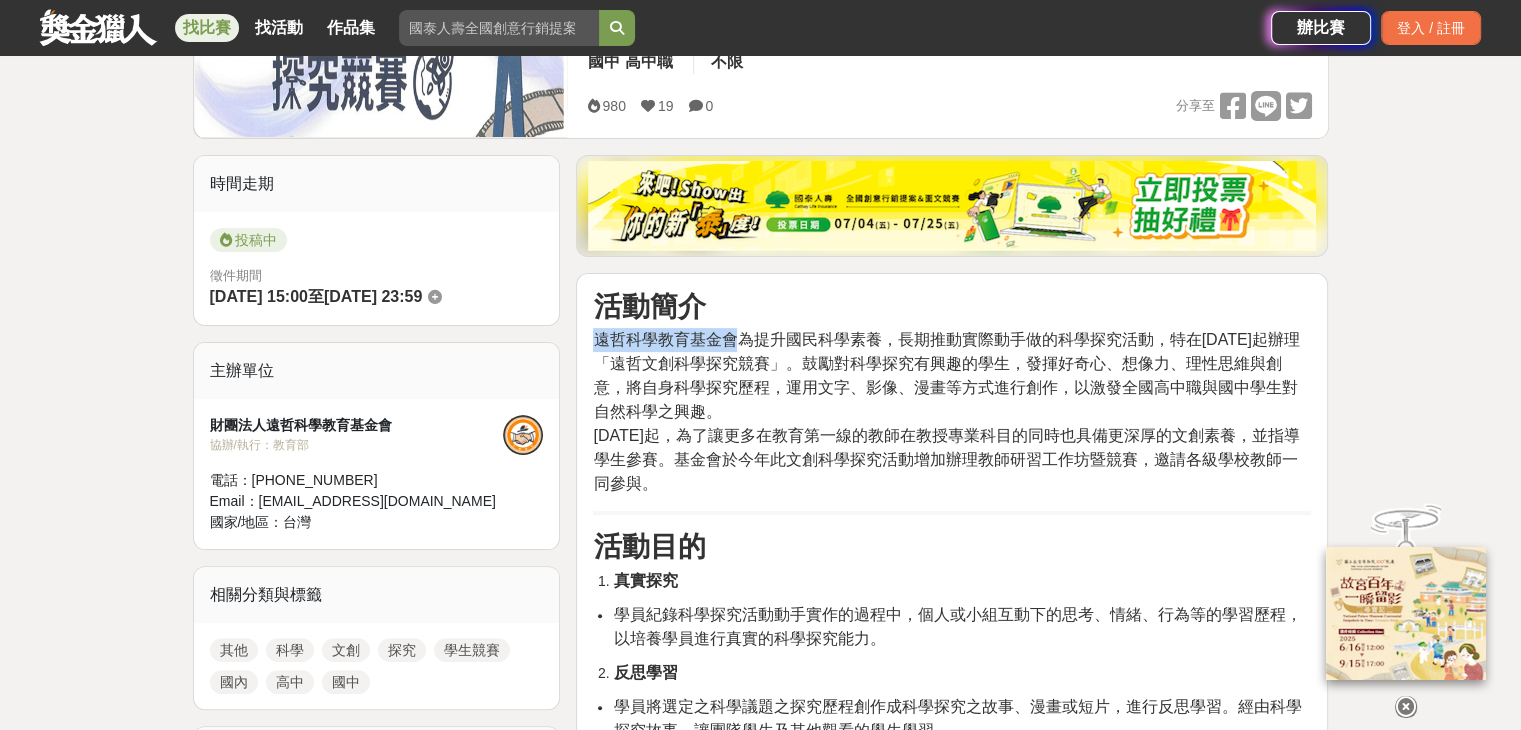 drag, startPoint x: 597, startPoint y: 337, endPoint x: 733, endPoint y: 341, distance: 136.0588 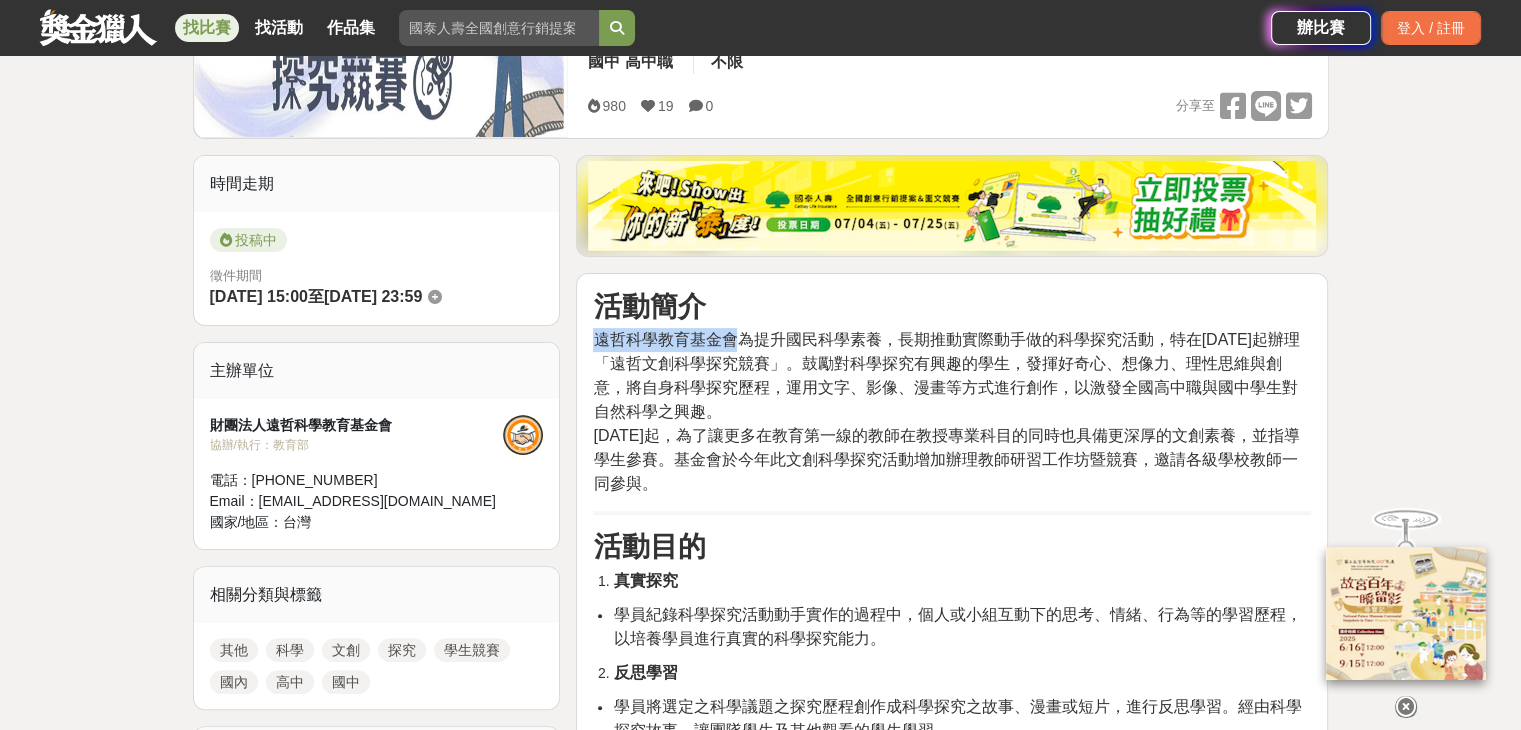 click on "遠哲科學教育基金會為提升國民科學素養，長期推動實際動手做的科學探究活動，特在[DATE]起辦理「遠哲文創科學探究競賽」。鼓勵對科學探究有興趣的學生，發揮好奇心、想像力、理性思維與創意，將自身科學探究歷程，運用文字、影像、漫畫等方式進行創作，以激發全國高中職與國中學生對自然科學之興趣。" at bounding box center [946, 375] 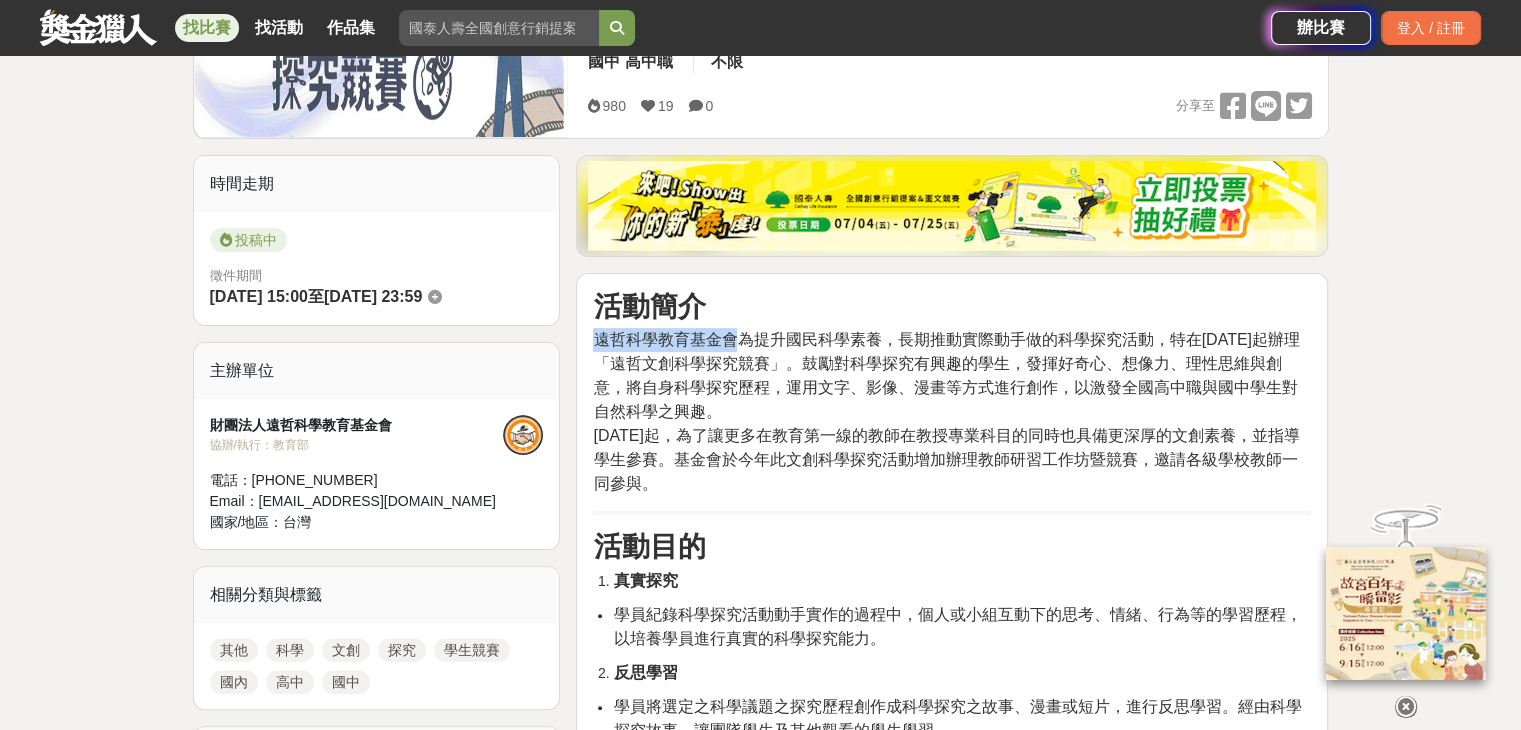 copy on "遠哲科學教育基金會" 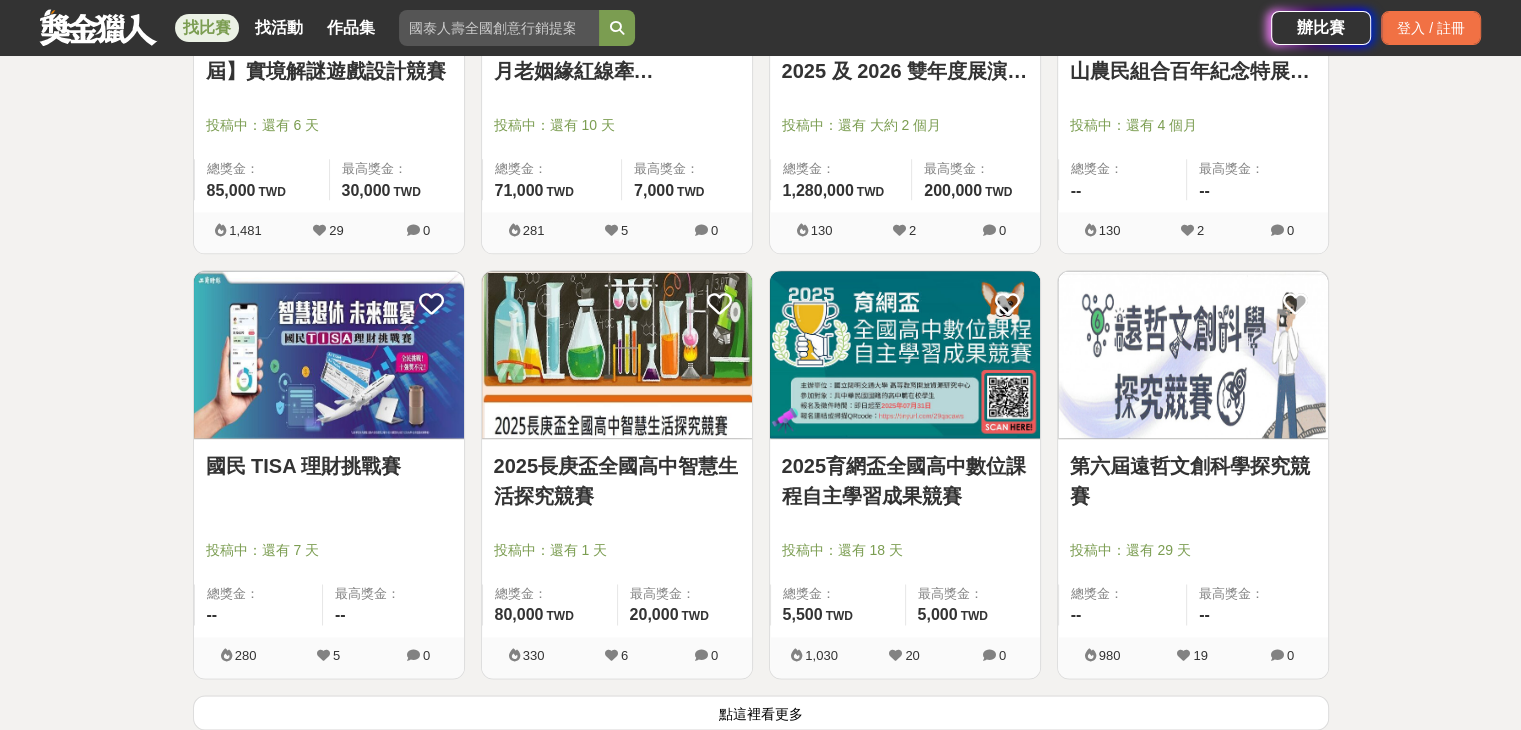 scroll, scrollTop: 32964, scrollLeft: 0, axis: vertical 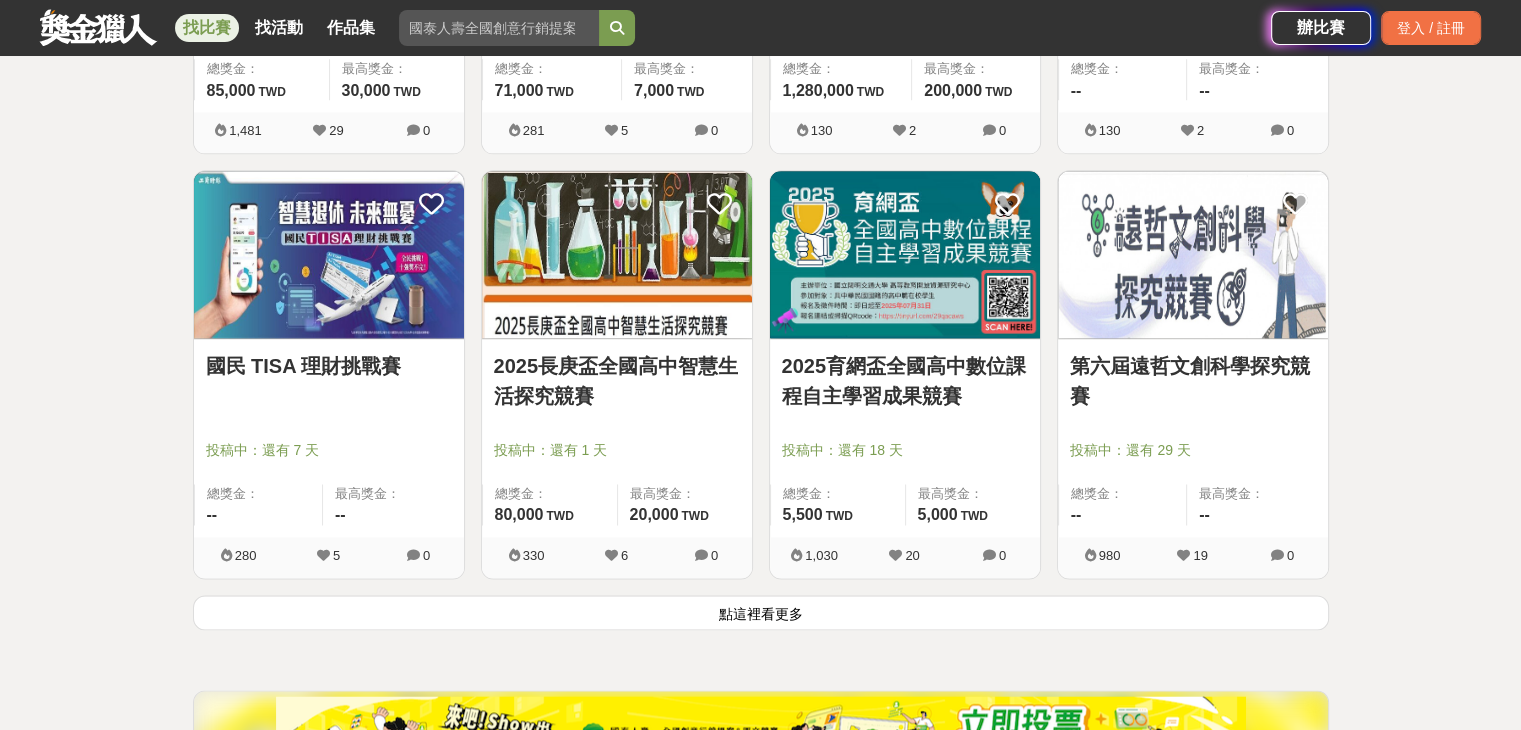 click on "點這裡看更多" at bounding box center (761, 612) 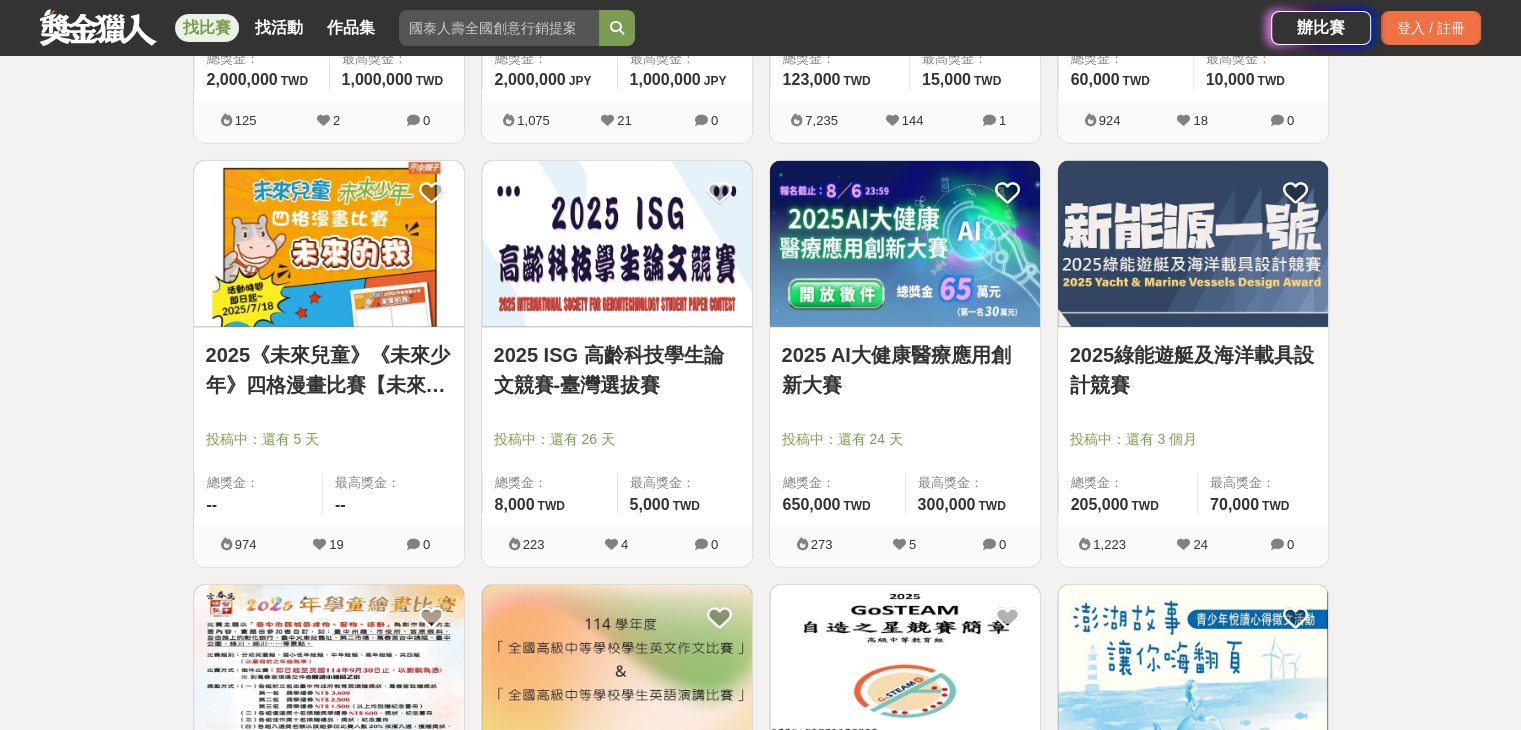 scroll, scrollTop: 35064, scrollLeft: 0, axis: vertical 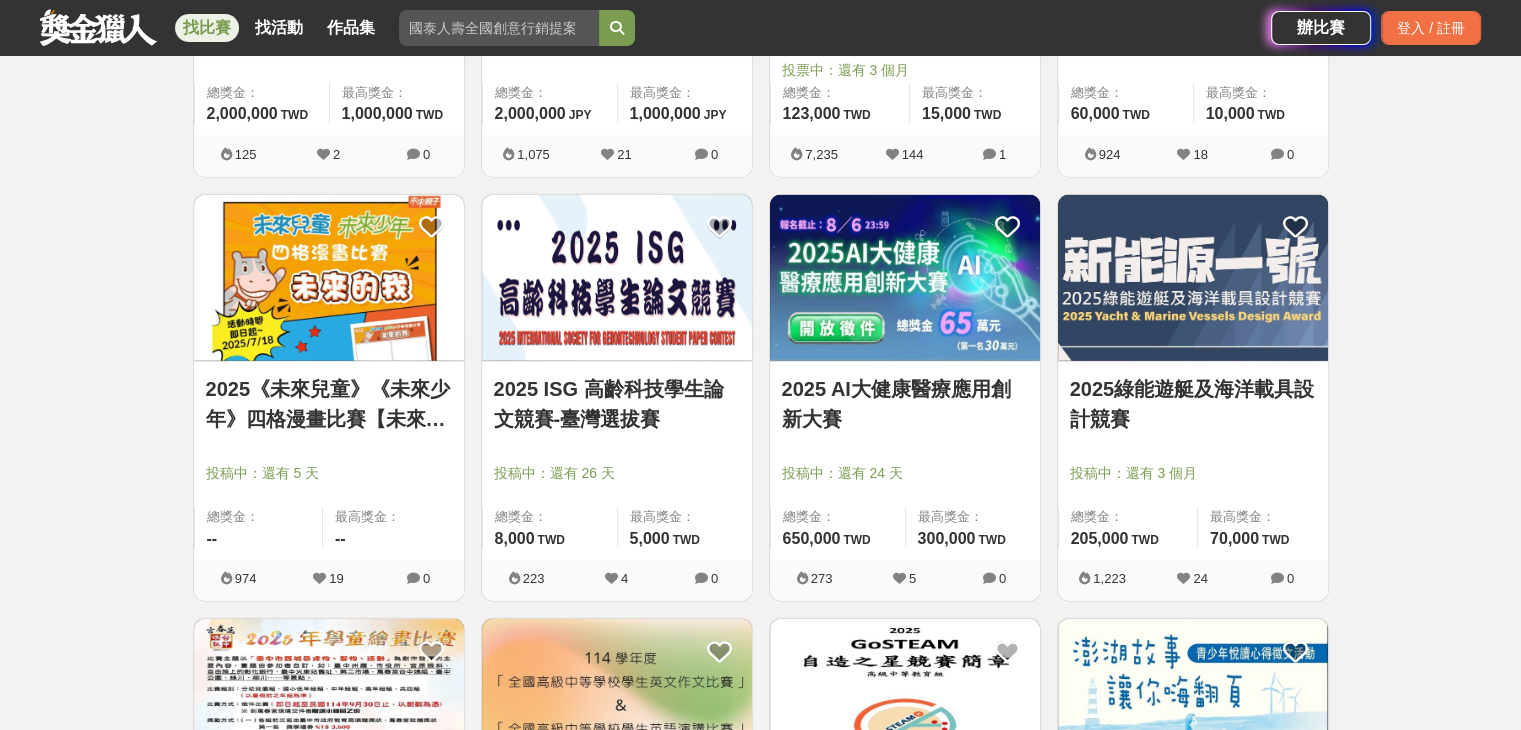 click on "2025綠能遊艇及海洋載具設計競賽" at bounding box center [1193, 404] 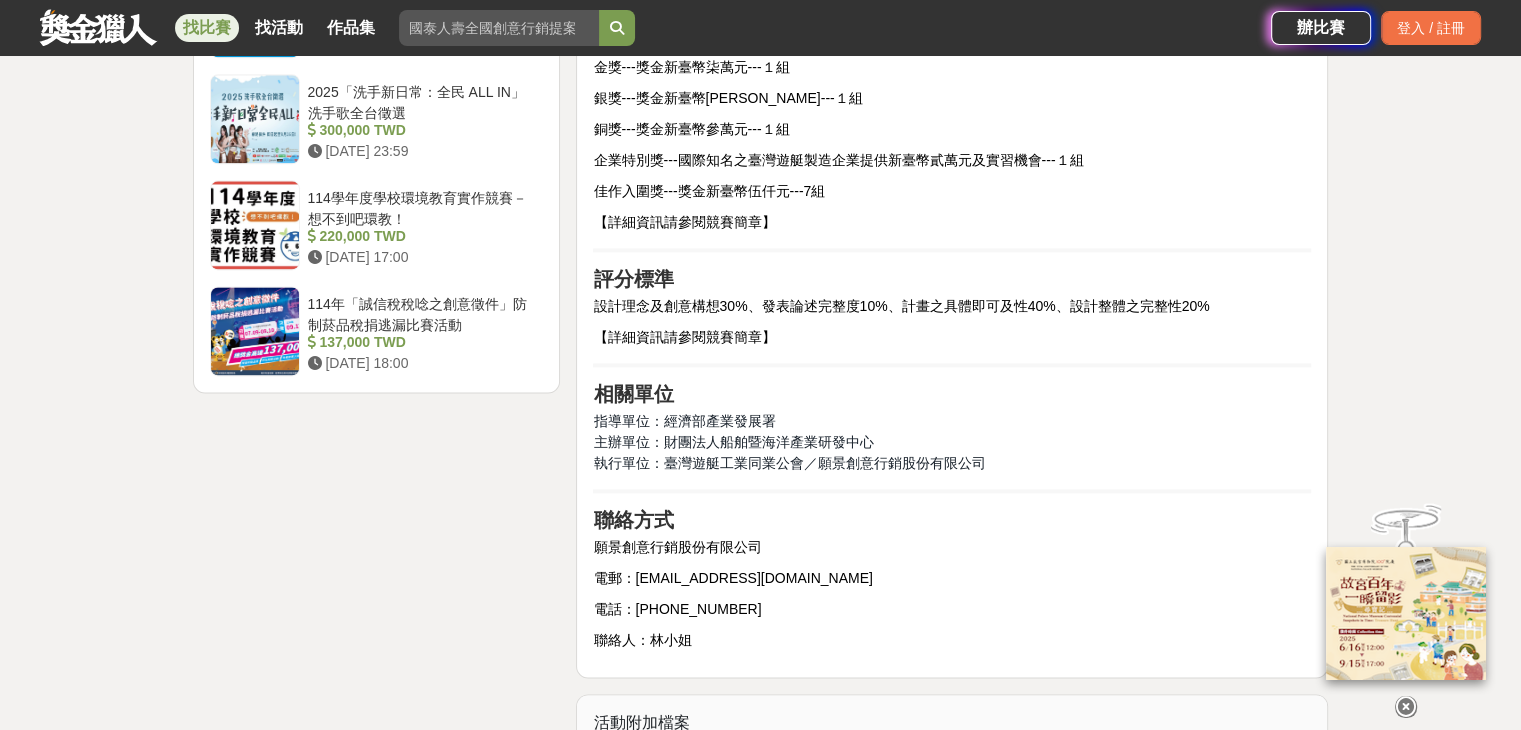 scroll, scrollTop: 2900, scrollLeft: 0, axis: vertical 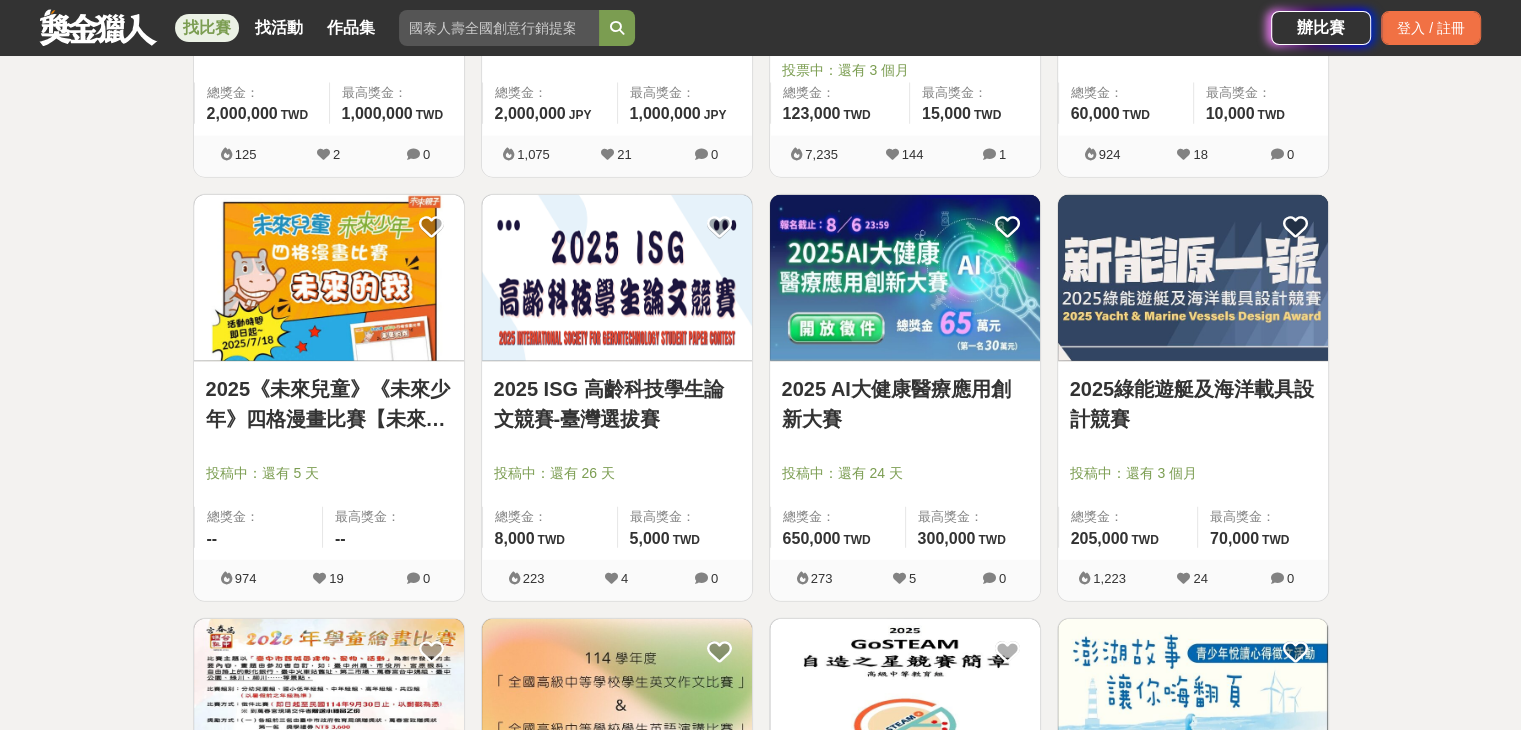click on "827   個比賽 綜合 熱門 獎金 截止 最新 尚未截止 台灣 重置條件 這樣Sale也可以： 安聯人壽創意銷售法募集 投稿中：還有 3 個月 總獎金： 500,000 500,000 TWD 最高獎金： 100,000 TWD 32,199 66 0 2025「臺灣繪果季」國產水果趣味繪畫比賽 投稿中：還有 2 個月 總獎金： 39,000 39,000 TWD 最高獎金： -- 15,946 60 0 Logitech MX 創意挑戰賽 投稿中：還有 28 天 總獎金： 139,280 139,280 TWD 最高獎金： -- 16,384 84 0 2025 Tuying Art 藝術節 社群圖文｜攝影 徵件競賽活動 投稿中：還有 28 天 總獎金： 120,000 120,000 TWD 最高獎金： 20,000 TWD 10,264 30 0 2025 玩具及生活用品創意設計競賽 投稿中：還有 3 個月 總獎金： 600,000 600,000 TWD 最高獎金： 100,000 TWD 18,264 257 0 來吧！Show出你的新『泰』度！國泰人壽全國創意行銷提案&圖文競賽 投票中：還有 12 天 總獎金： 1,000,260 100 萬 TWD 最高獎金： 180,000 TWD 186,692 758 0 總獎金：" at bounding box center (761, -16806) 